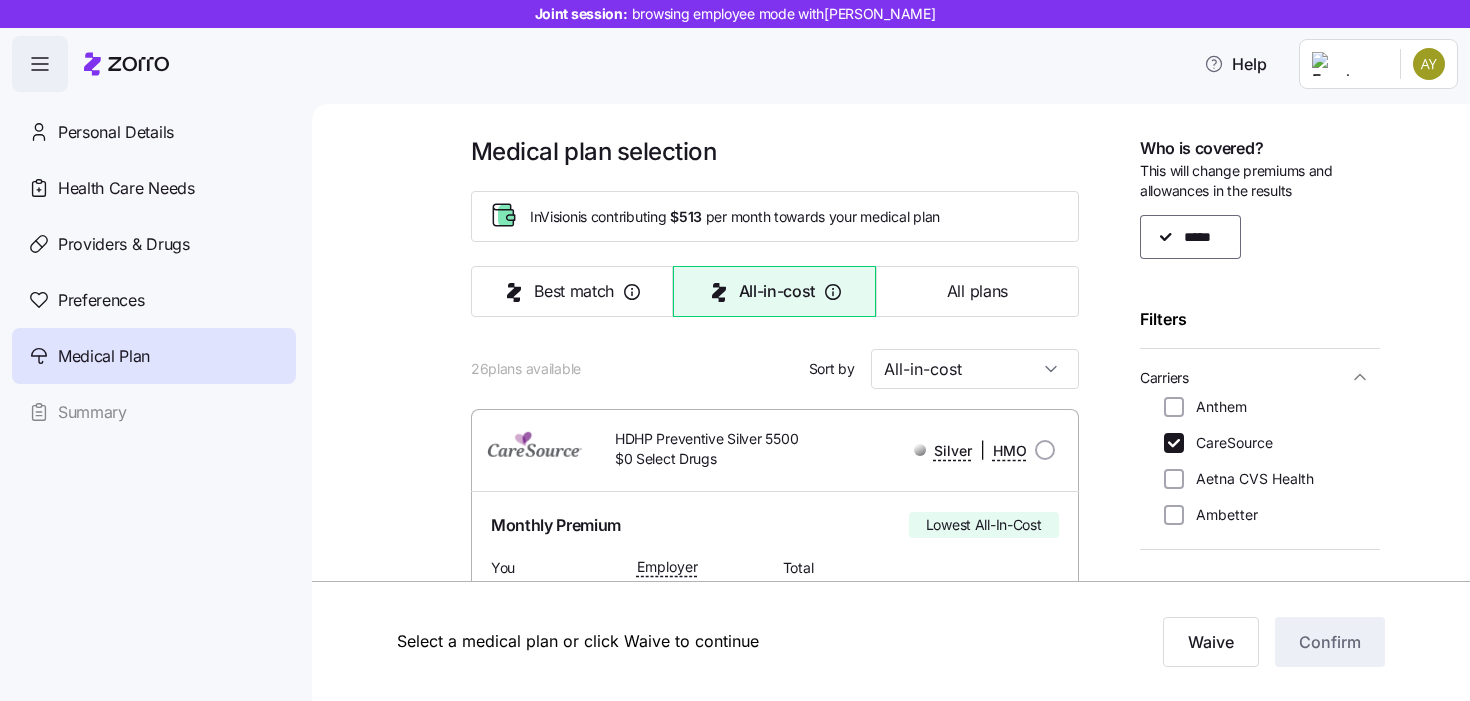 scroll, scrollTop: 0, scrollLeft: 0, axis: both 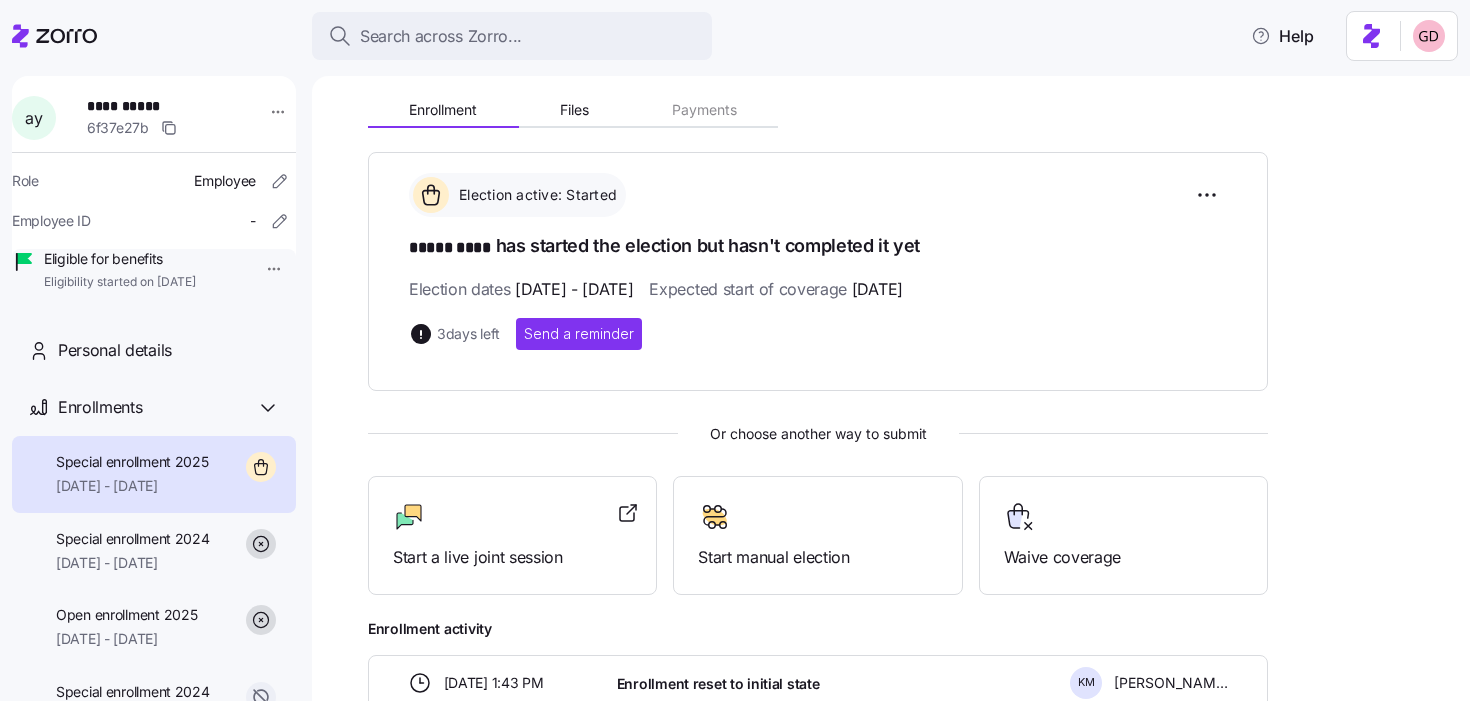 click 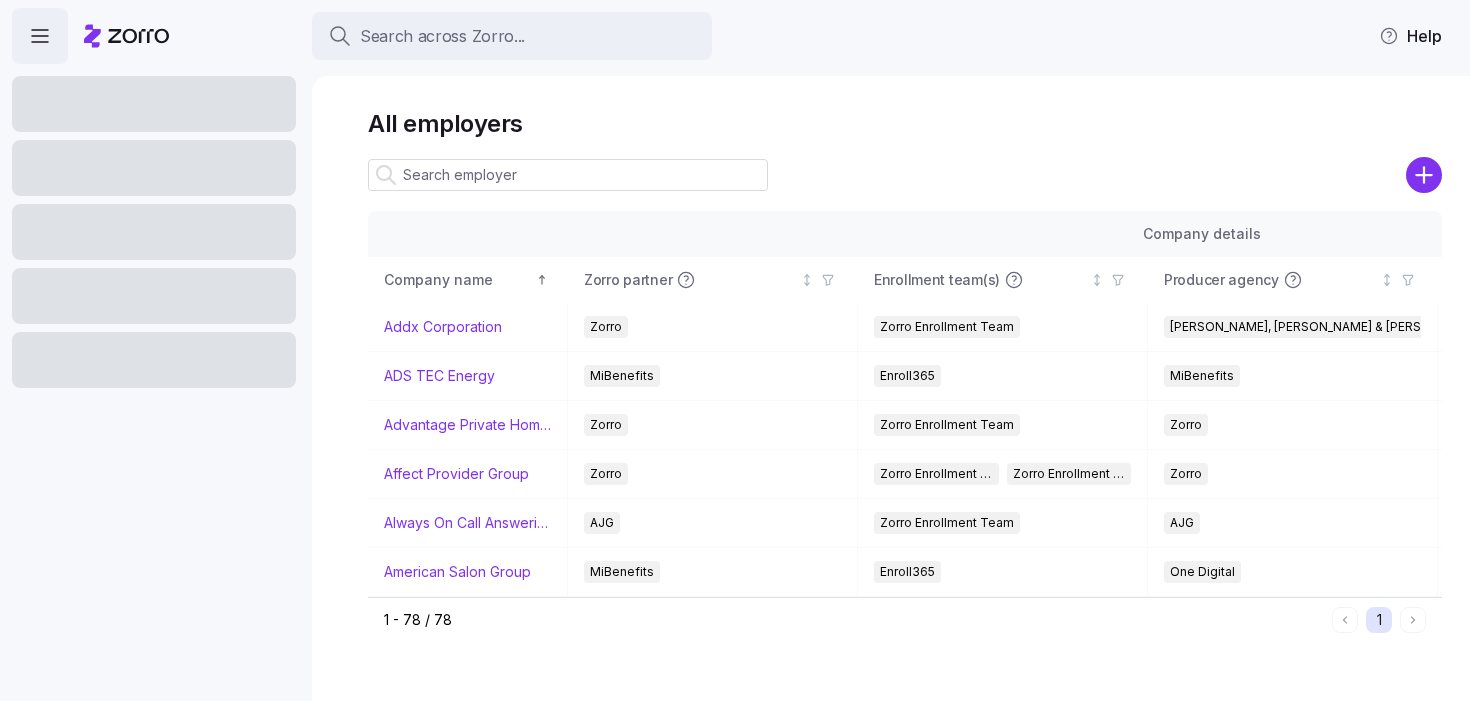 scroll, scrollTop: 0, scrollLeft: 0, axis: both 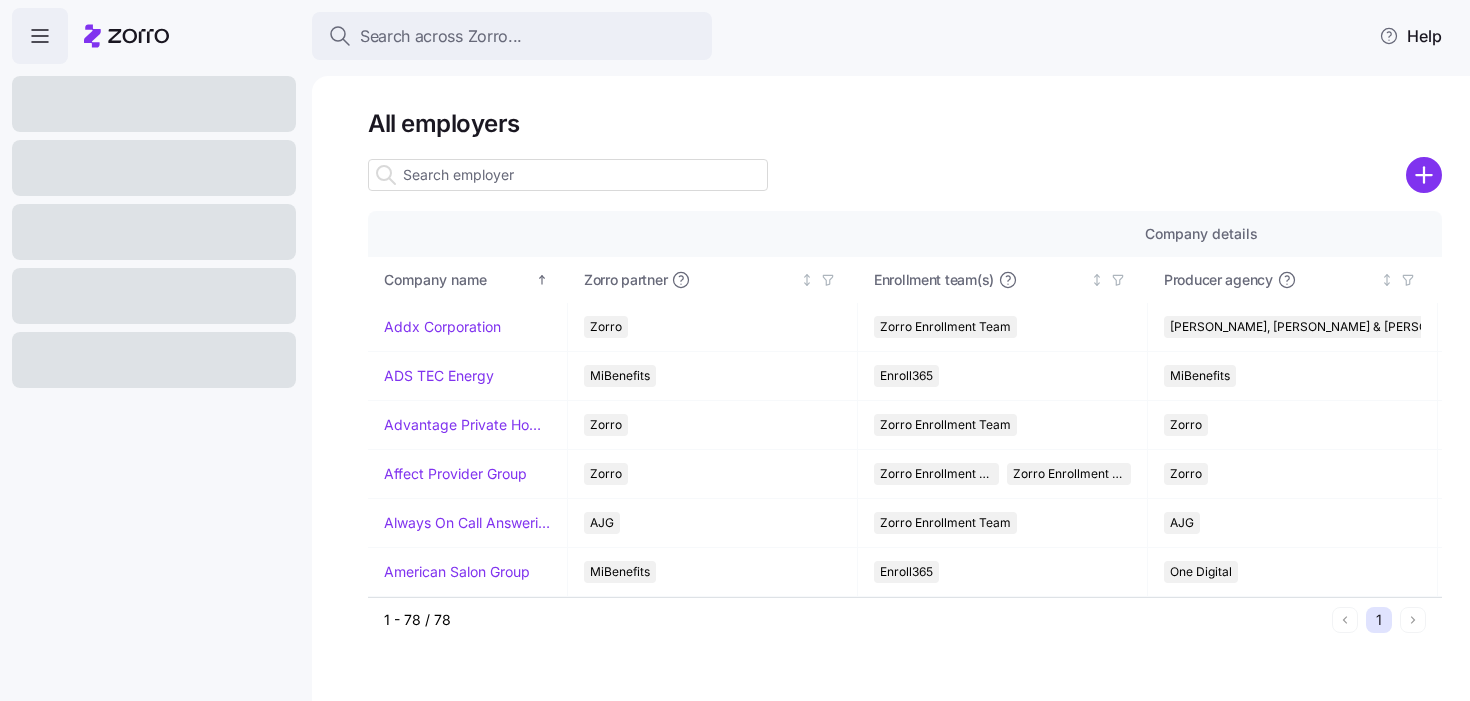 click at bounding box center (568, 175) 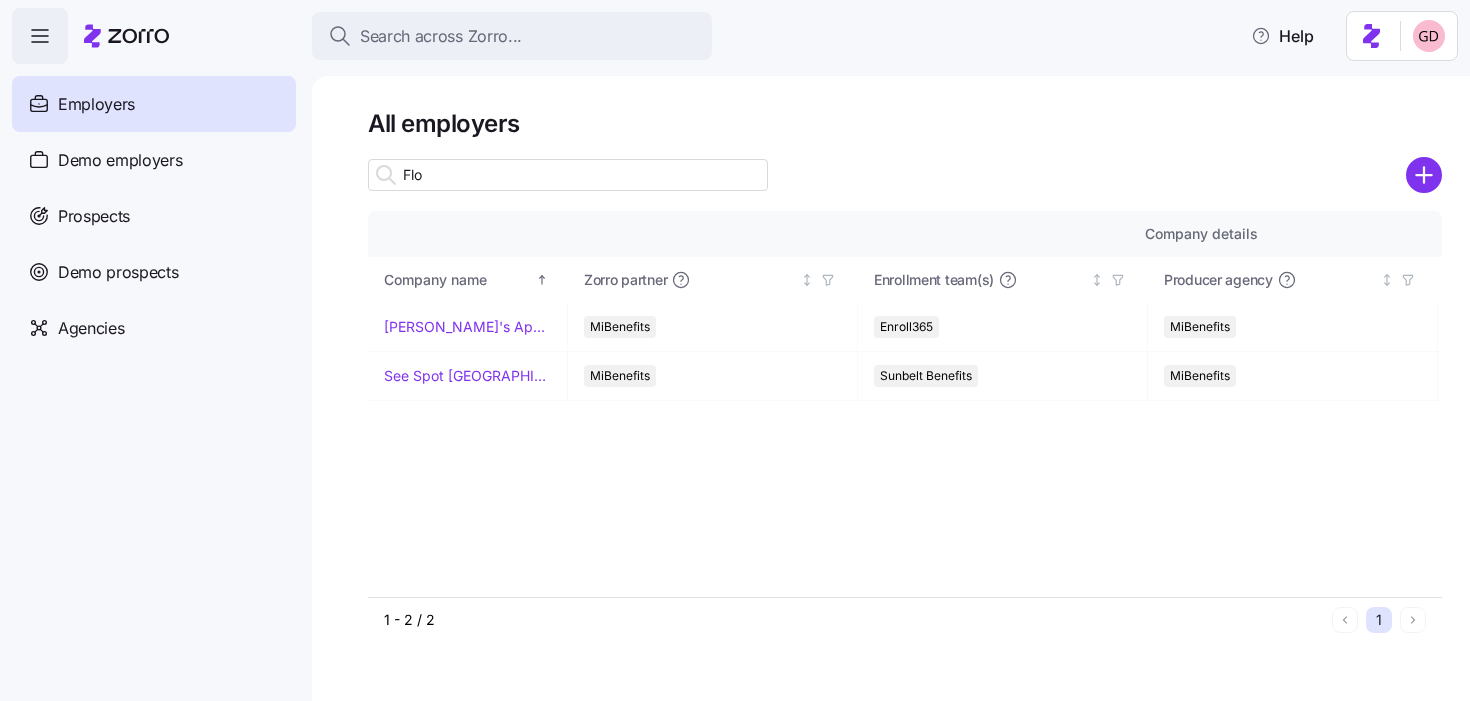 type on "Flow" 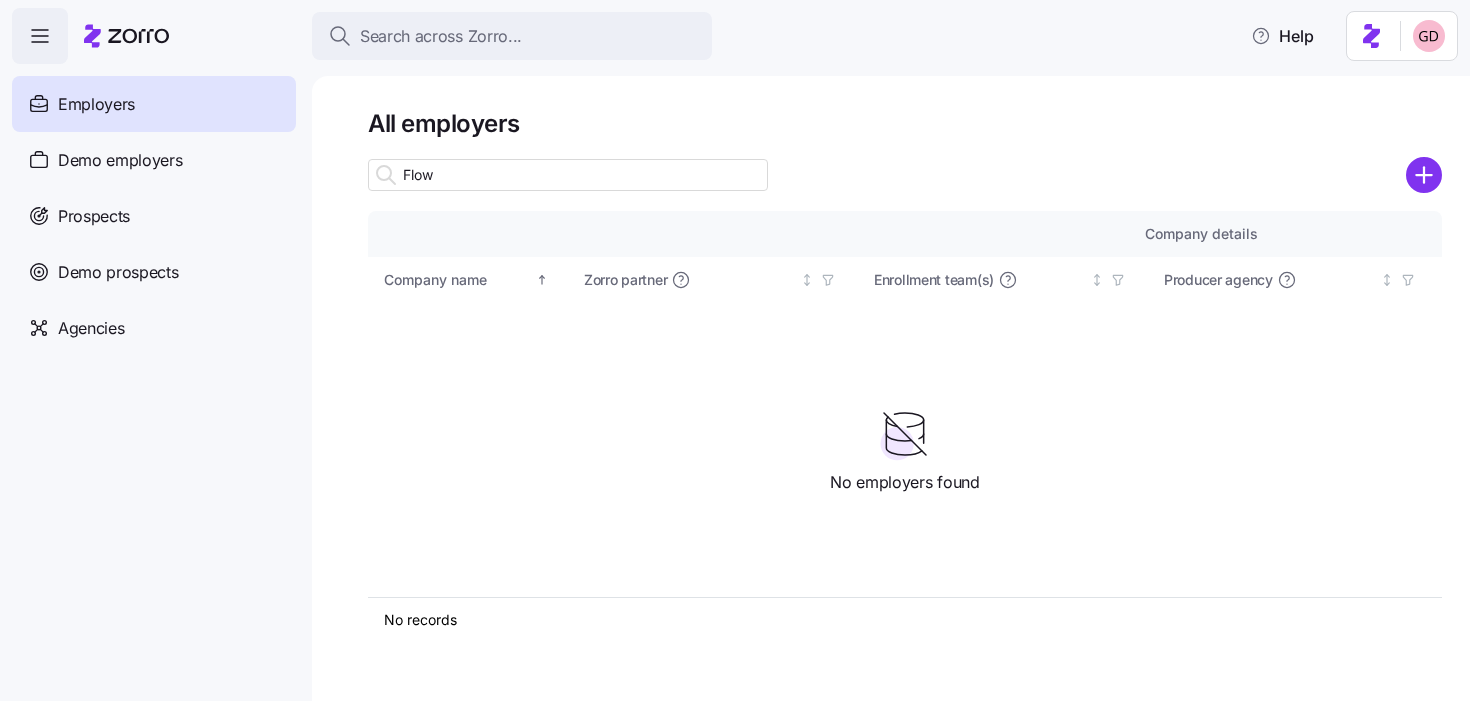 click on "Flow" at bounding box center [568, 175] 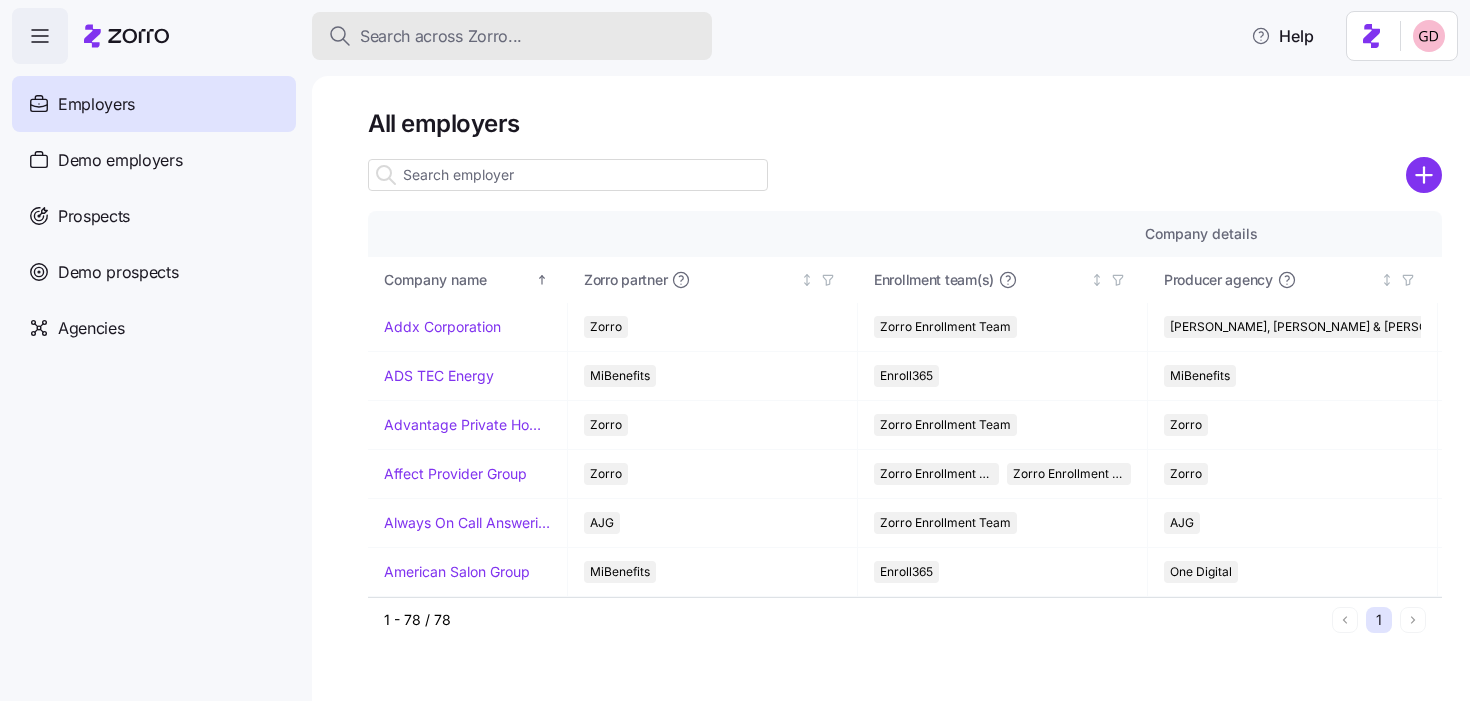click on "Search across Zorro..." at bounding box center (512, 36) 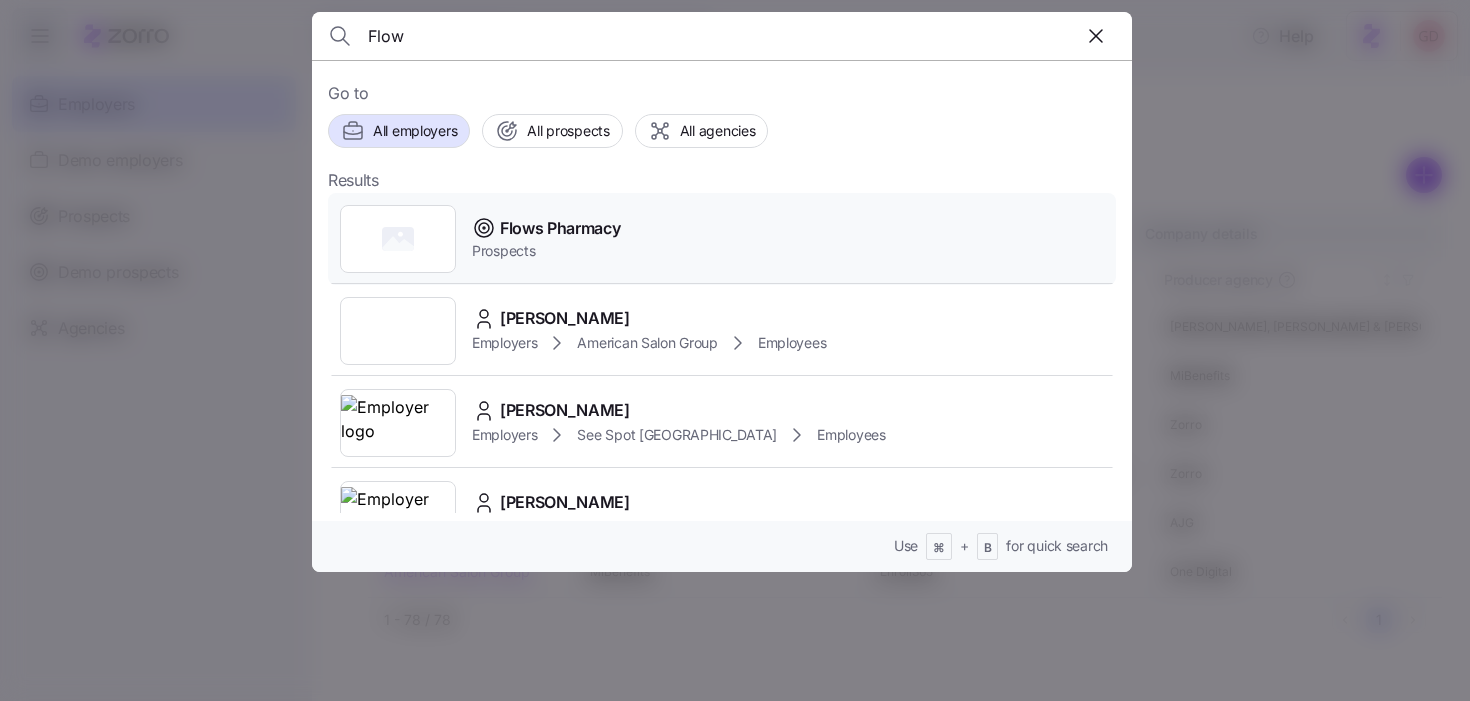 type on "Flow" 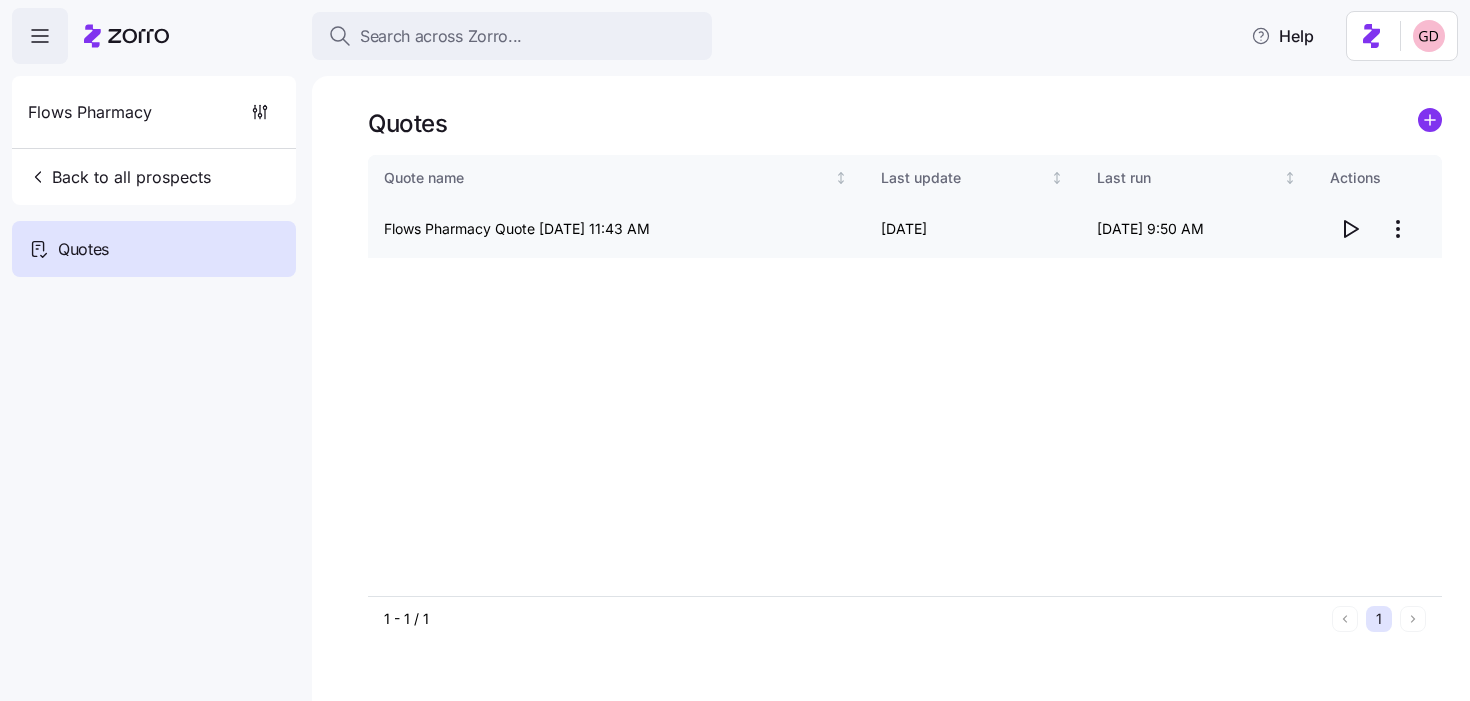 click on "Search across Zorro... Help Flows Pharmacy Back to all prospects Quotes Quotes Quote name Last update Last run Actions Flows Pharmacy Quote 06/26/2025 11:43 AM 07/08/2025 07/08/2025 9:50 AM 1 - 1 / 1 1 Quotes" at bounding box center (735, 344) 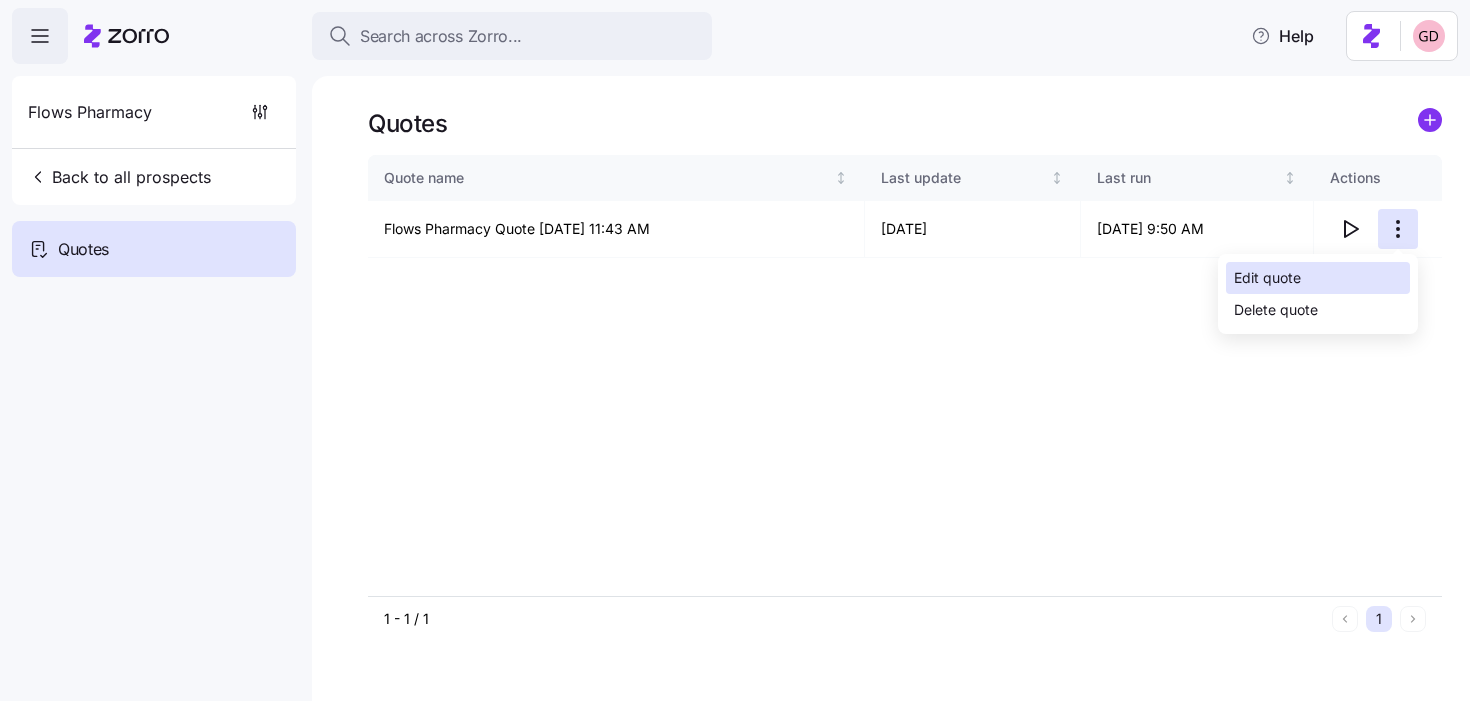 click on "Edit quote" at bounding box center (1267, 278) 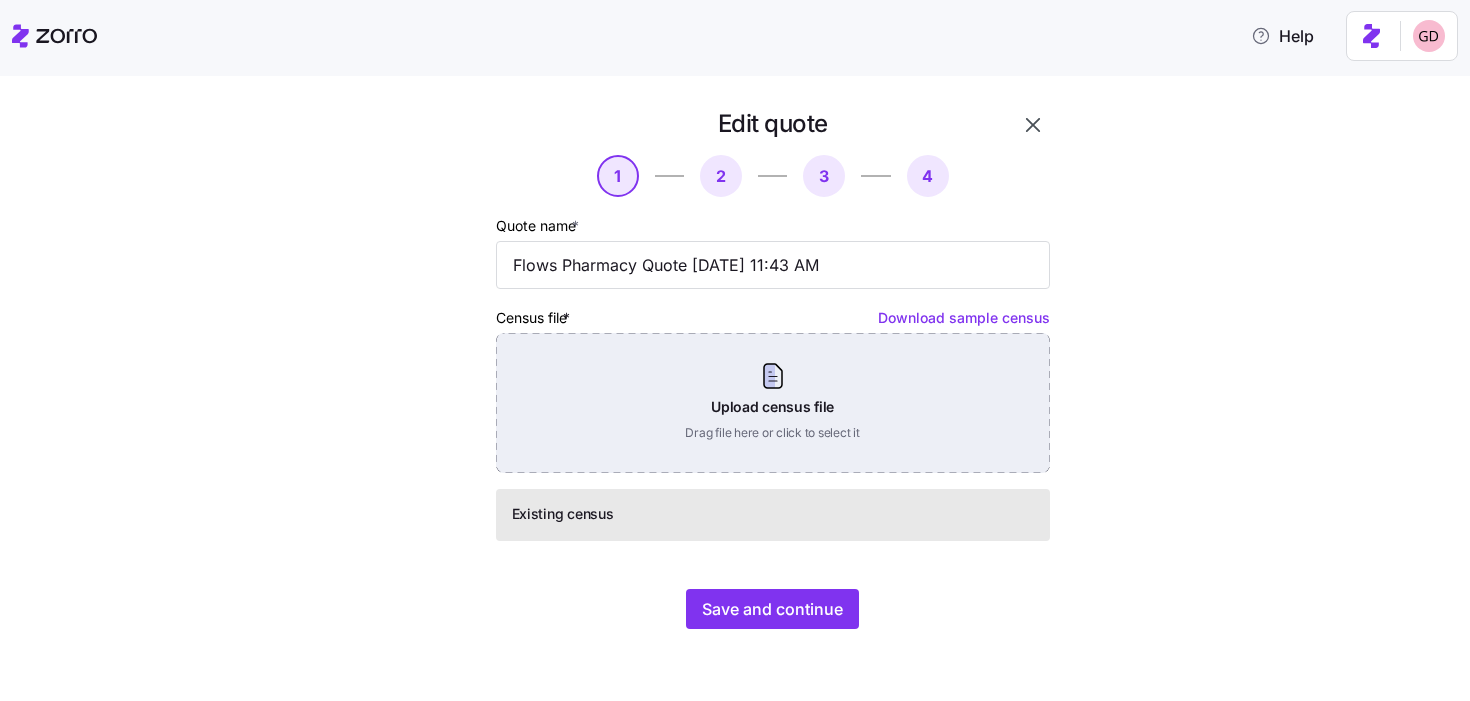 click on "Upload census file Drag file here or click to select it" at bounding box center (773, 403) 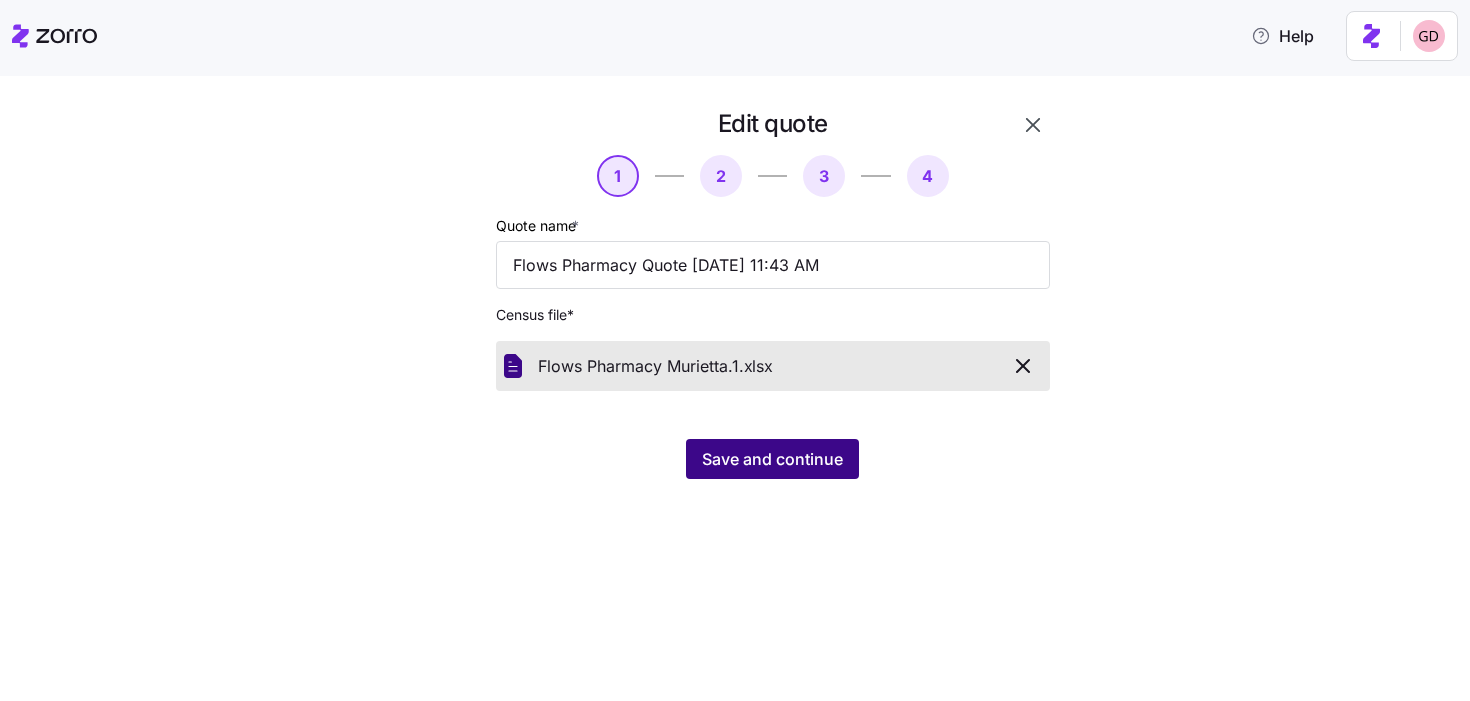 click on "Save and continue" at bounding box center [772, 459] 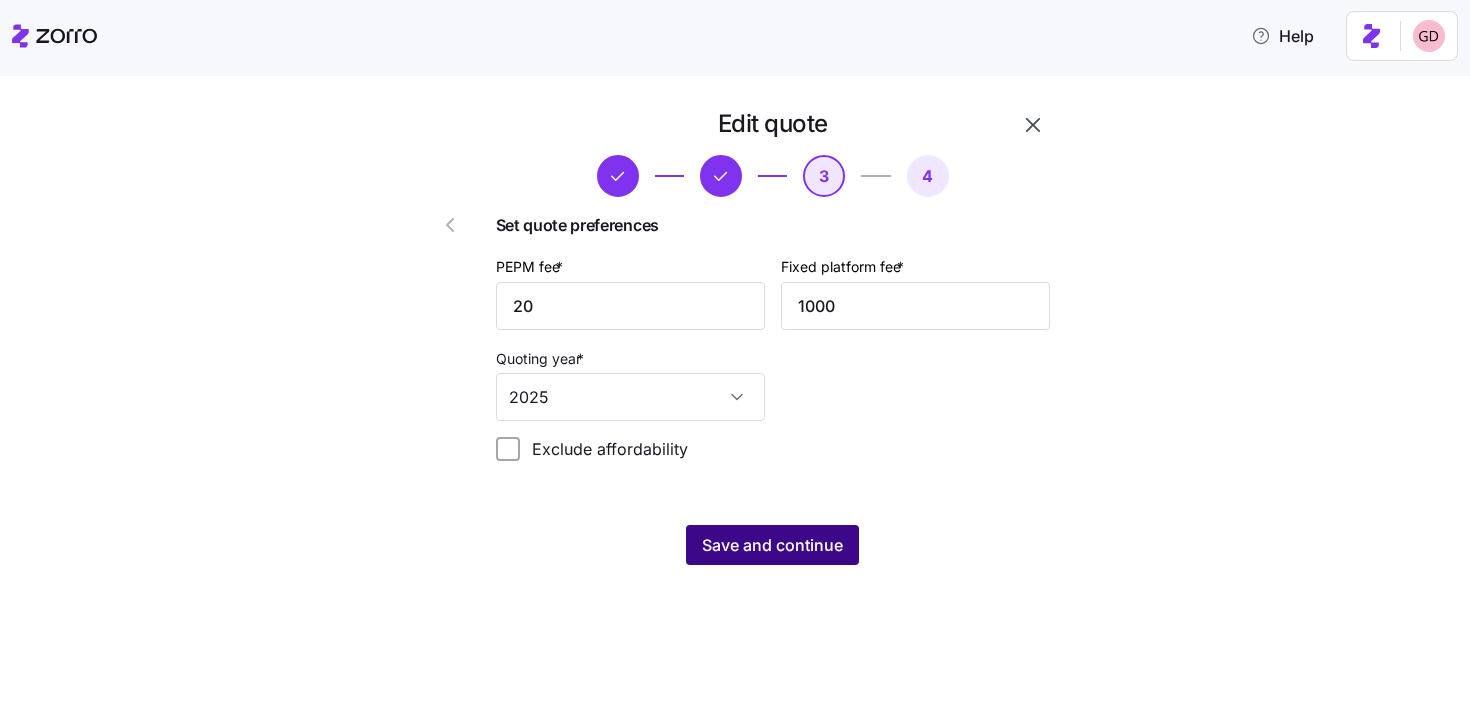 click on "Save and continue" at bounding box center [772, 545] 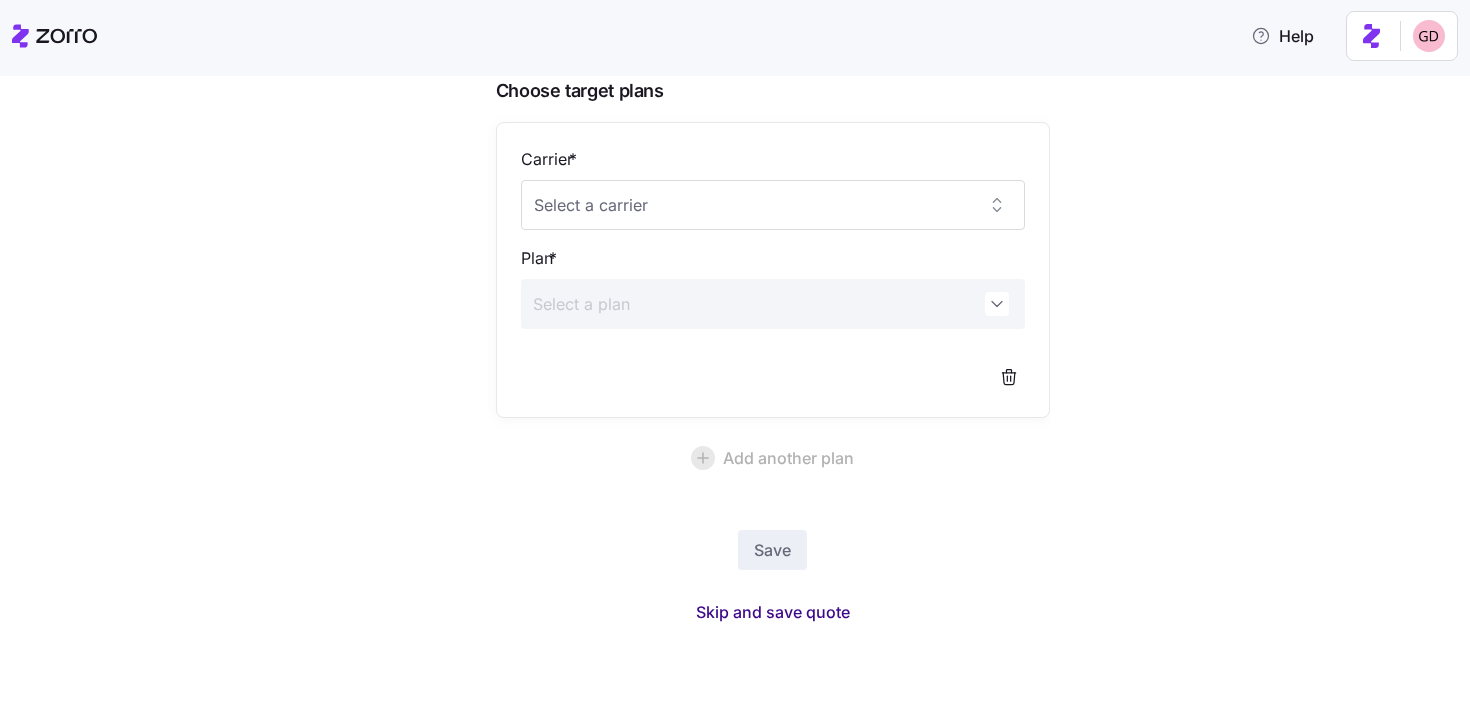 click on "Skip and save quote" at bounding box center (773, 612) 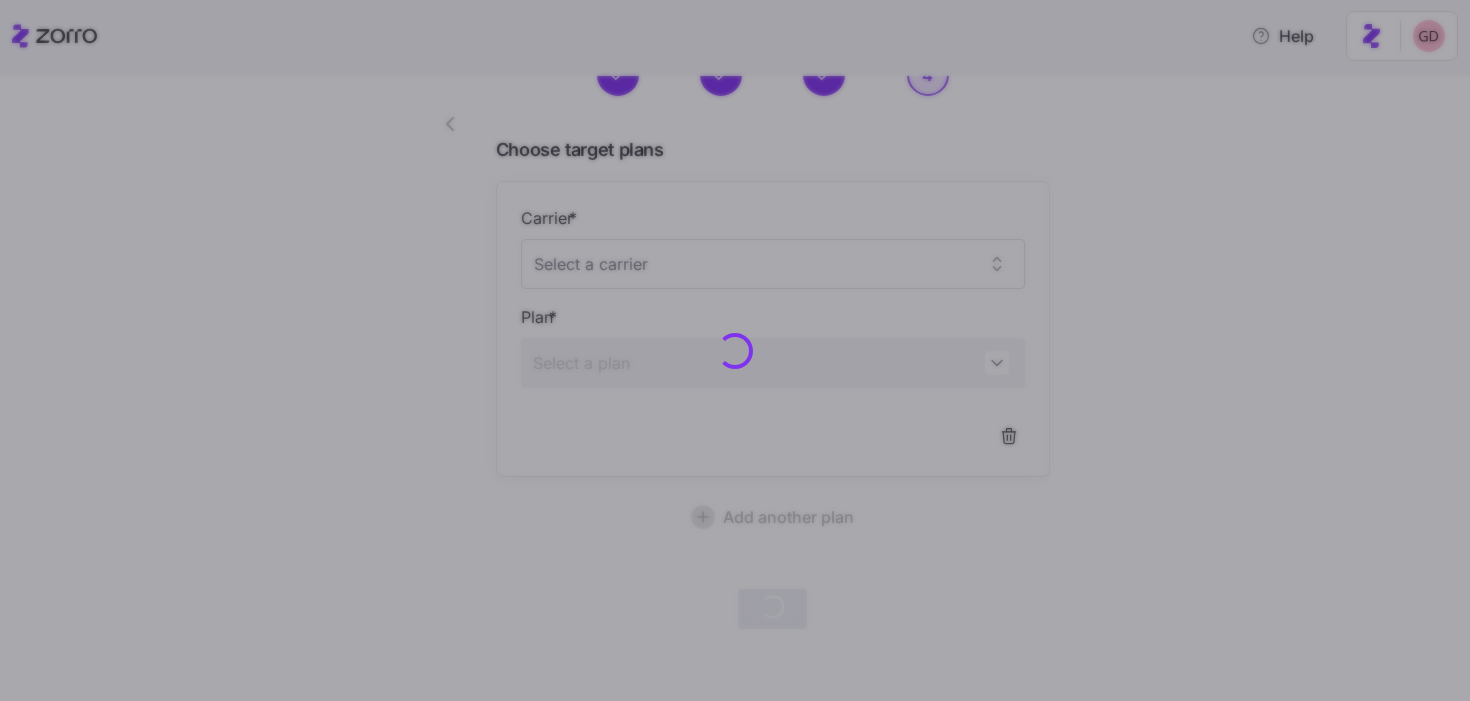 scroll, scrollTop: 100, scrollLeft: 0, axis: vertical 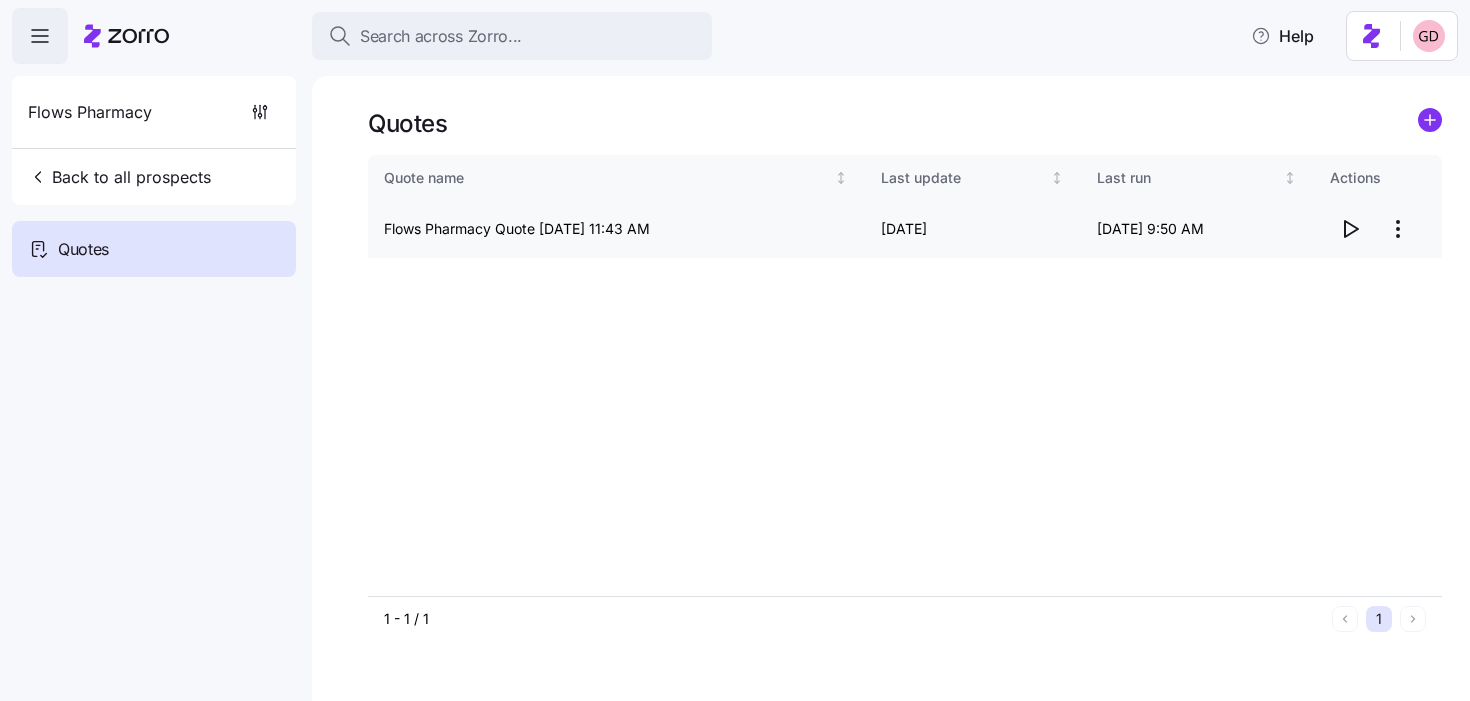 click 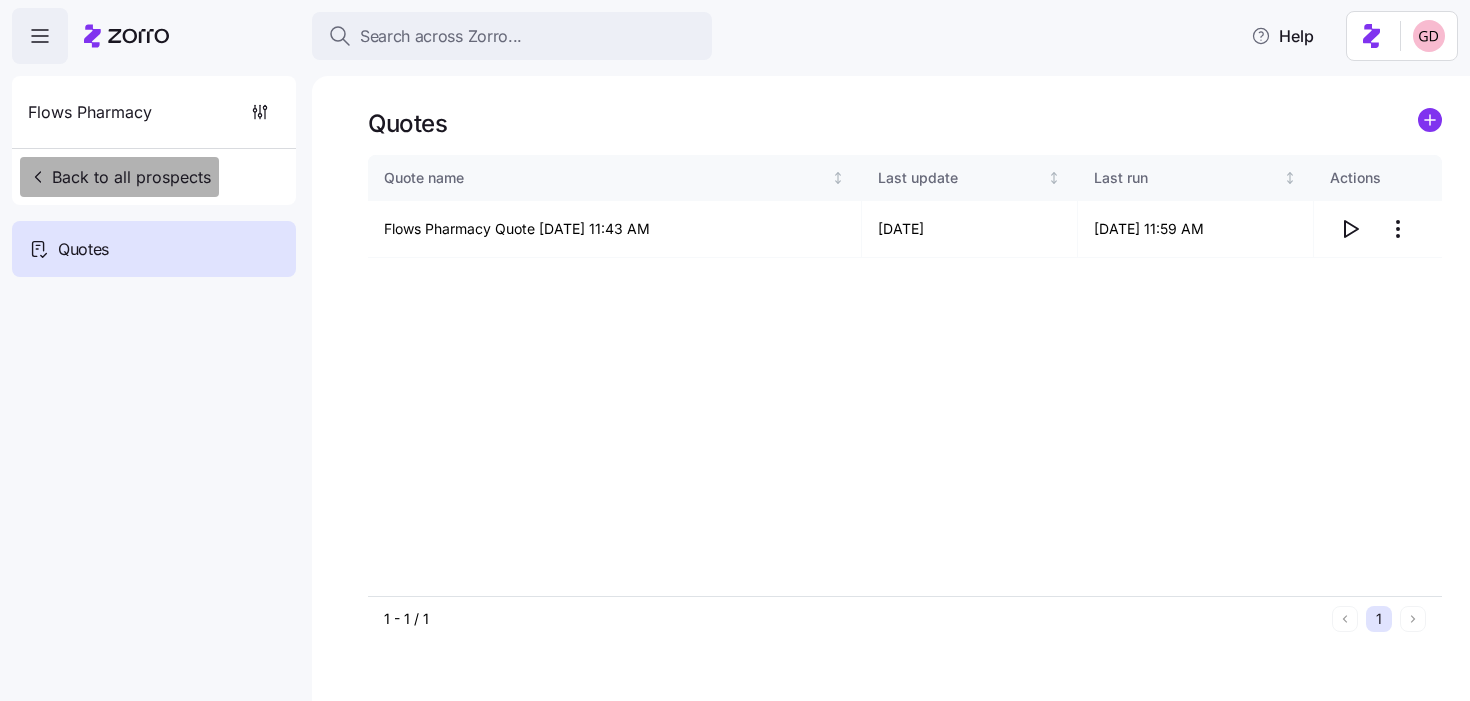 click 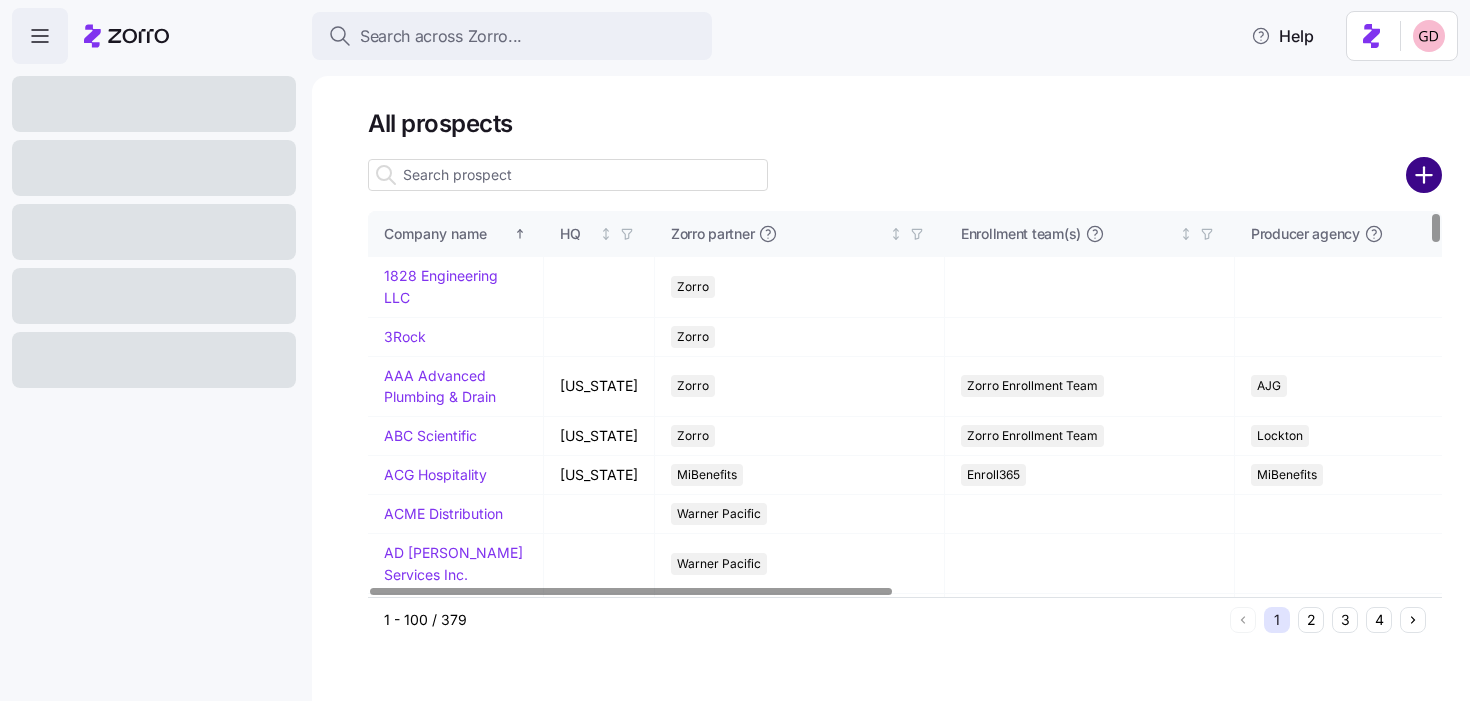 click 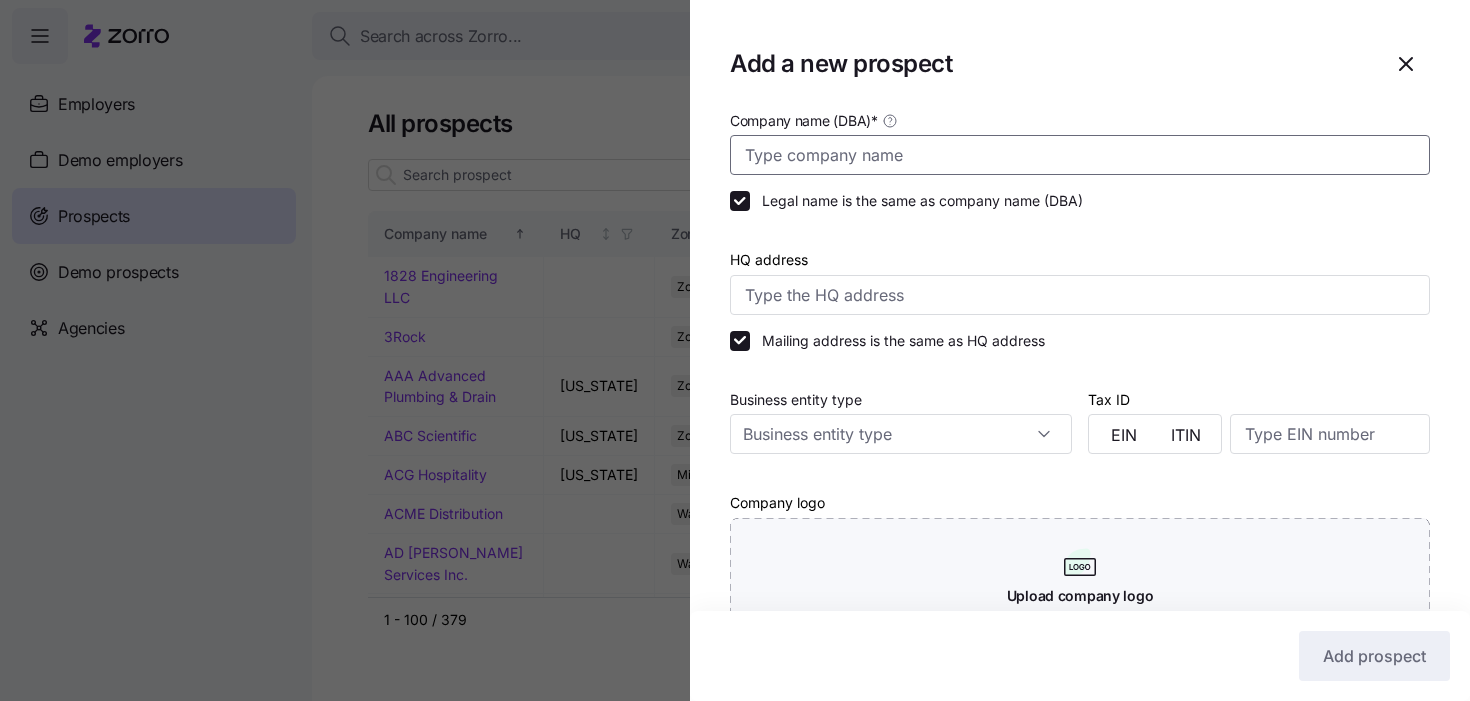 click on "Company name (DBA)  *" at bounding box center [1080, 155] 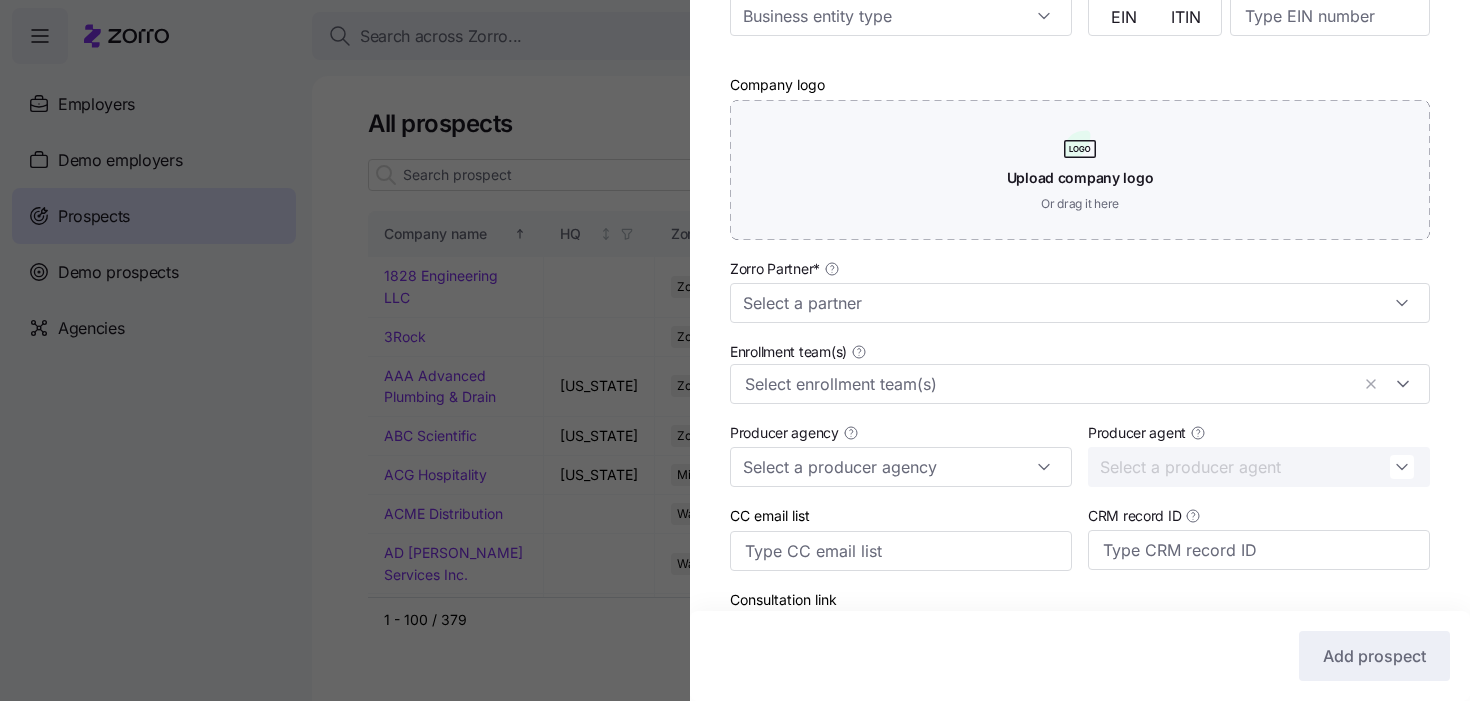 scroll, scrollTop: 417, scrollLeft: 0, axis: vertical 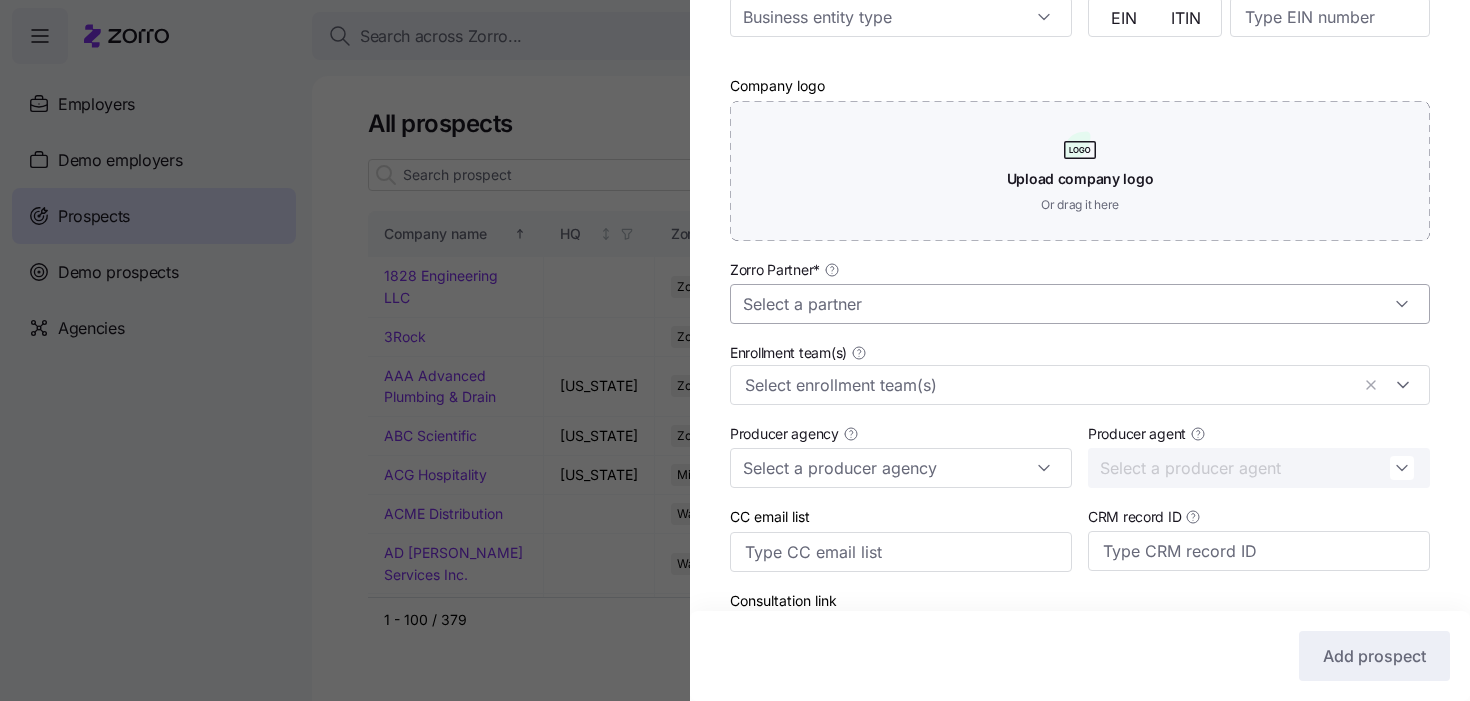type on "Shotatorium" 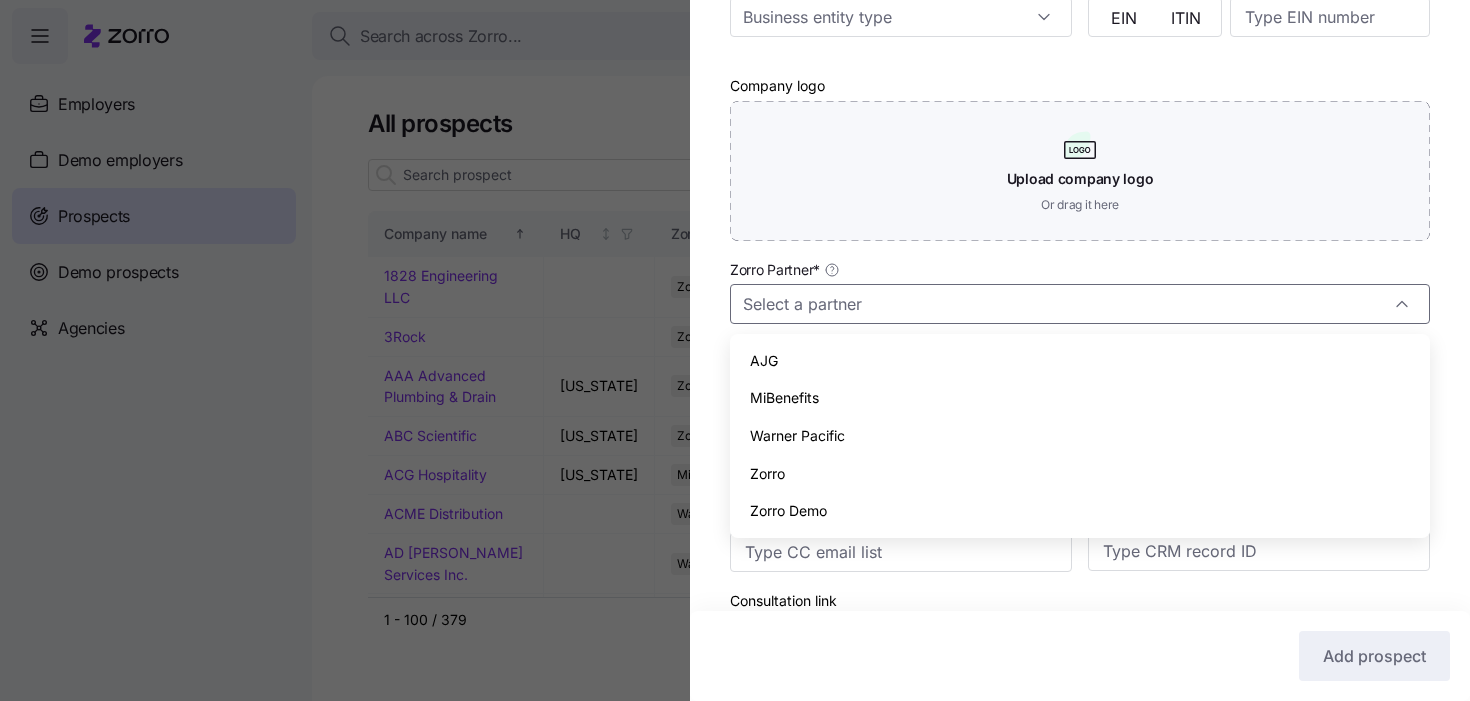 click on "Zorro" at bounding box center [767, 474] 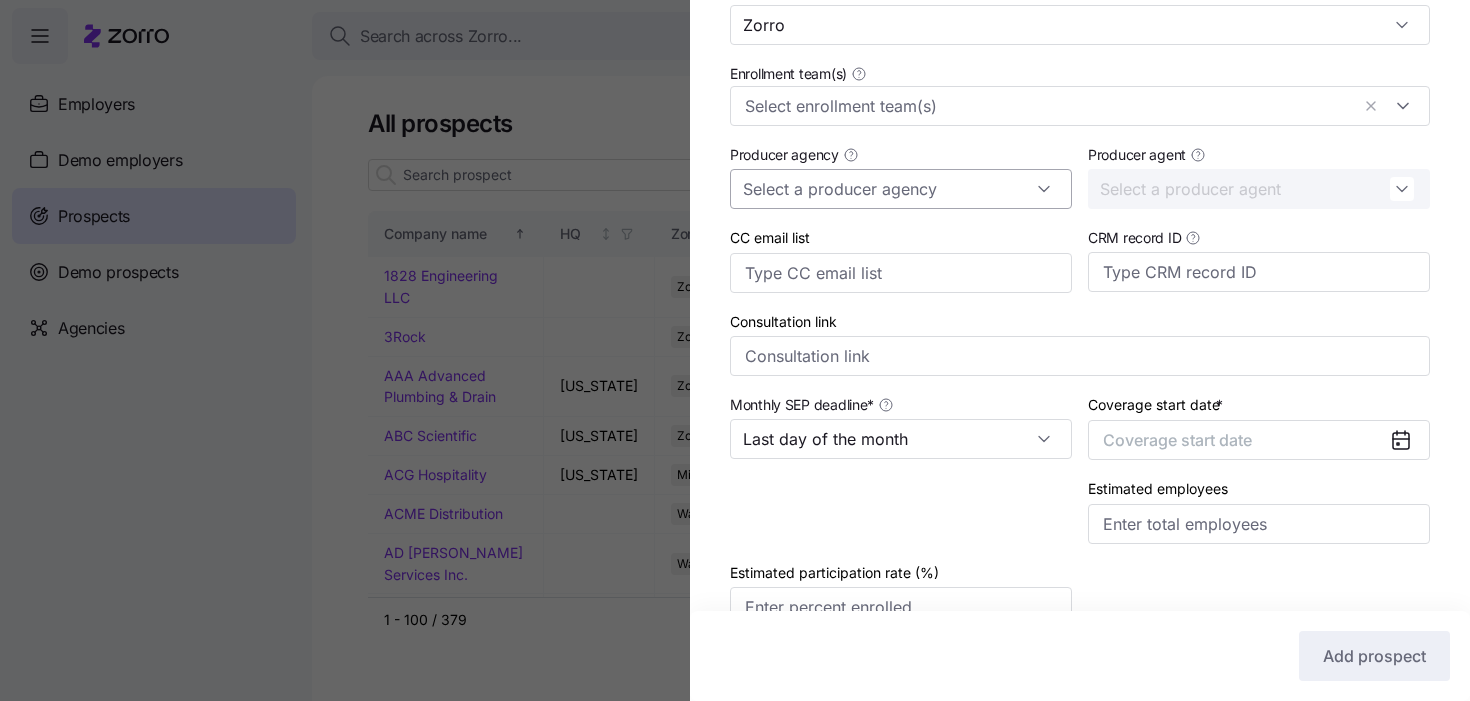 scroll, scrollTop: 700, scrollLeft: 0, axis: vertical 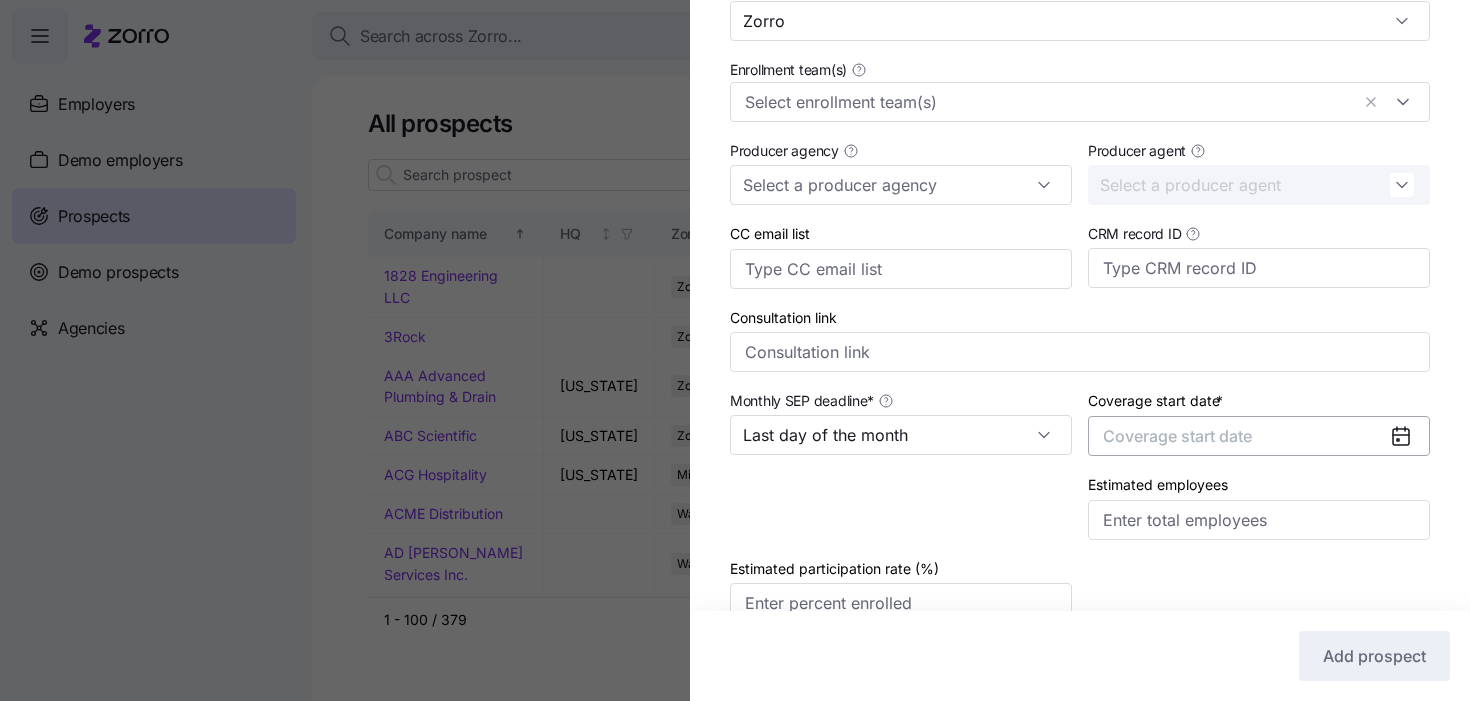 click on "Coverage start date" at bounding box center [1259, 436] 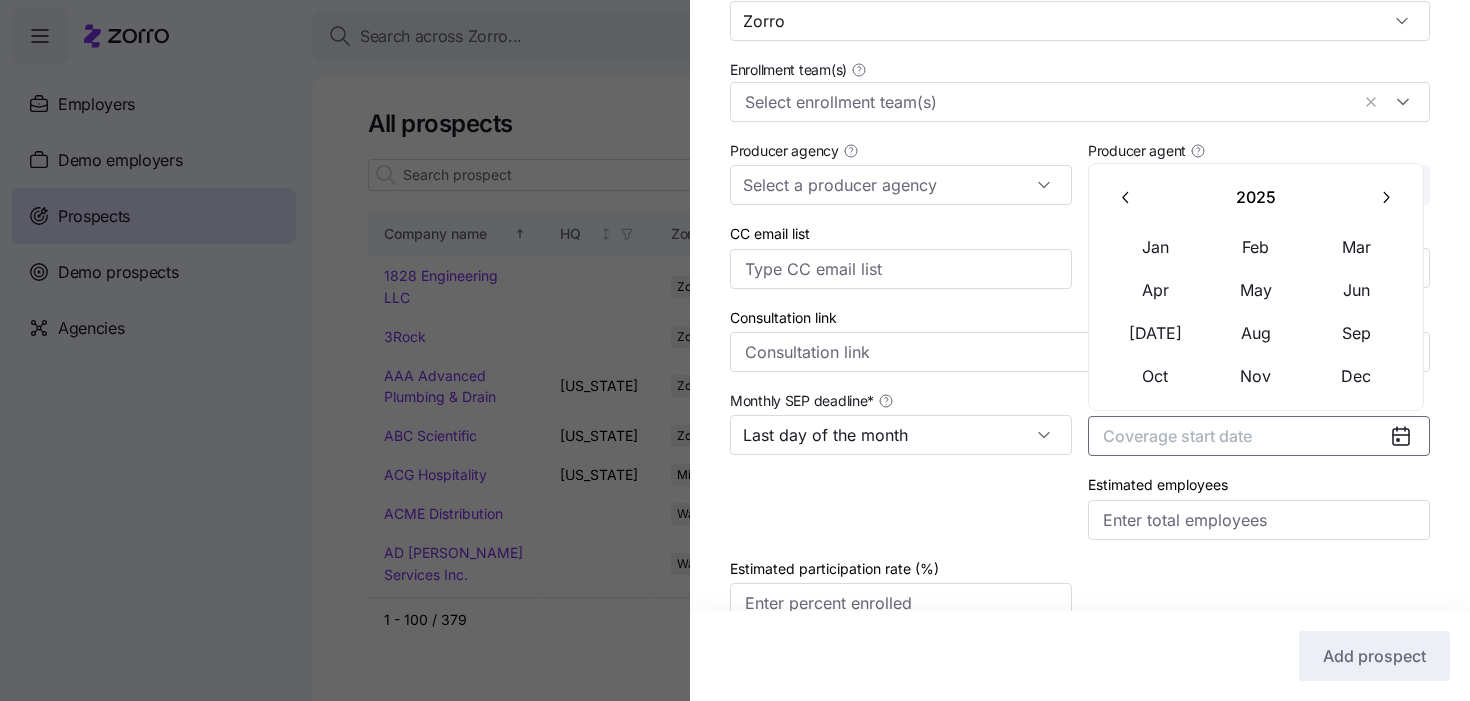 click 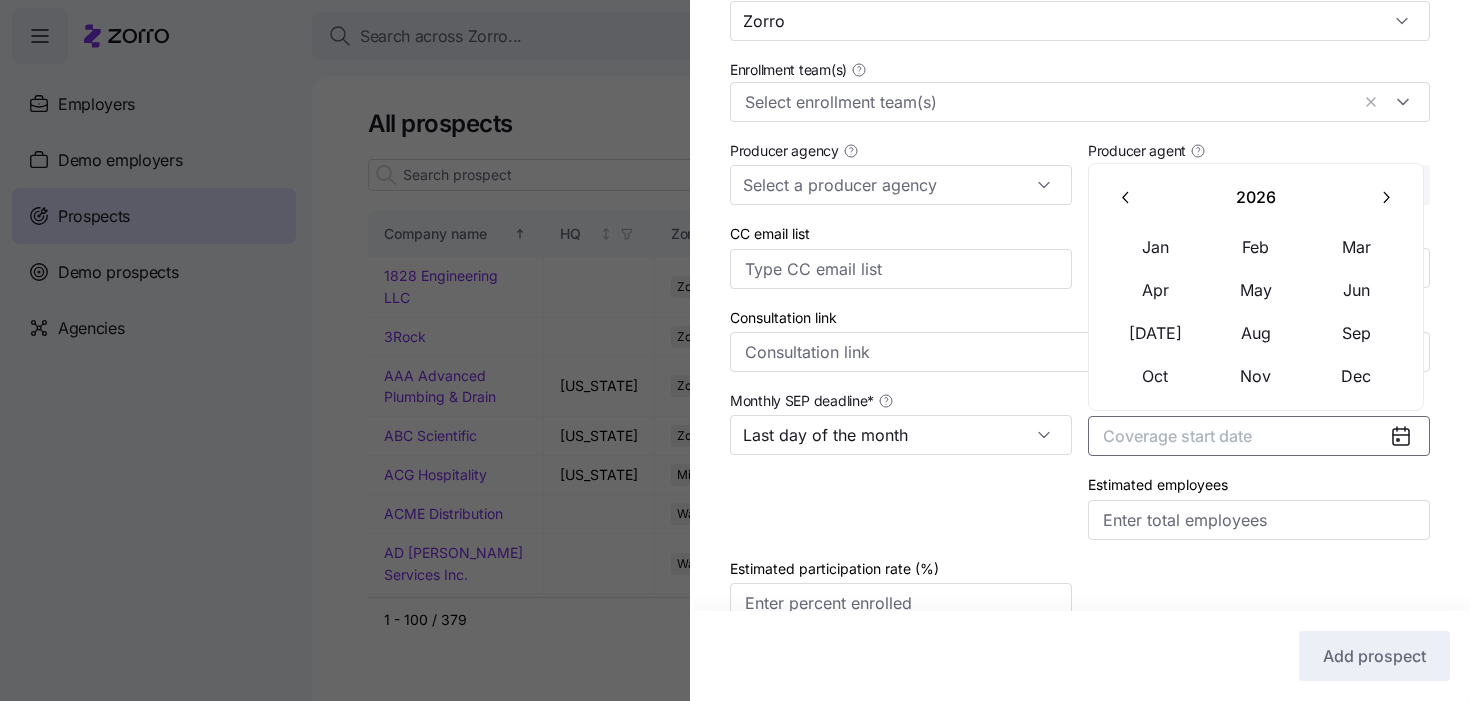 click 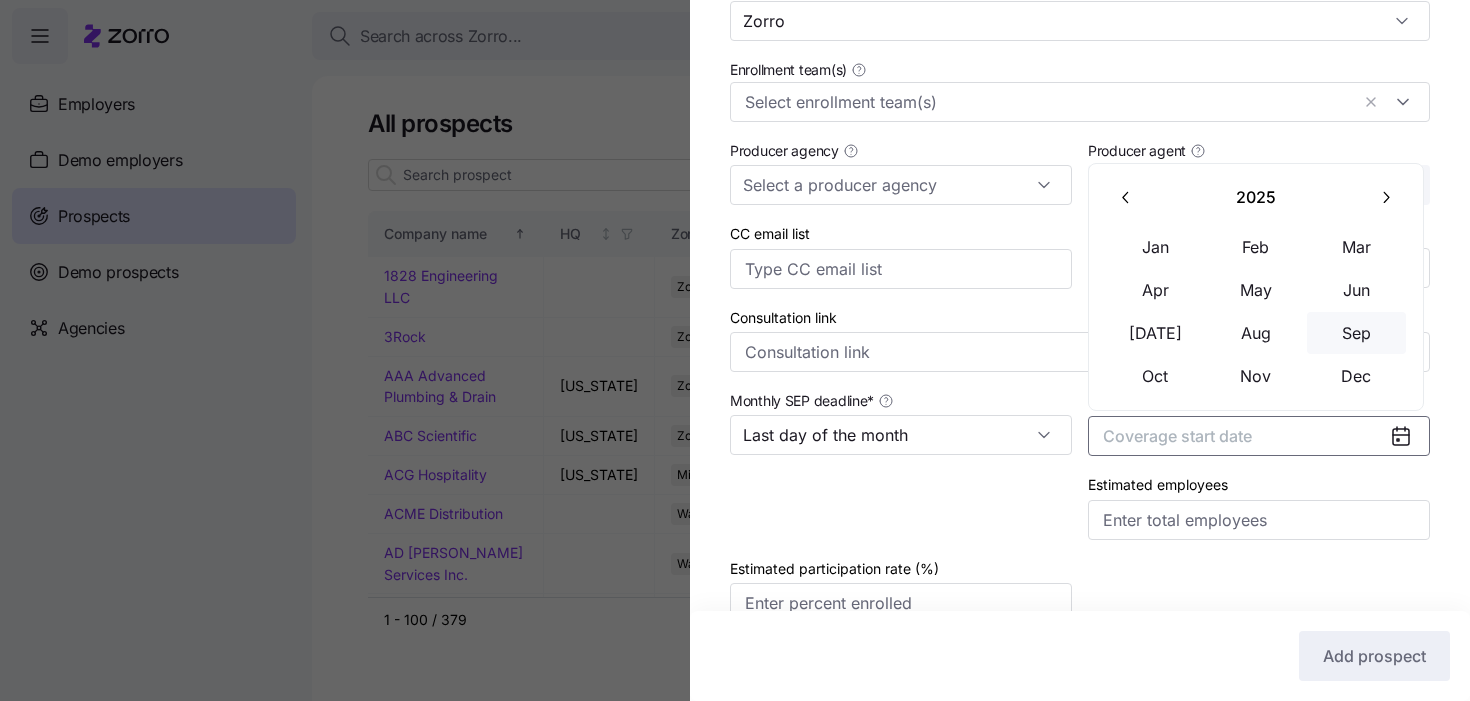 click on "Sep" at bounding box center [1357, 333] 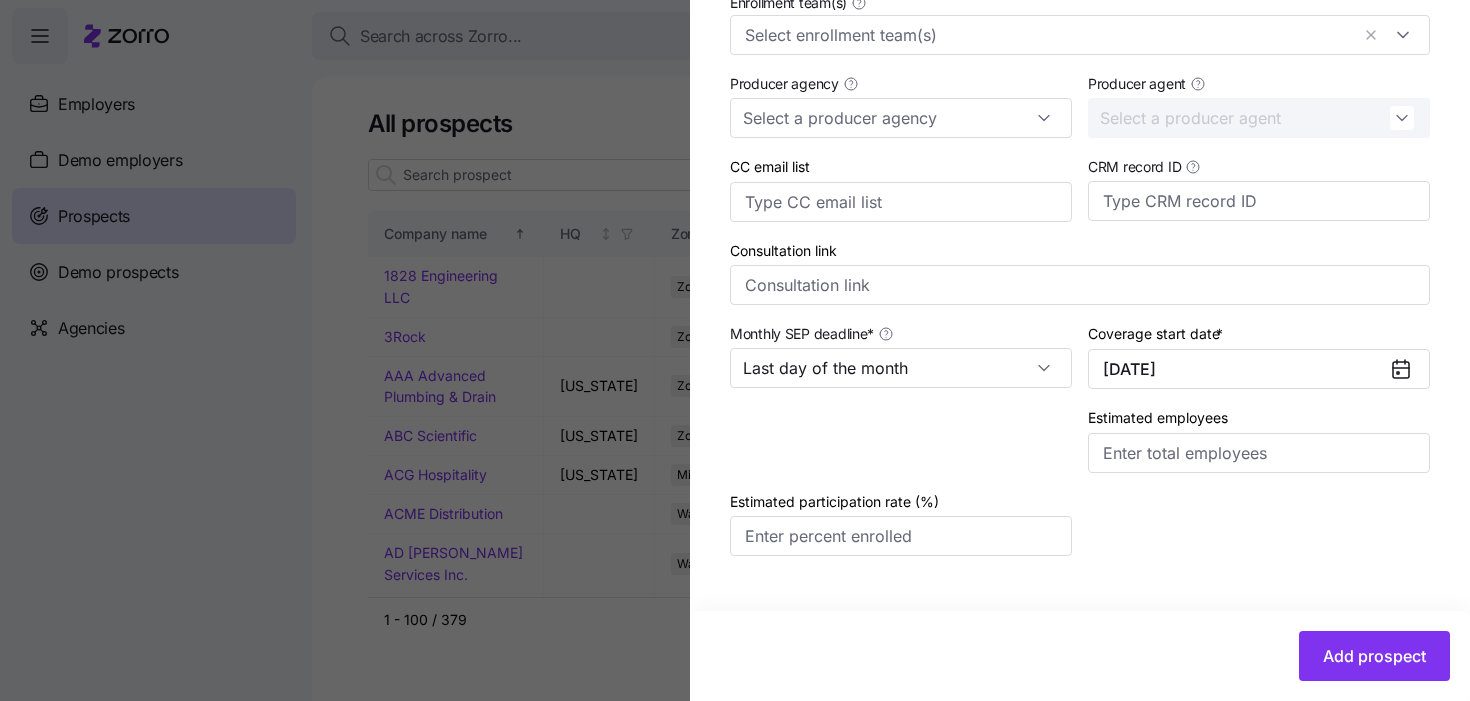 scroll, scrollTop: 791, scrollLeft: 0, axis: vertical 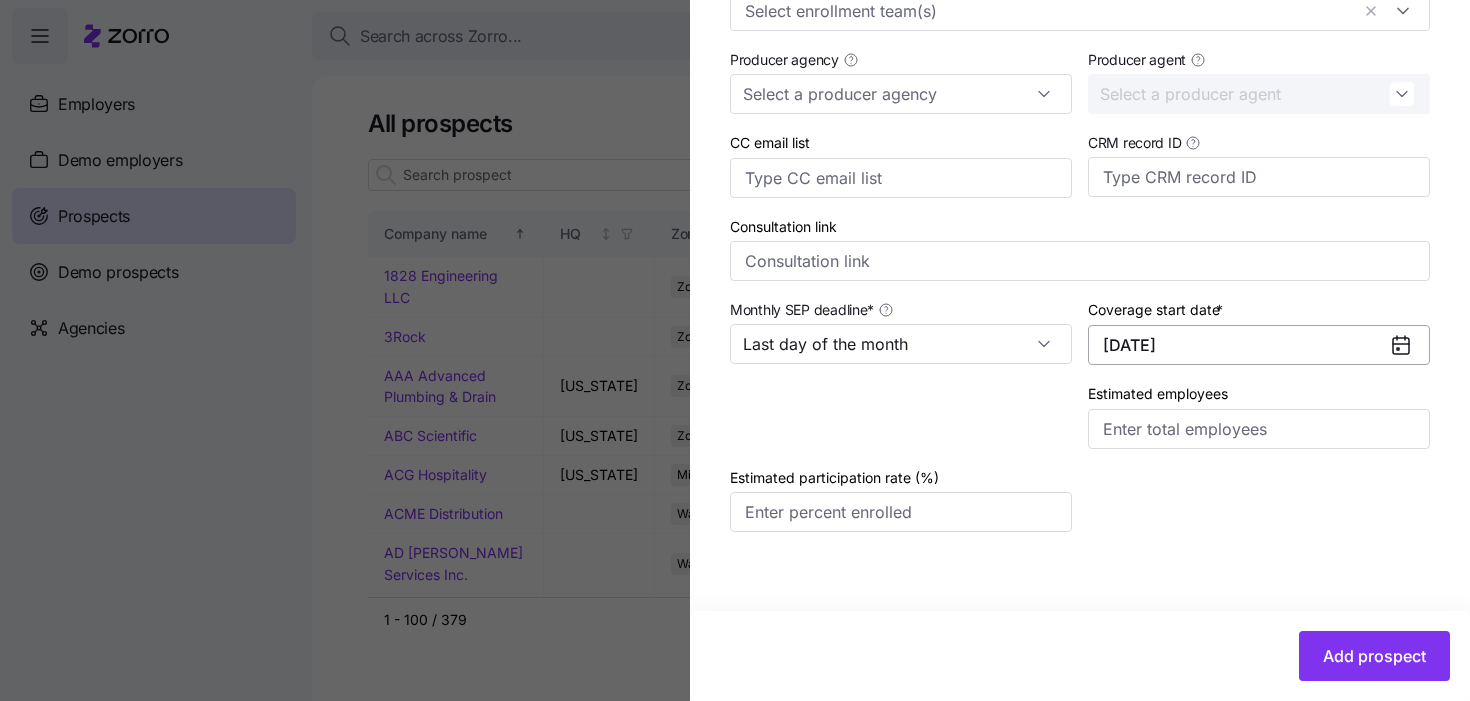 click on "09/01/2025" at bounding box center [1259, 345] 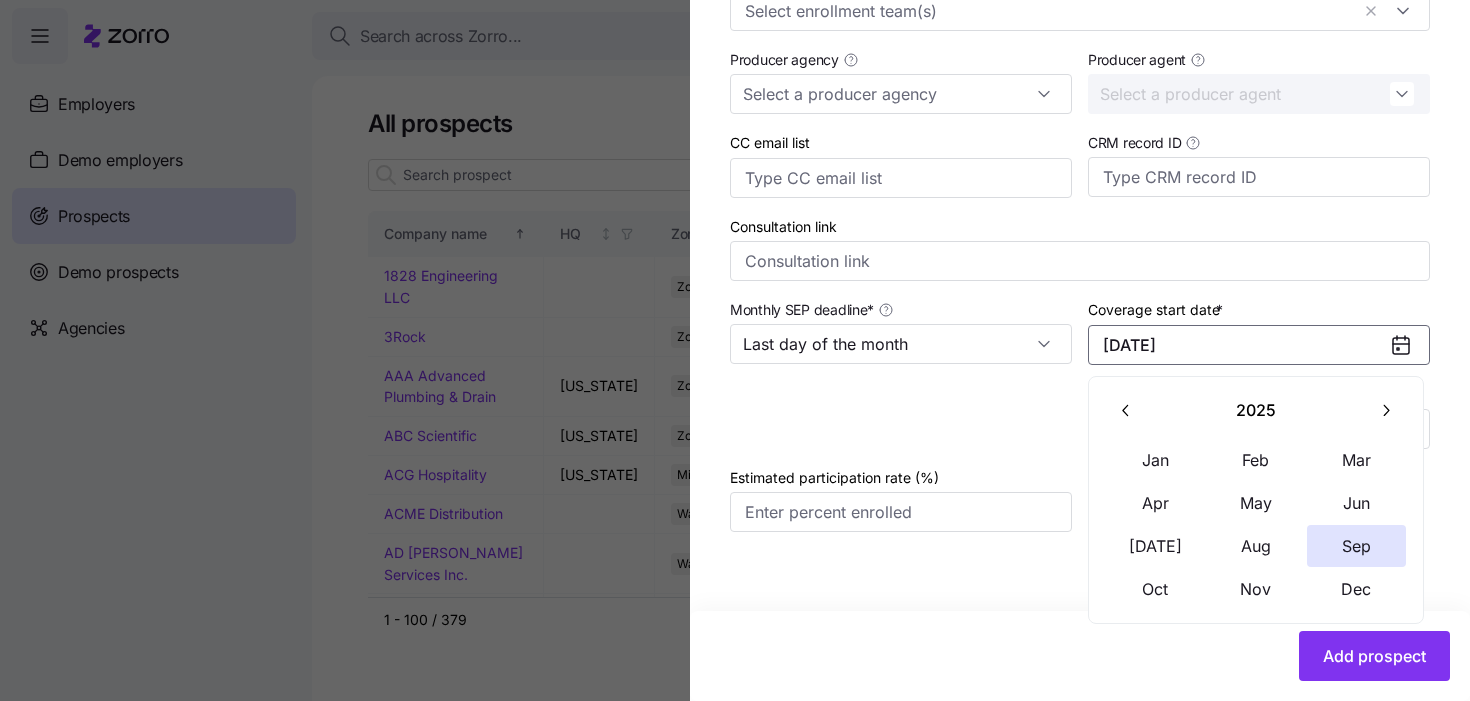 click 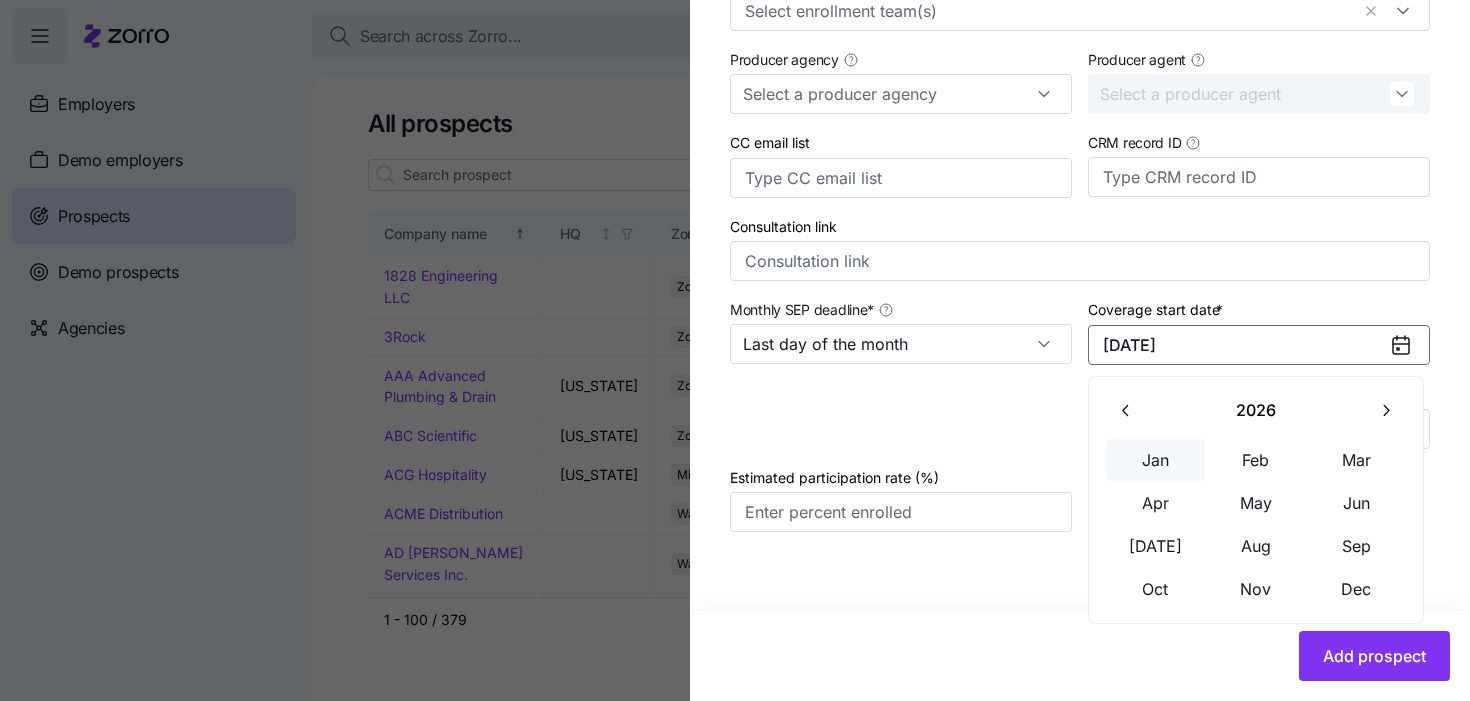 click on "Jan" at bounding box center [1156, 460] 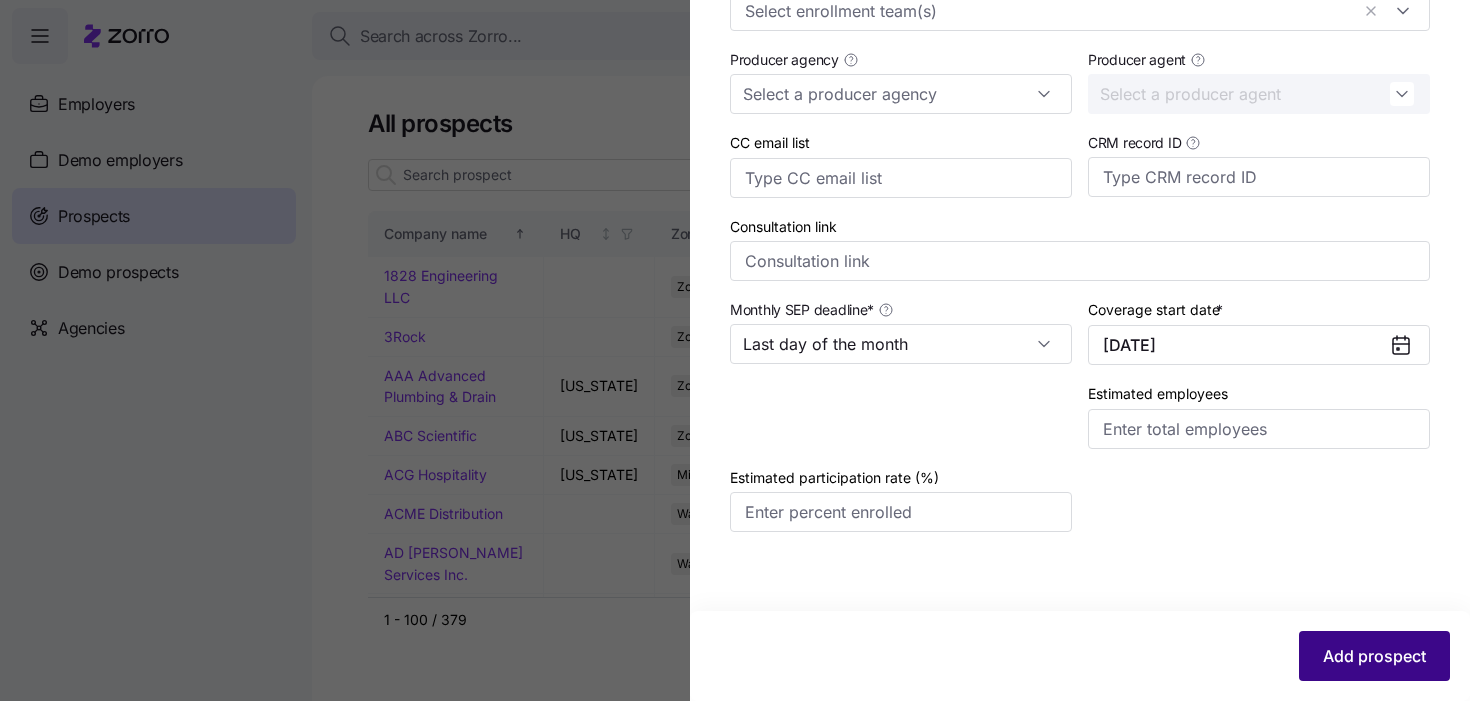 click on "Add prospect" at bounding box center [1374, 656] 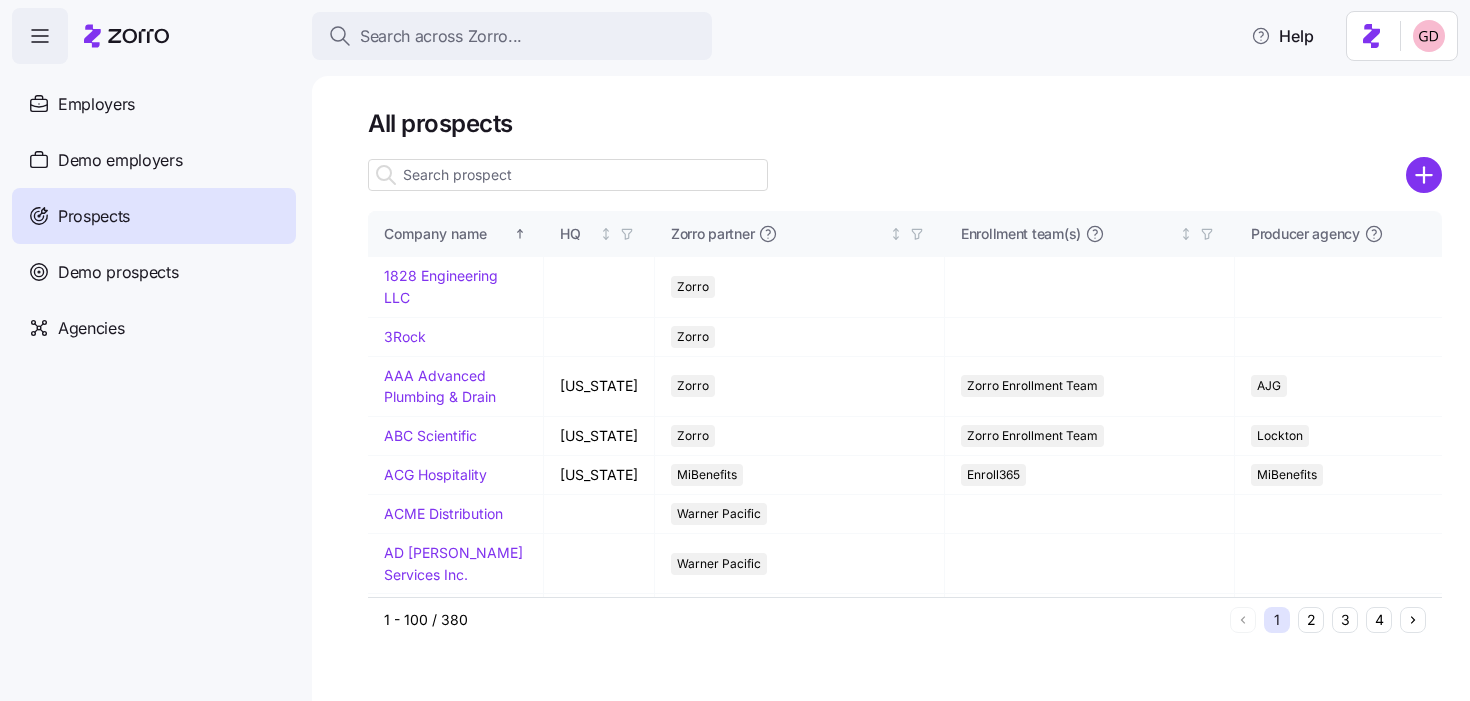click at bounding box center (568, 175) 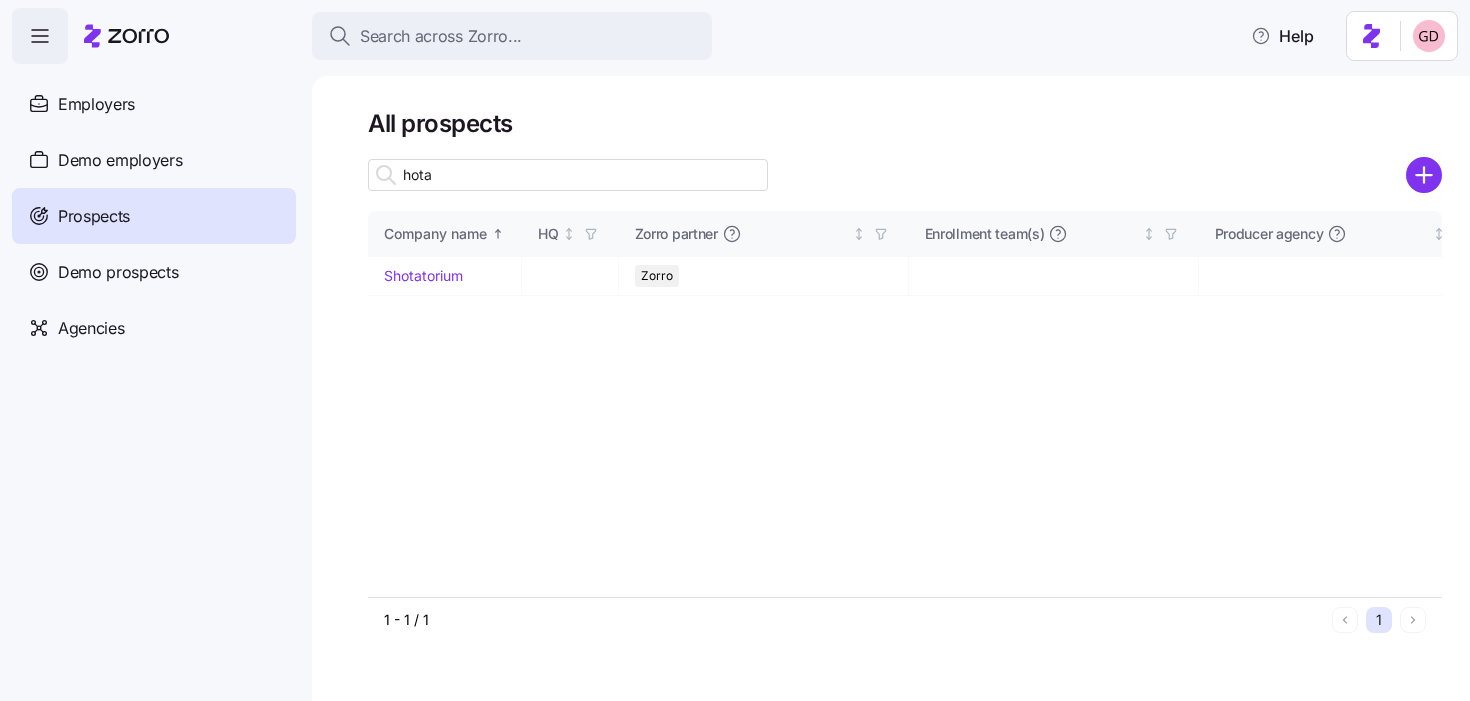 drag, startPoint x: 445, startPoint y: 177, endPoint x: 597, endPoint y: 182, distance: 152.08221 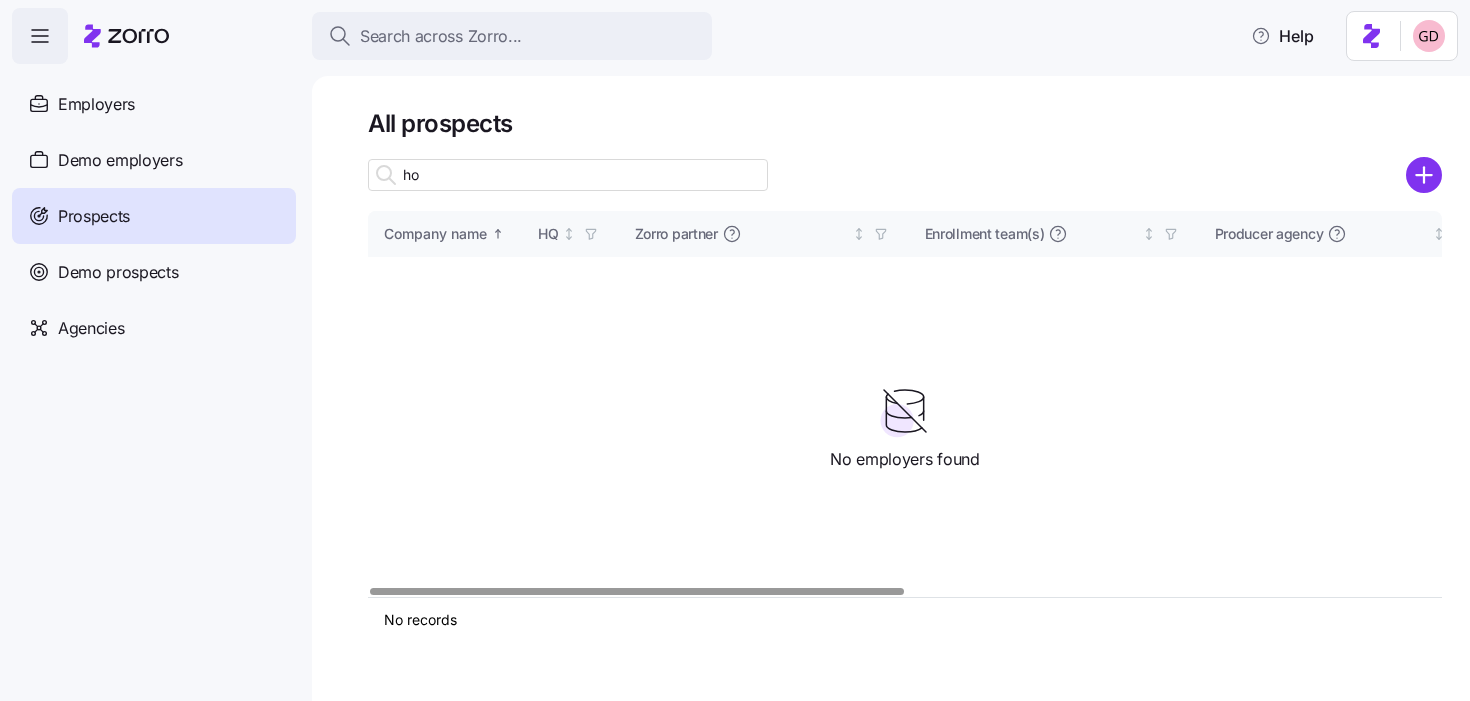 type on "h" 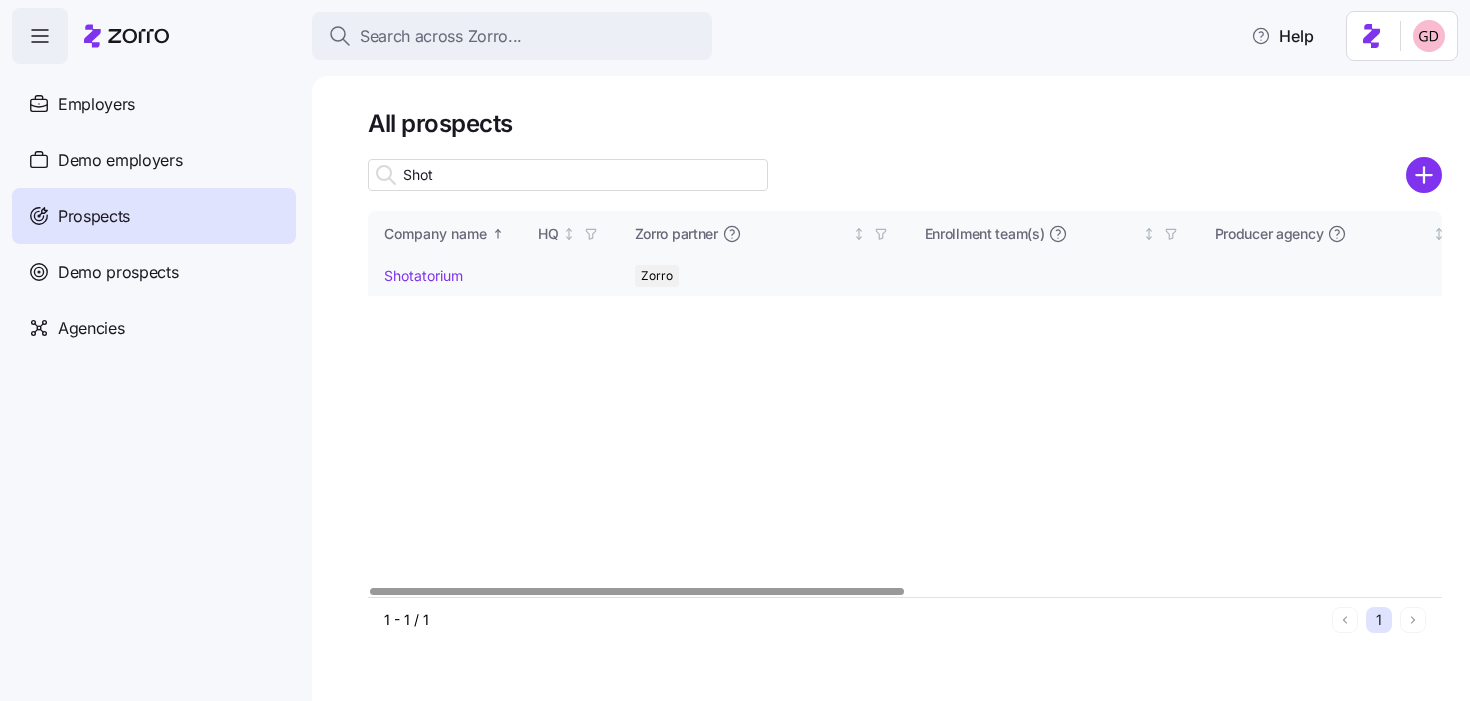 type on "Shot" 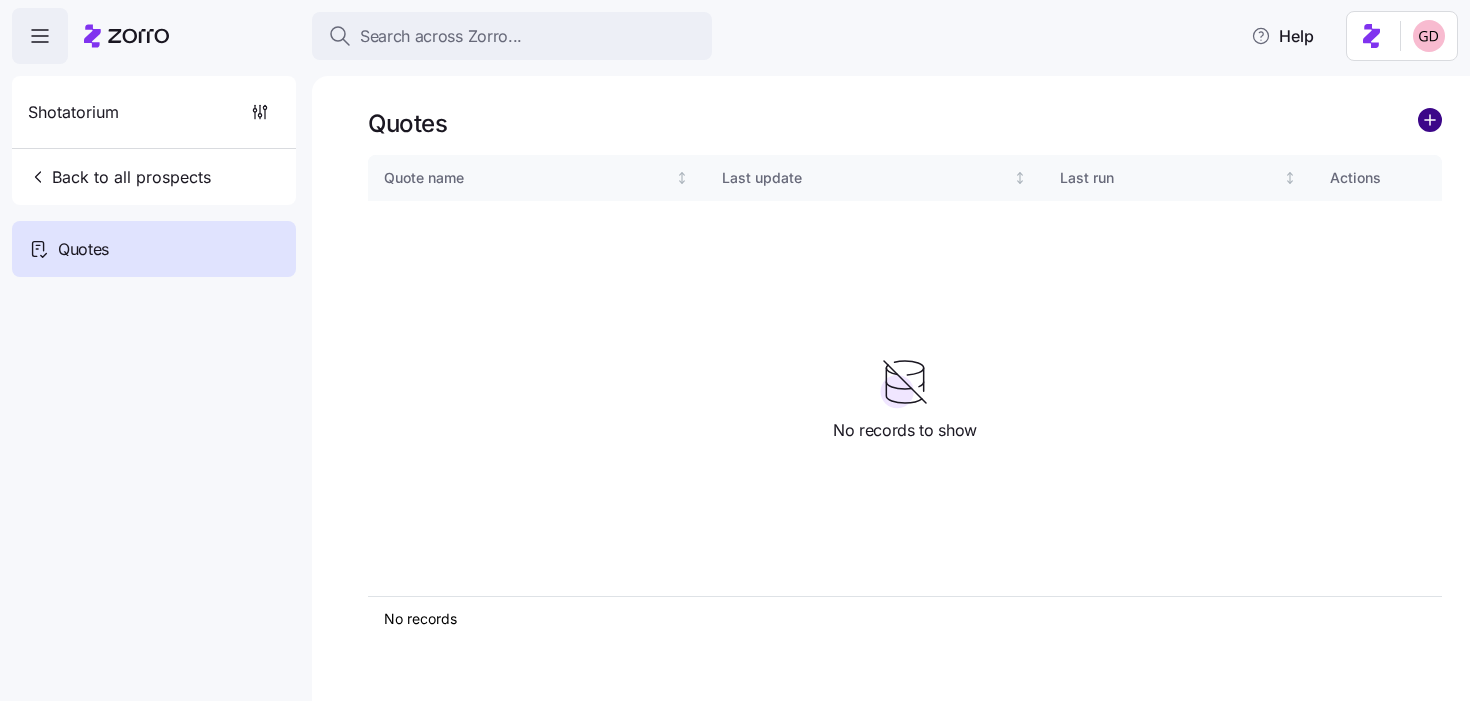 click 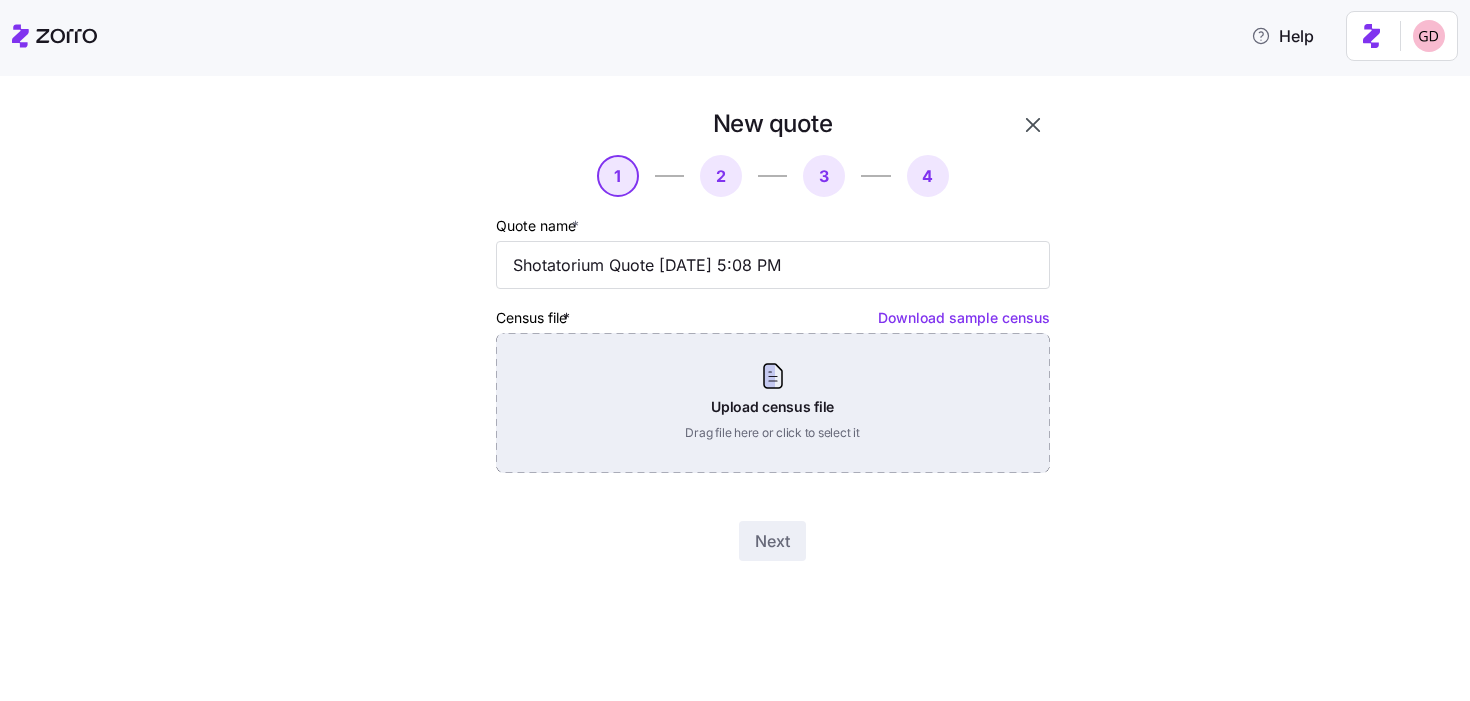 click on "Upload census file Drag file here or click to select it" at bounding box center (773, 403) 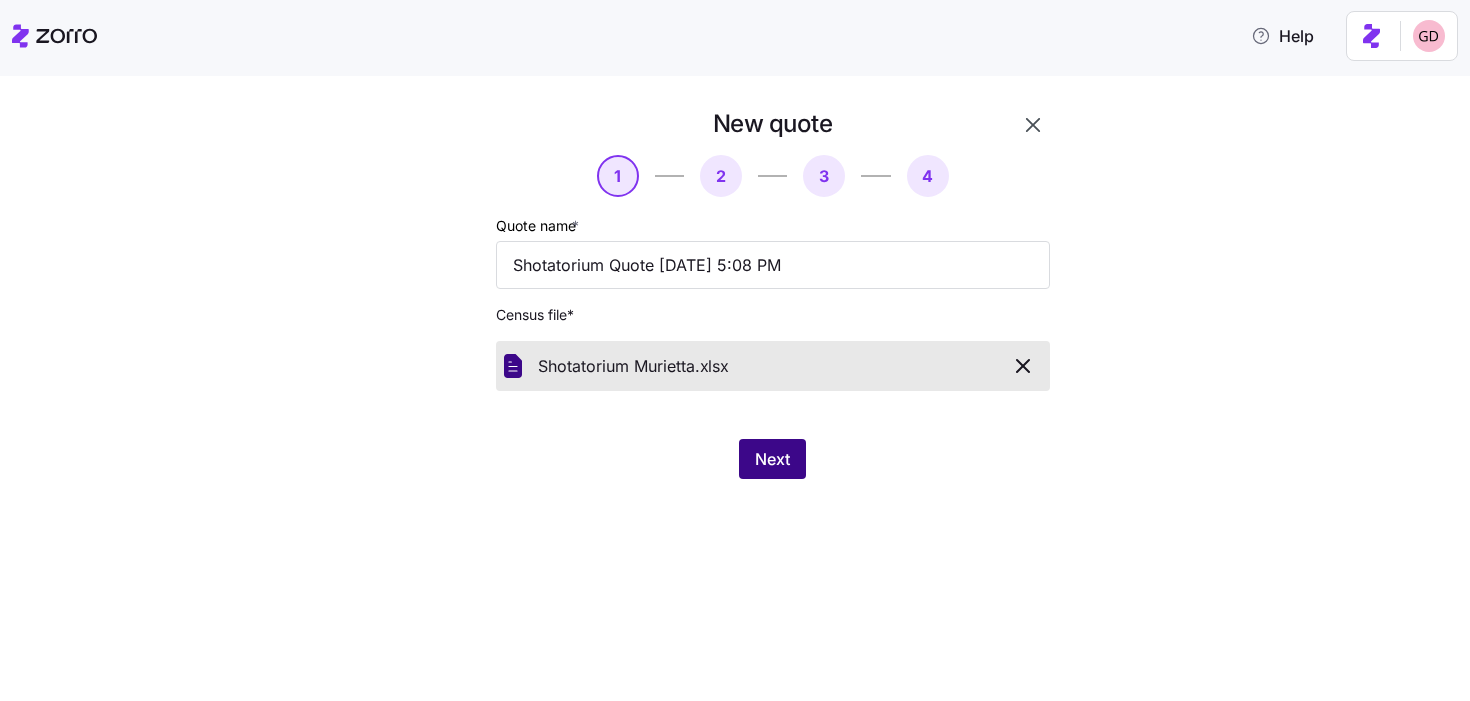 click on "Next" at bounding box center (772, 459) 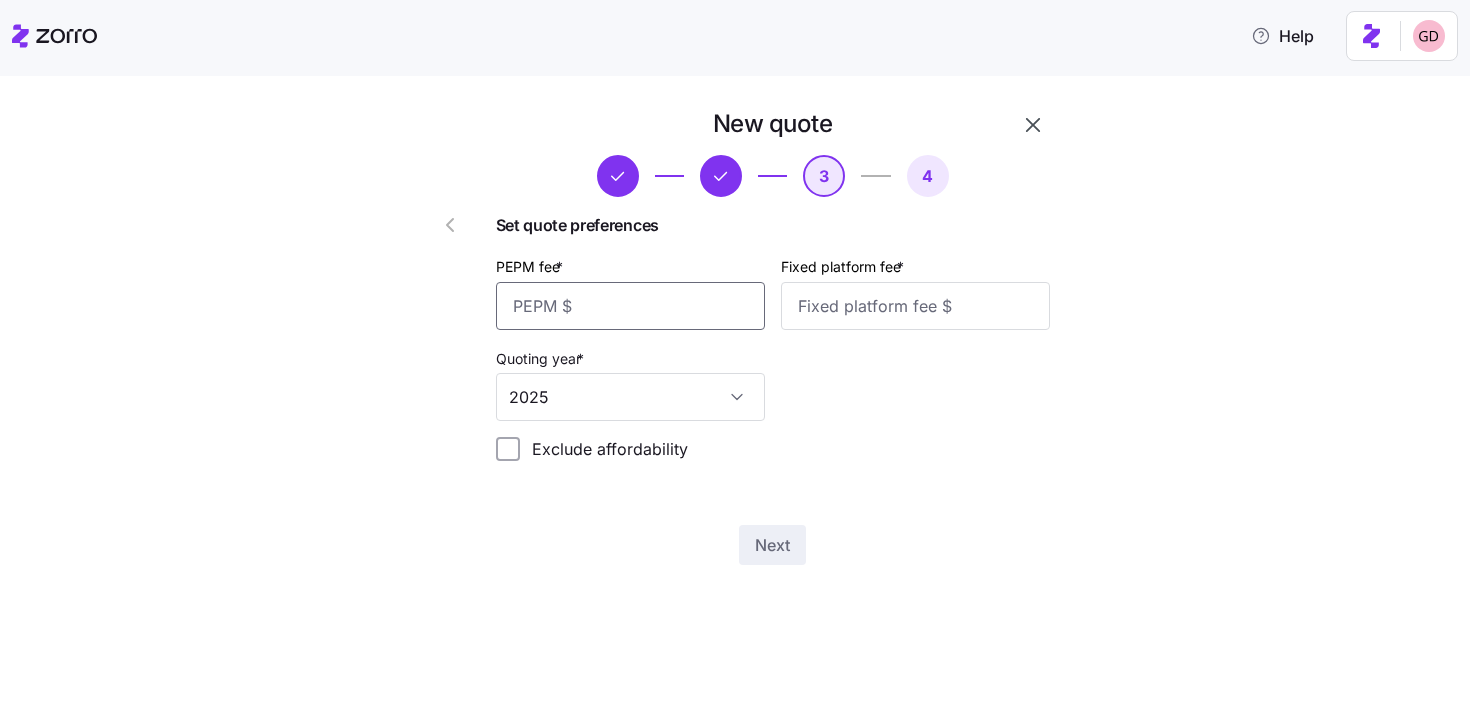 click on "PEPM fee  *" at bounding box center [630, 306] 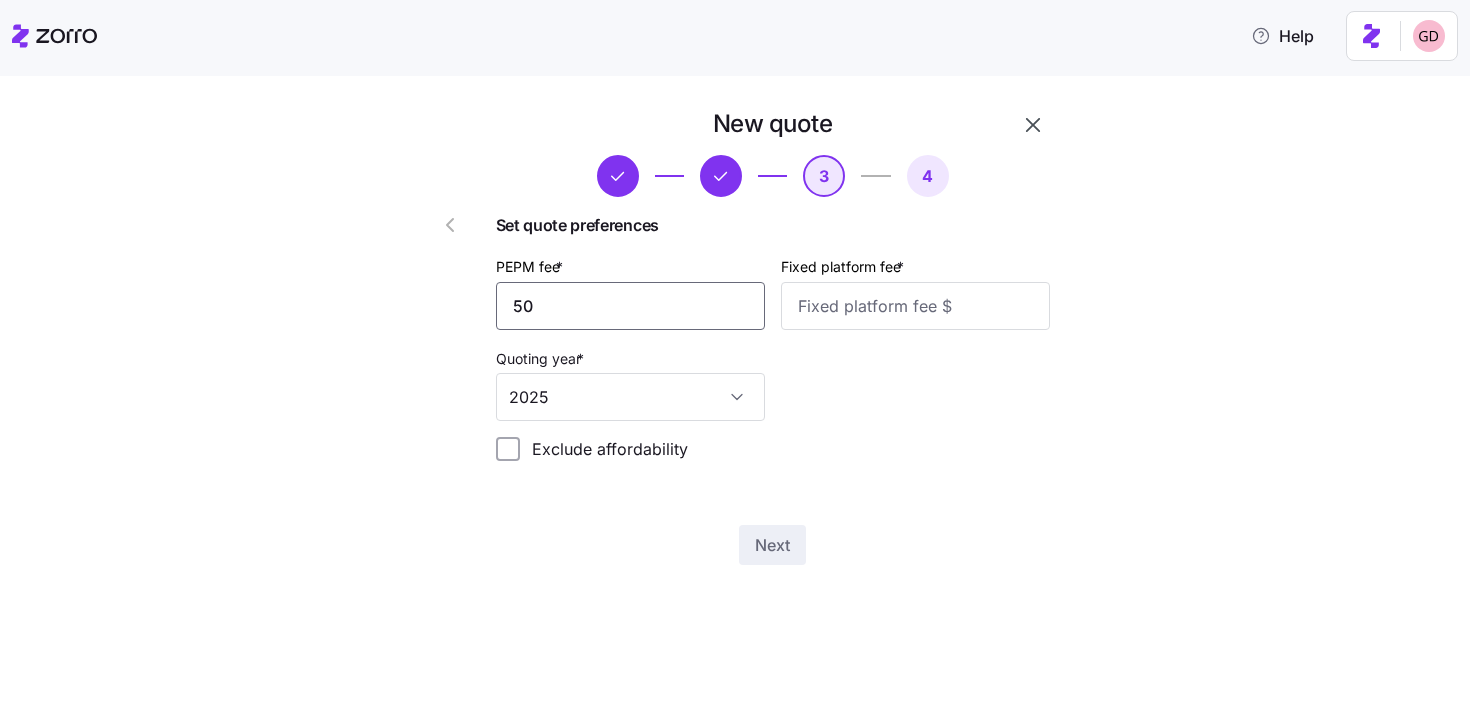 type on "50" 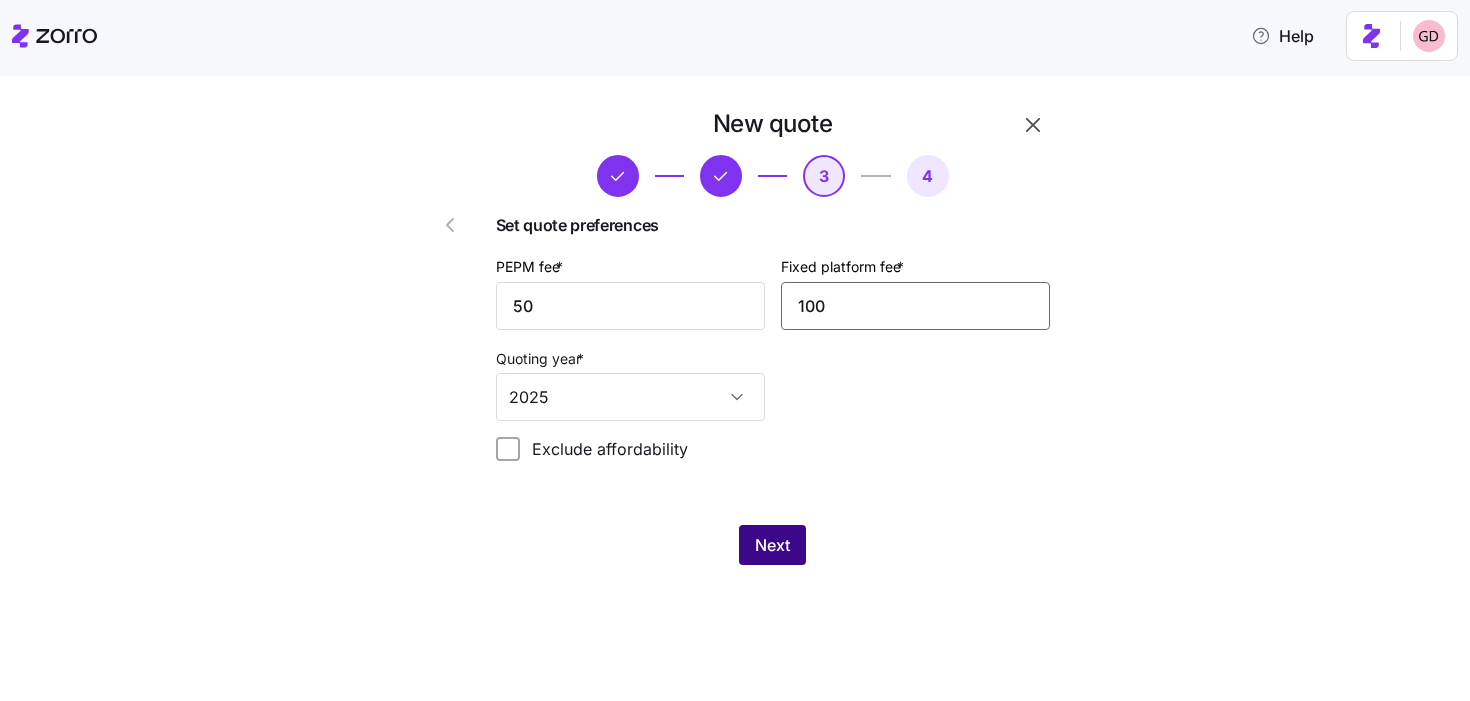 type on "100" 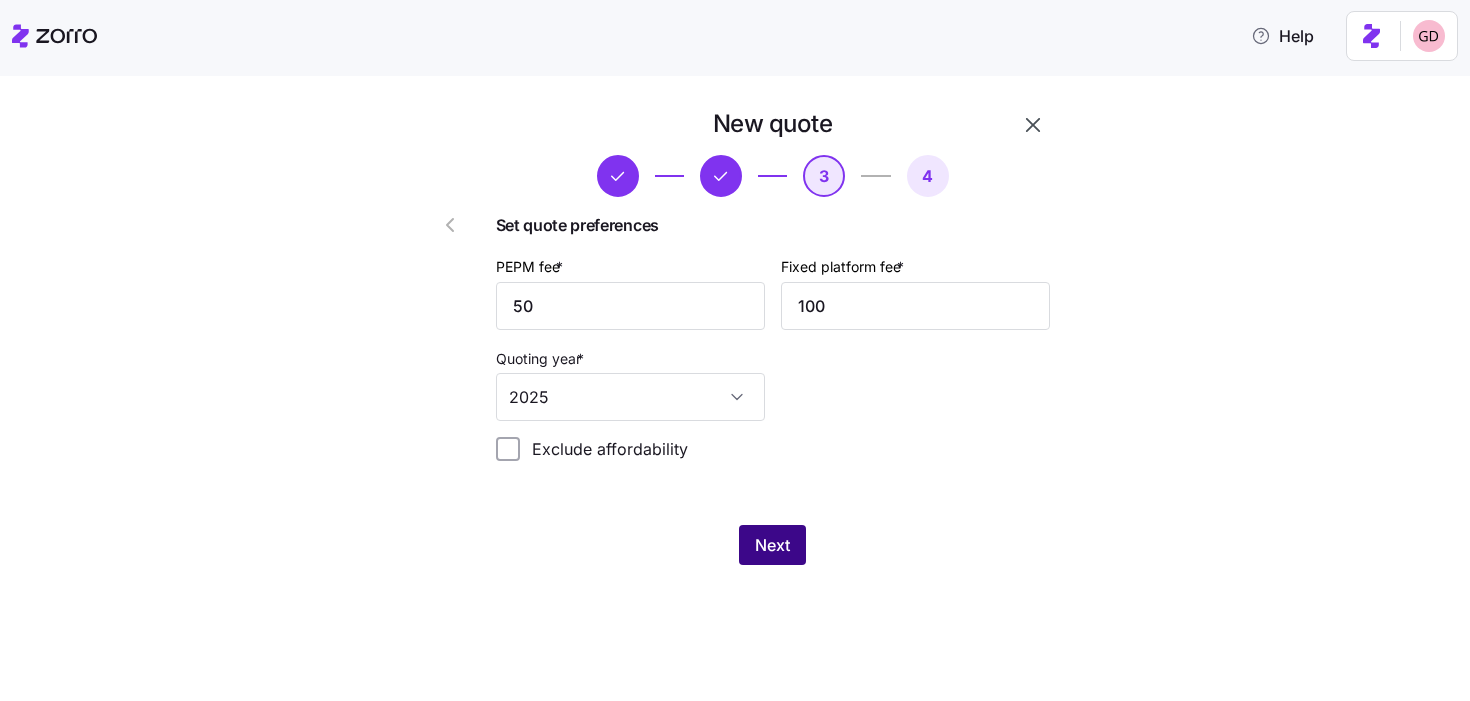 click on "Next" at bounding box center (772, 545) 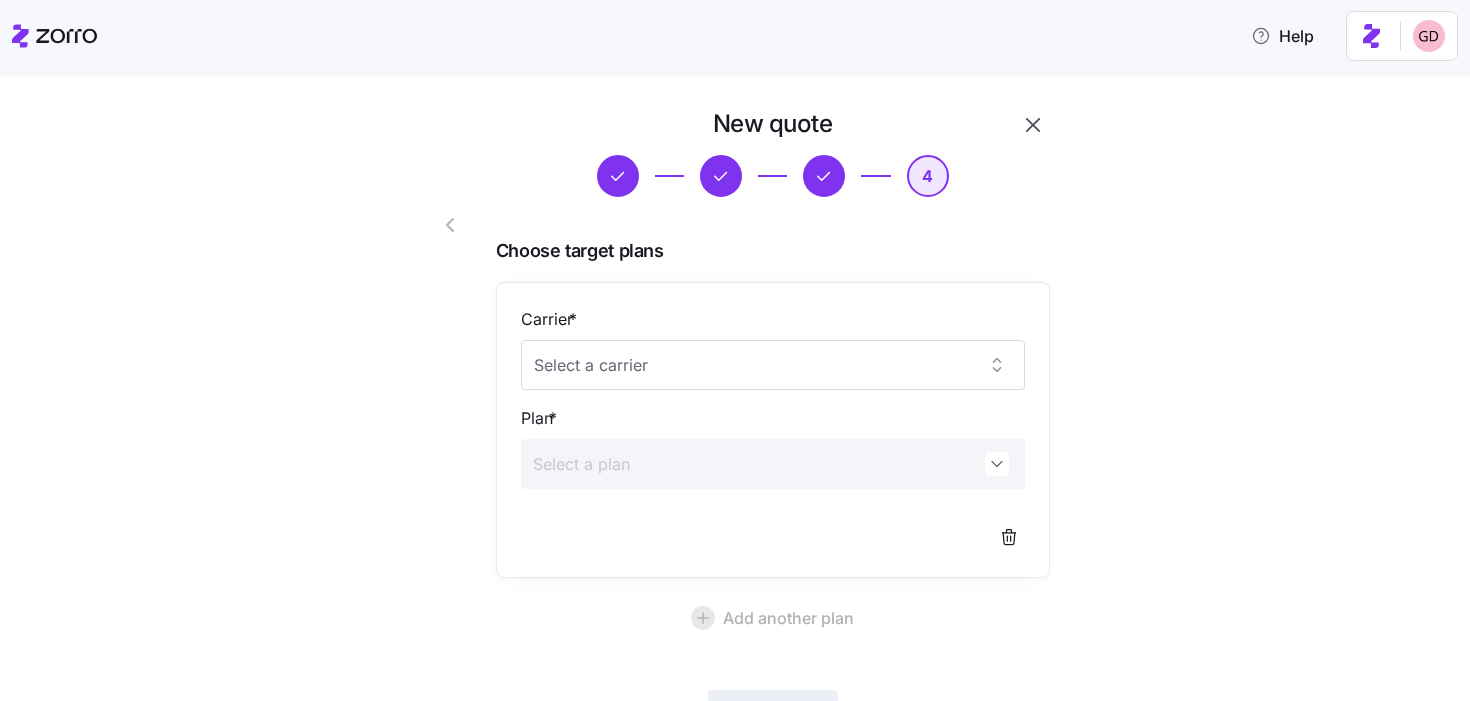 scroll, scrollTop: 160, scrollLeft: 0, axis: vertical 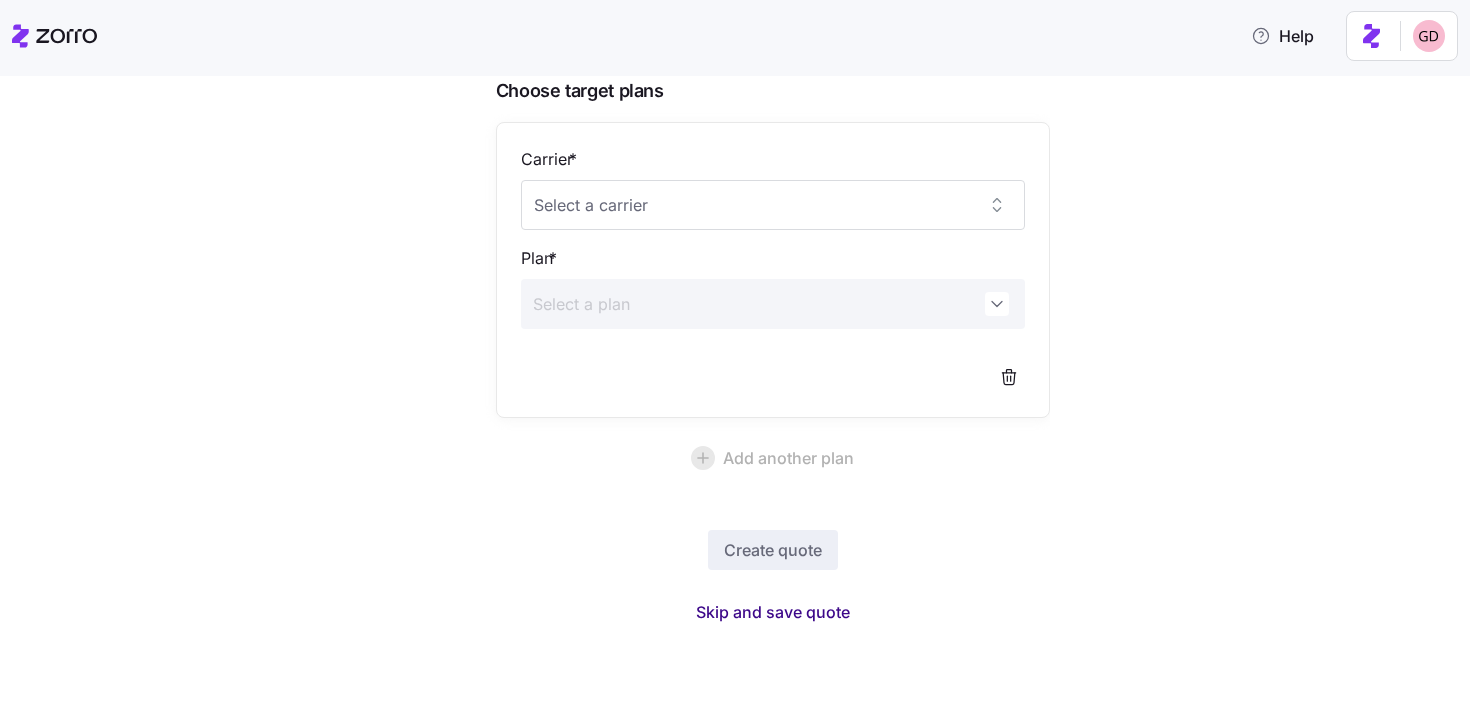 click on "Skip and save quote" at bounding box center (773, 612) 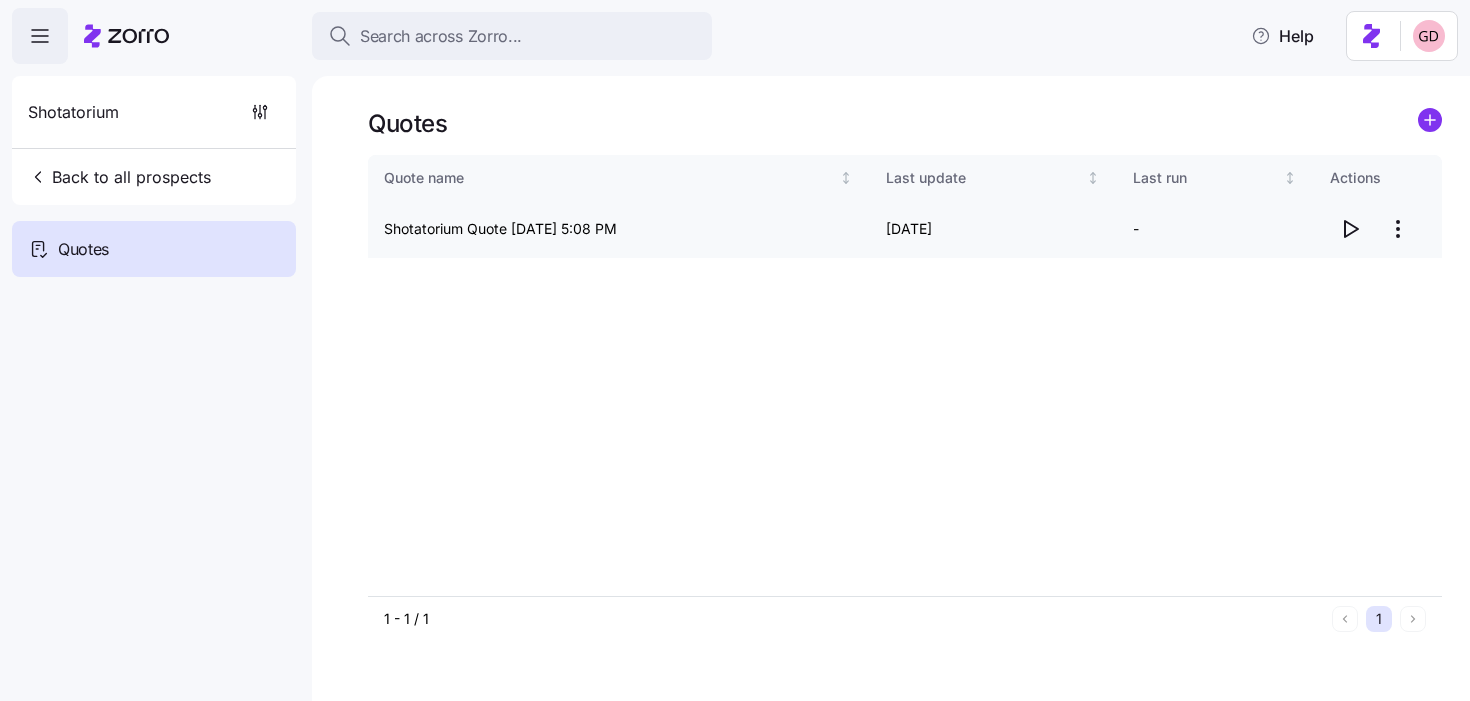 click 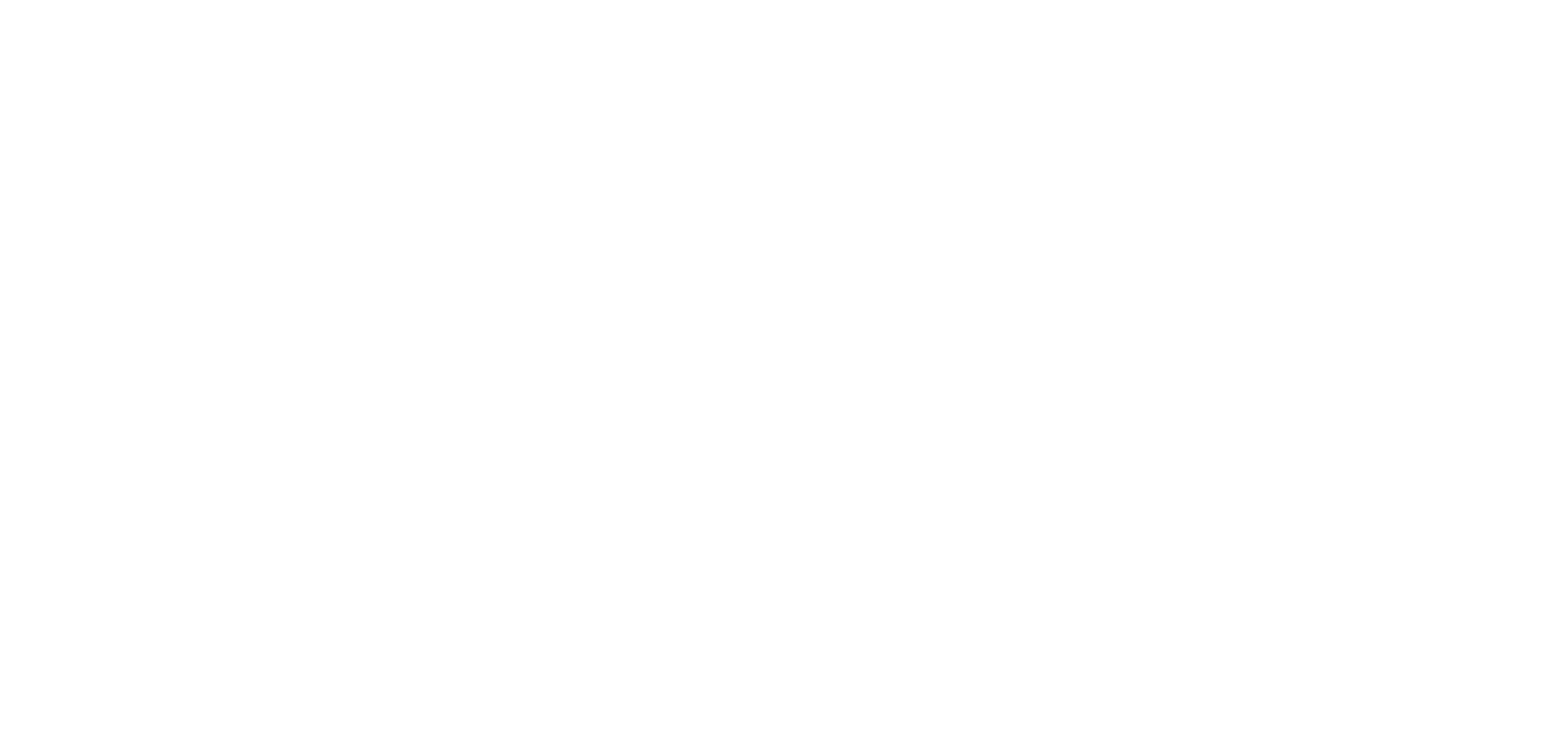 scroll, scrollTop: 0, scrollLeft: 0, axis: both 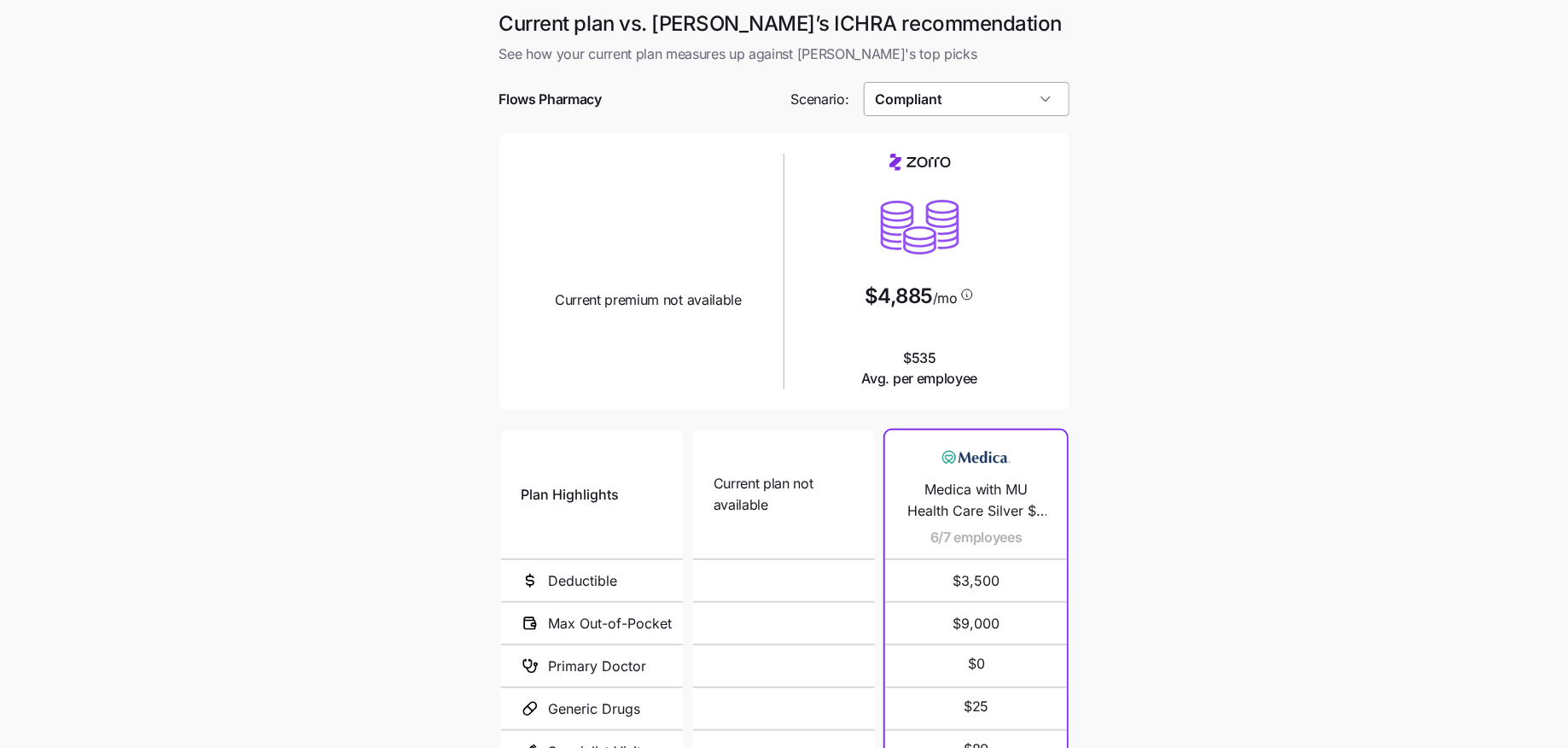 click on "Compliant" at bounding box center [966, 99] 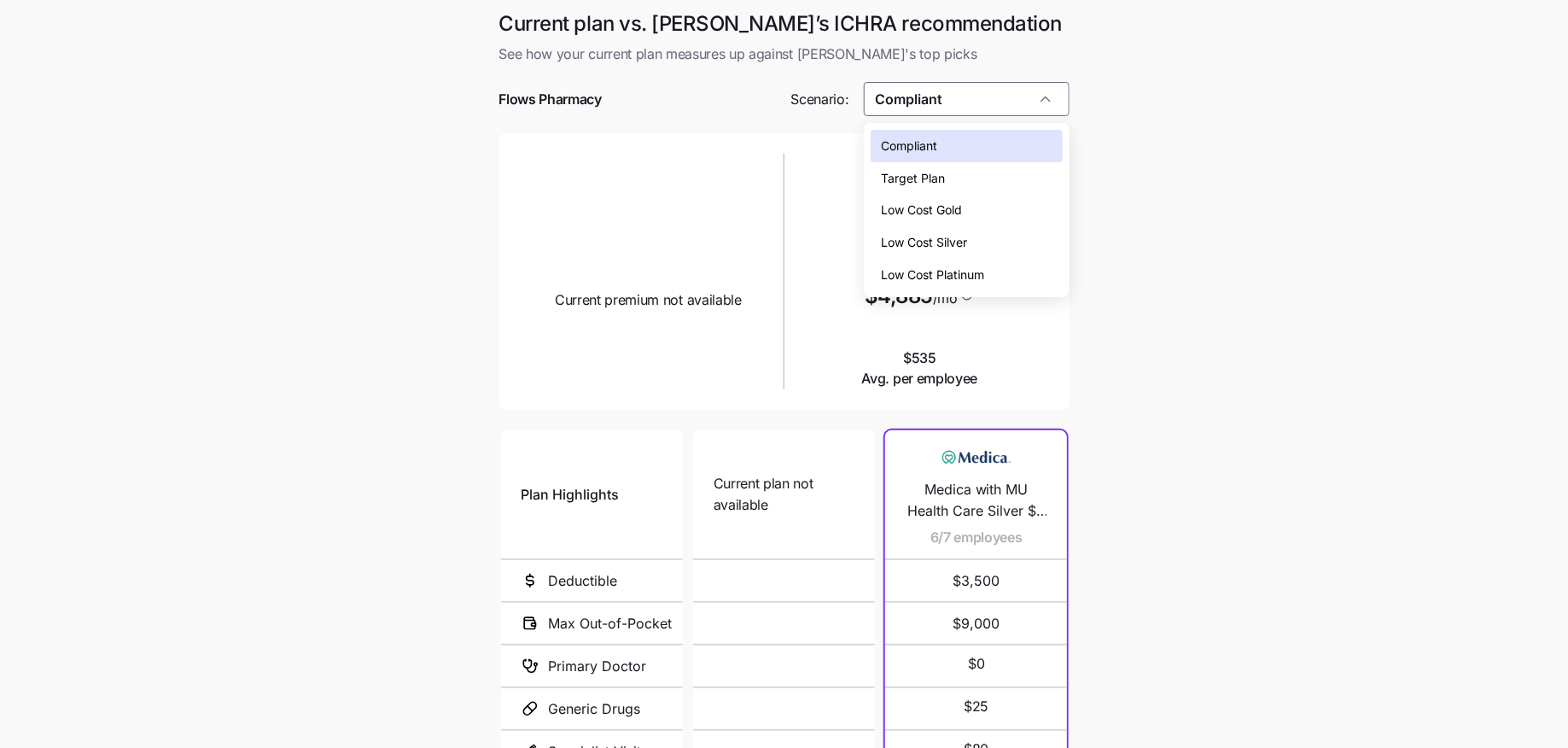 click on "Low Cost Silver" at bounding box center [924, 243] 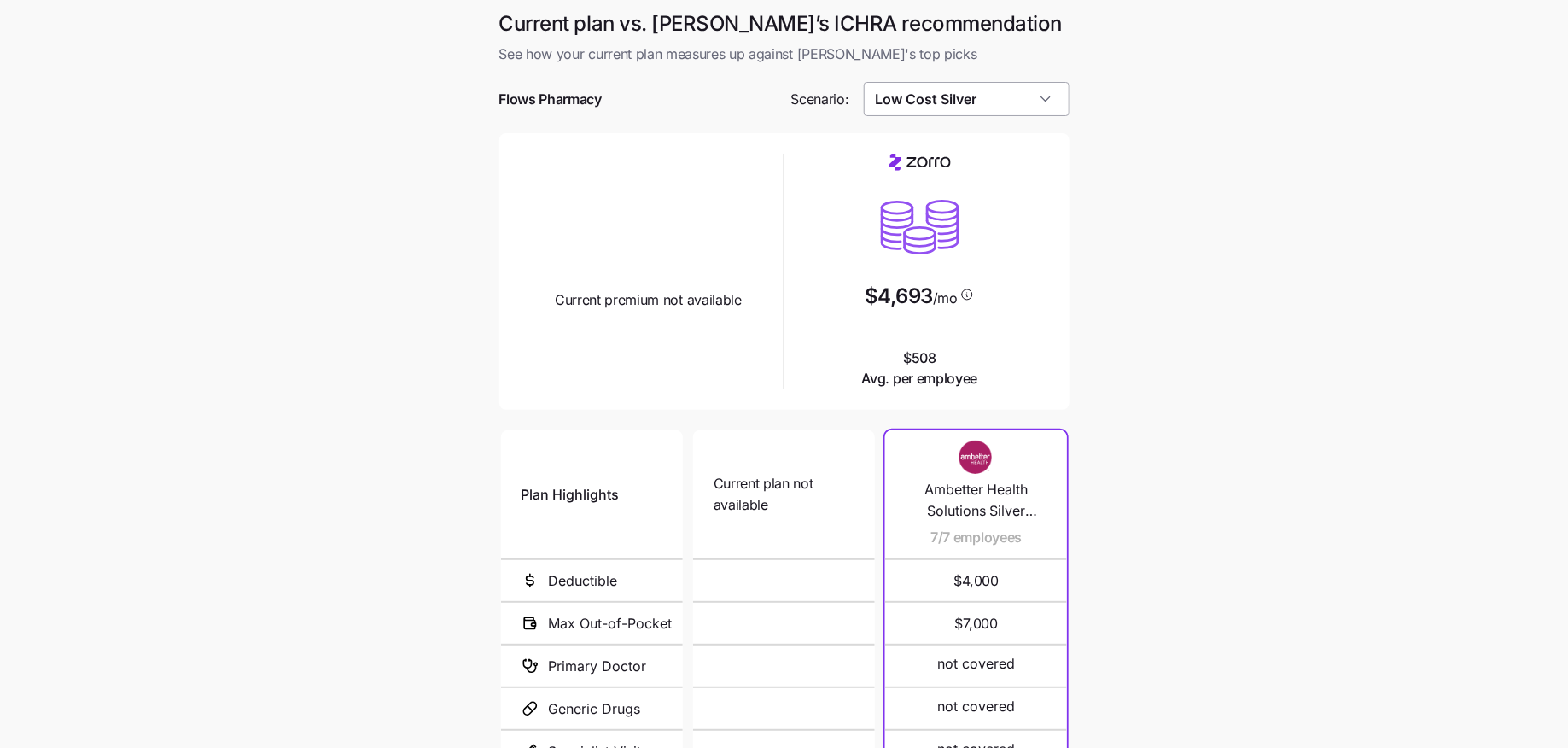 click on "Low Cost Silver" at bounding box center [966, 99] 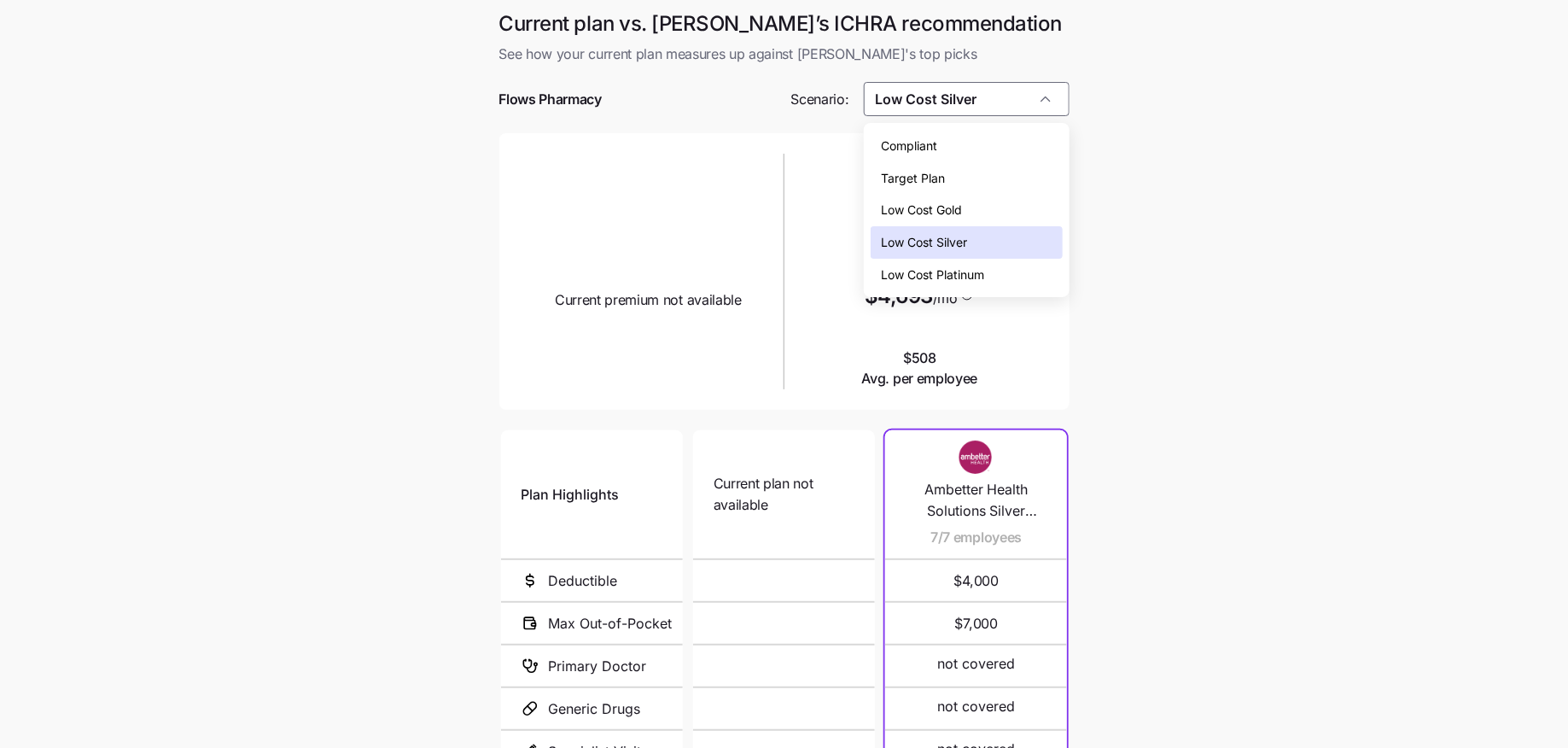 click on "Low Cost Gold" at bounding box center [921, 210] 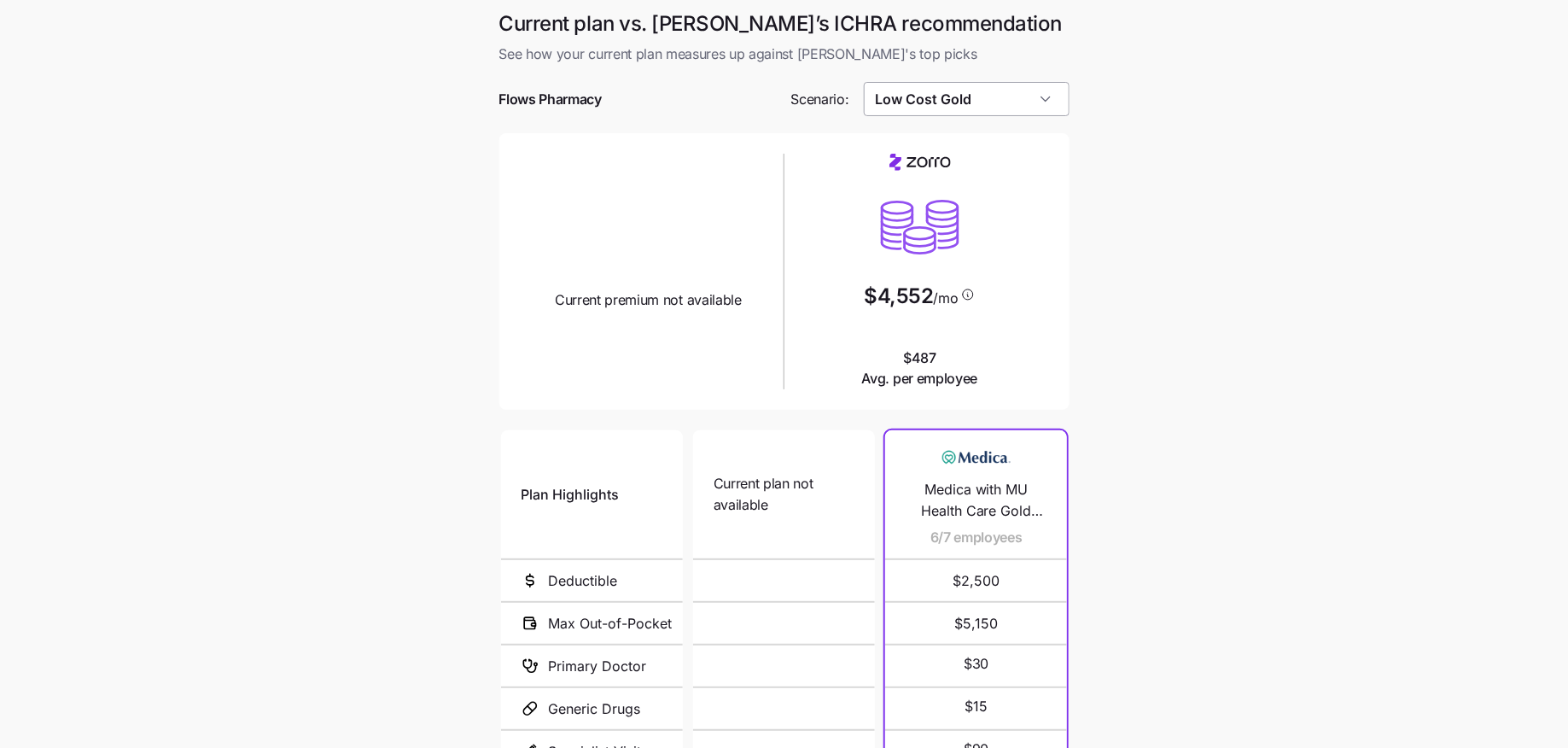 click on "Low Cost Gold" at bounding box center (966, 99) 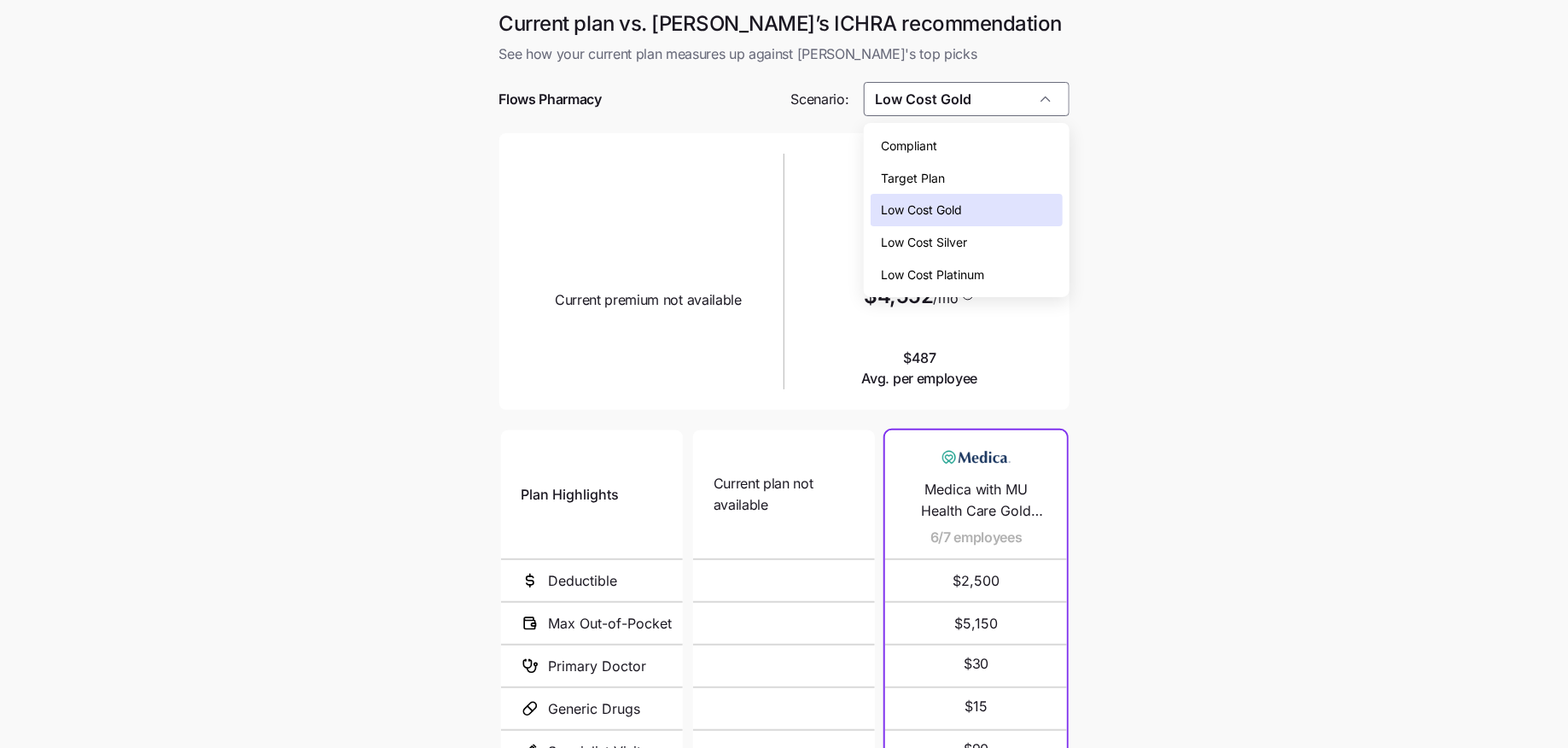 click on "Low Cost Silver" at bounding box center (924, 243) 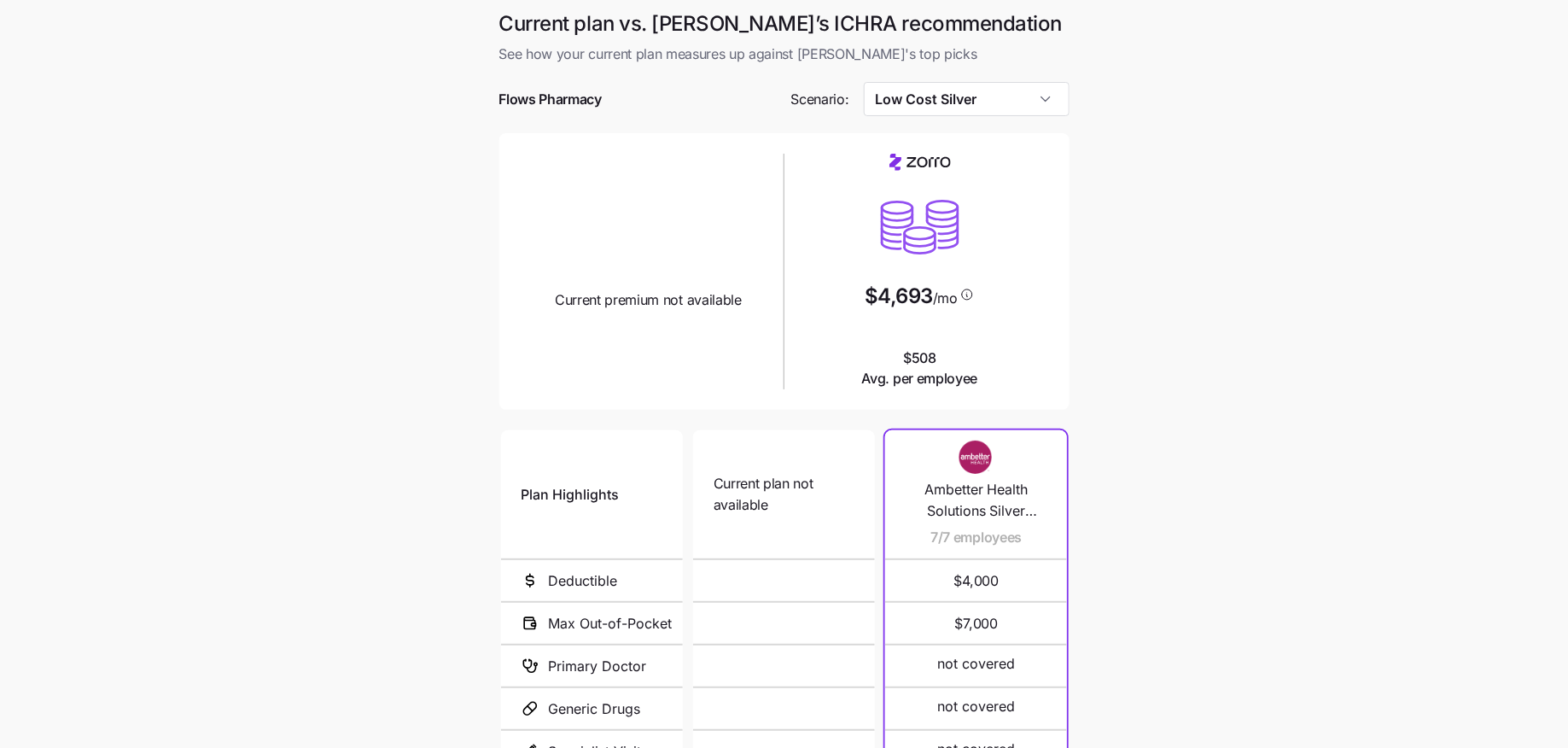 click at bounding box center (784, 125) 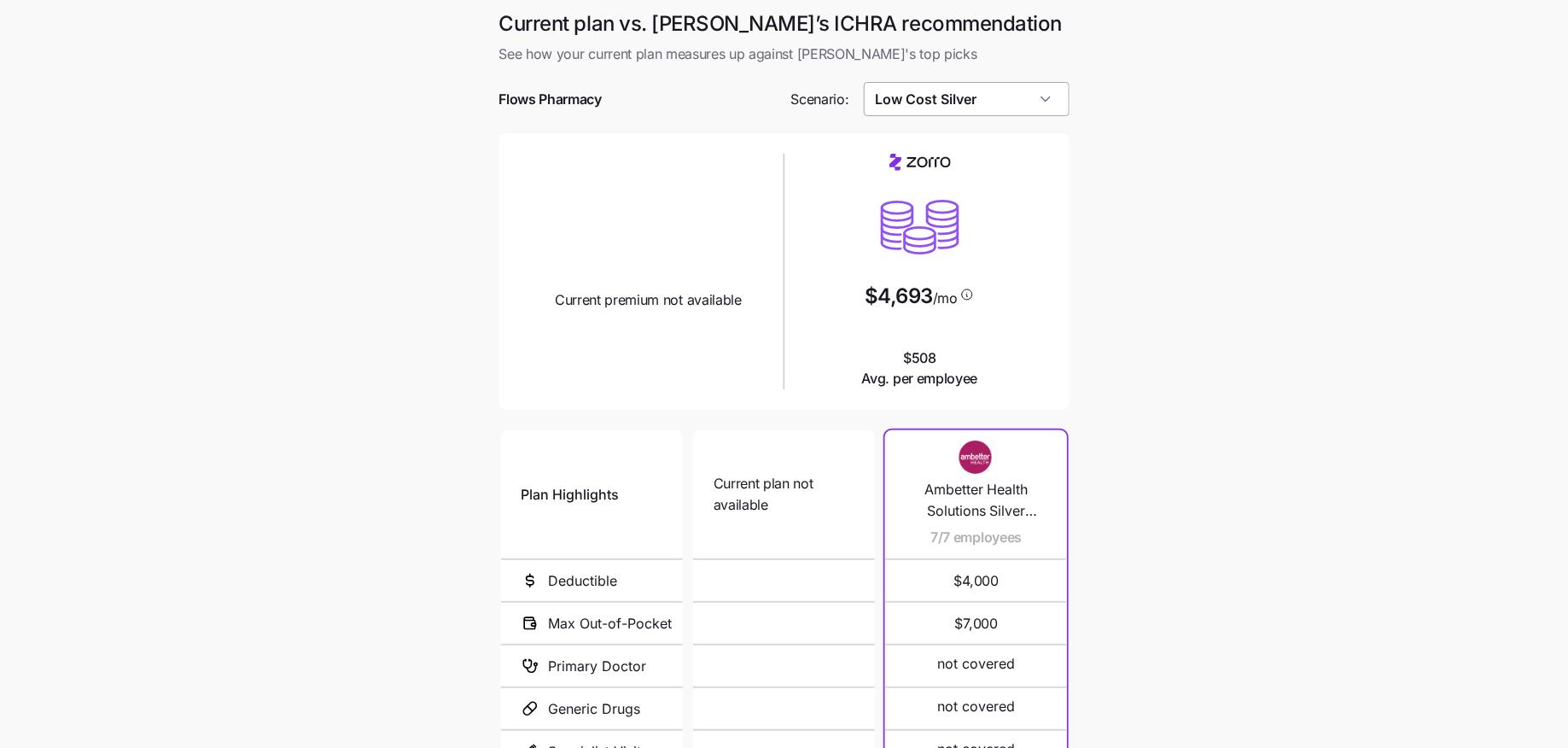 click on "Low Cost Silver" at bounding box center (966, 99) 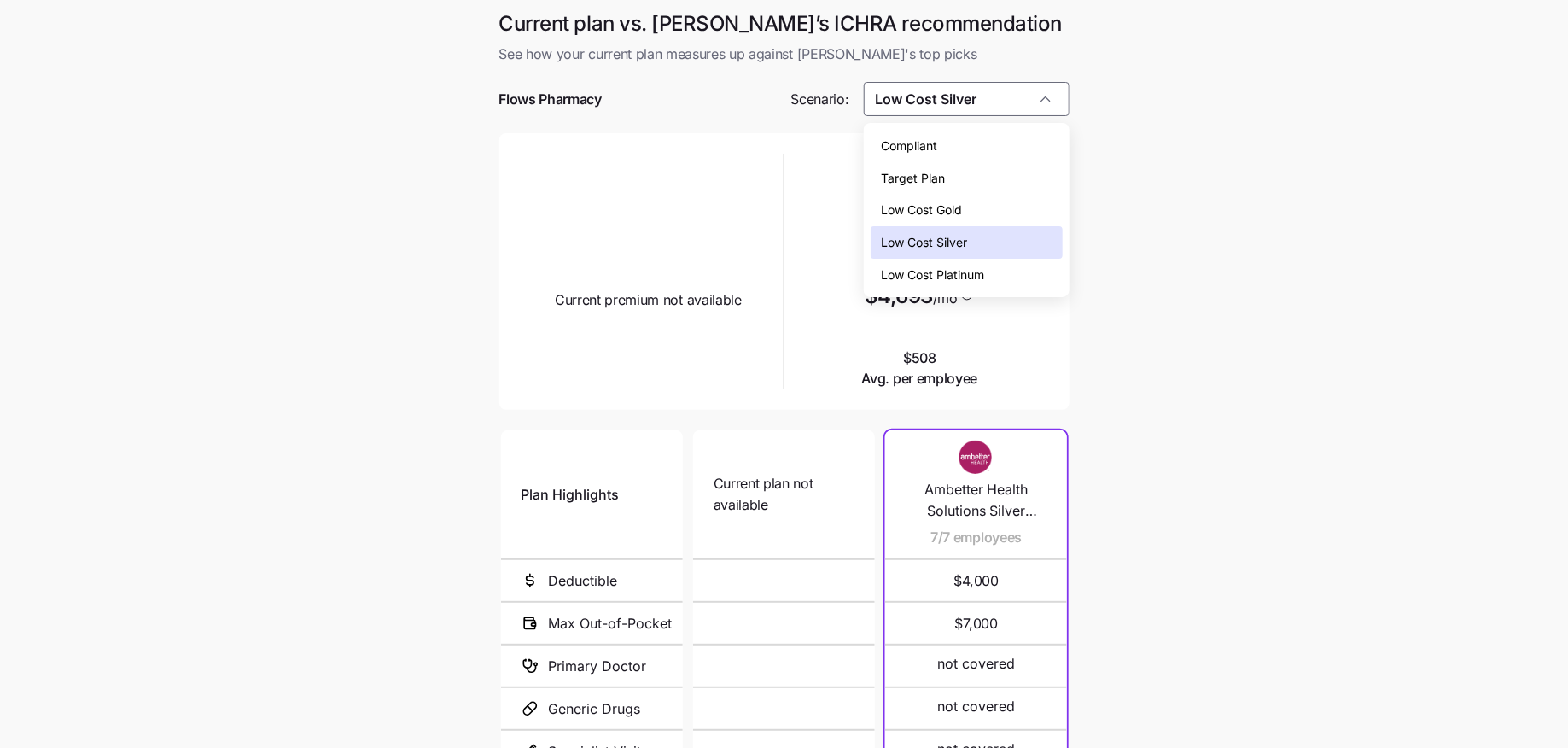 click on "Low Cost Gold" at bounding box center [921, 210] 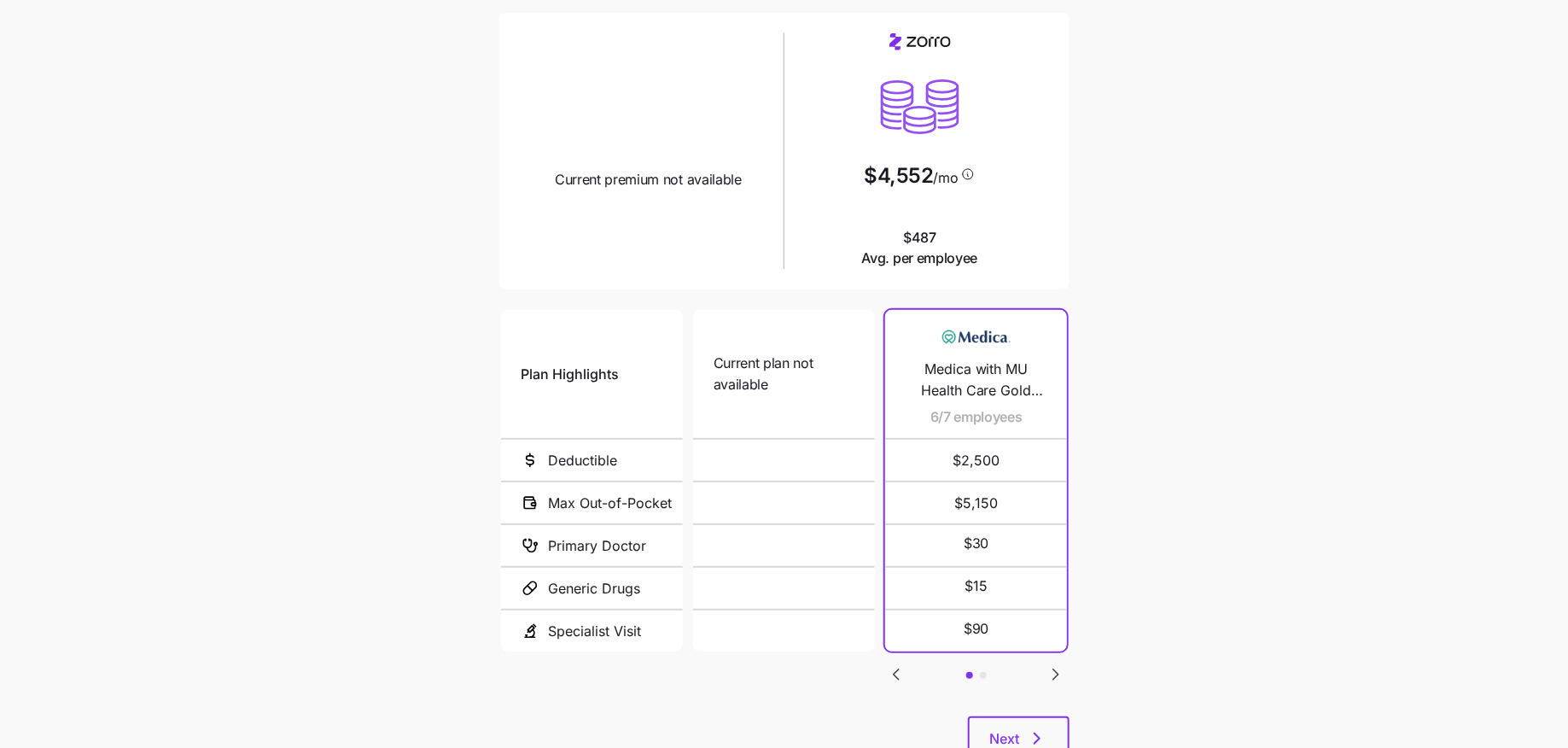 scroll, scrollTop: 183, scrollLeft: 0, axis: vertical 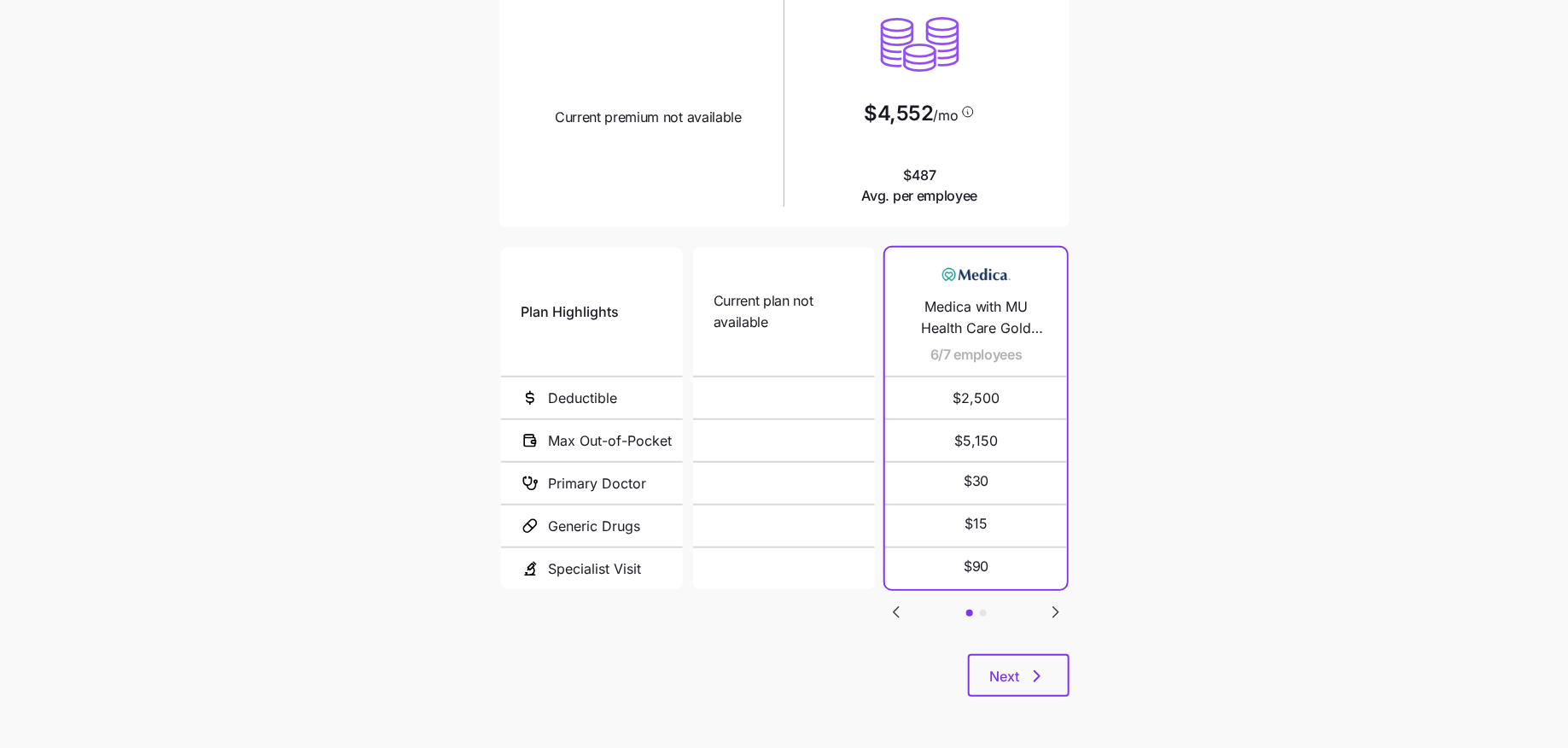 click 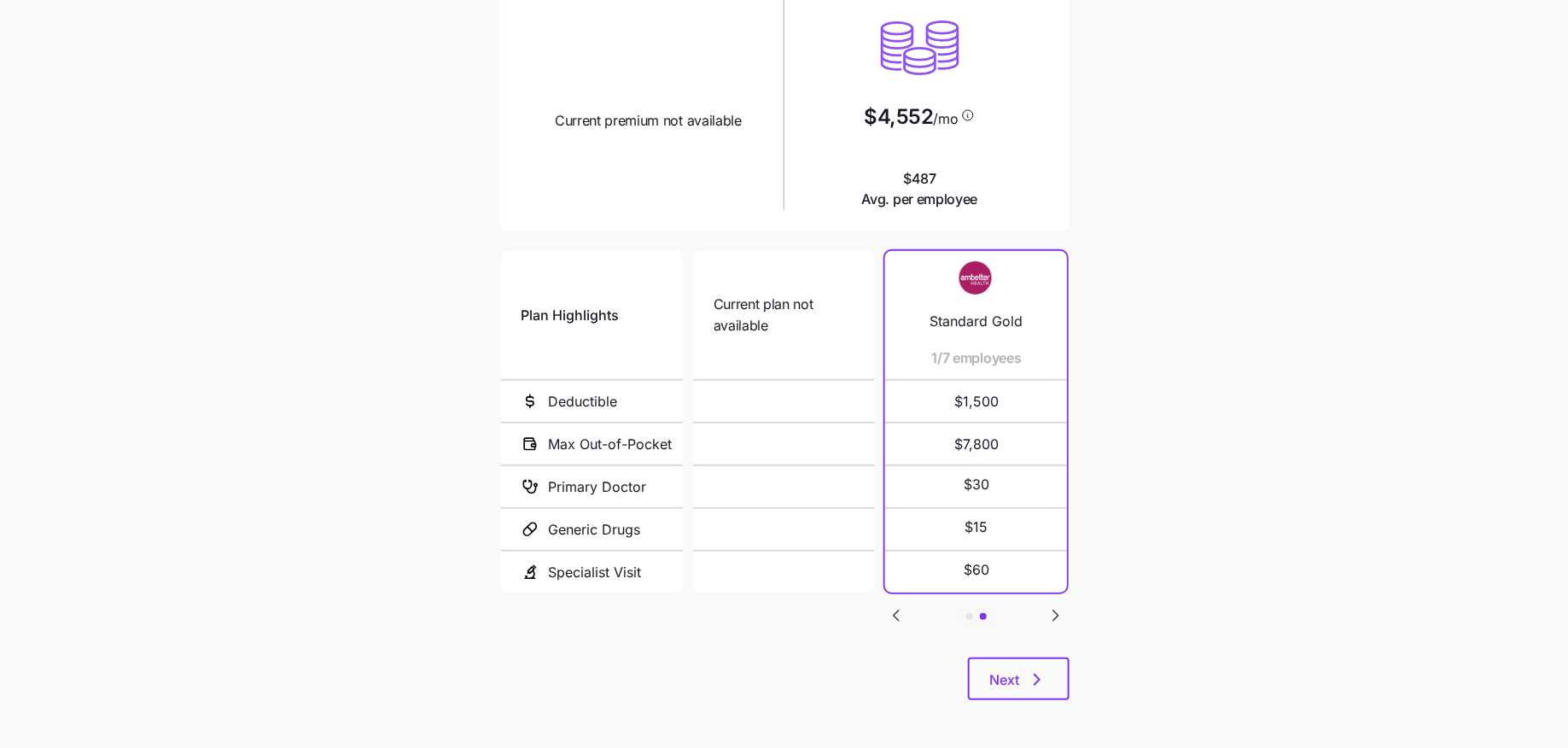 scroll, scrollTop: 183, scrollLeft: 0, axis: vertical 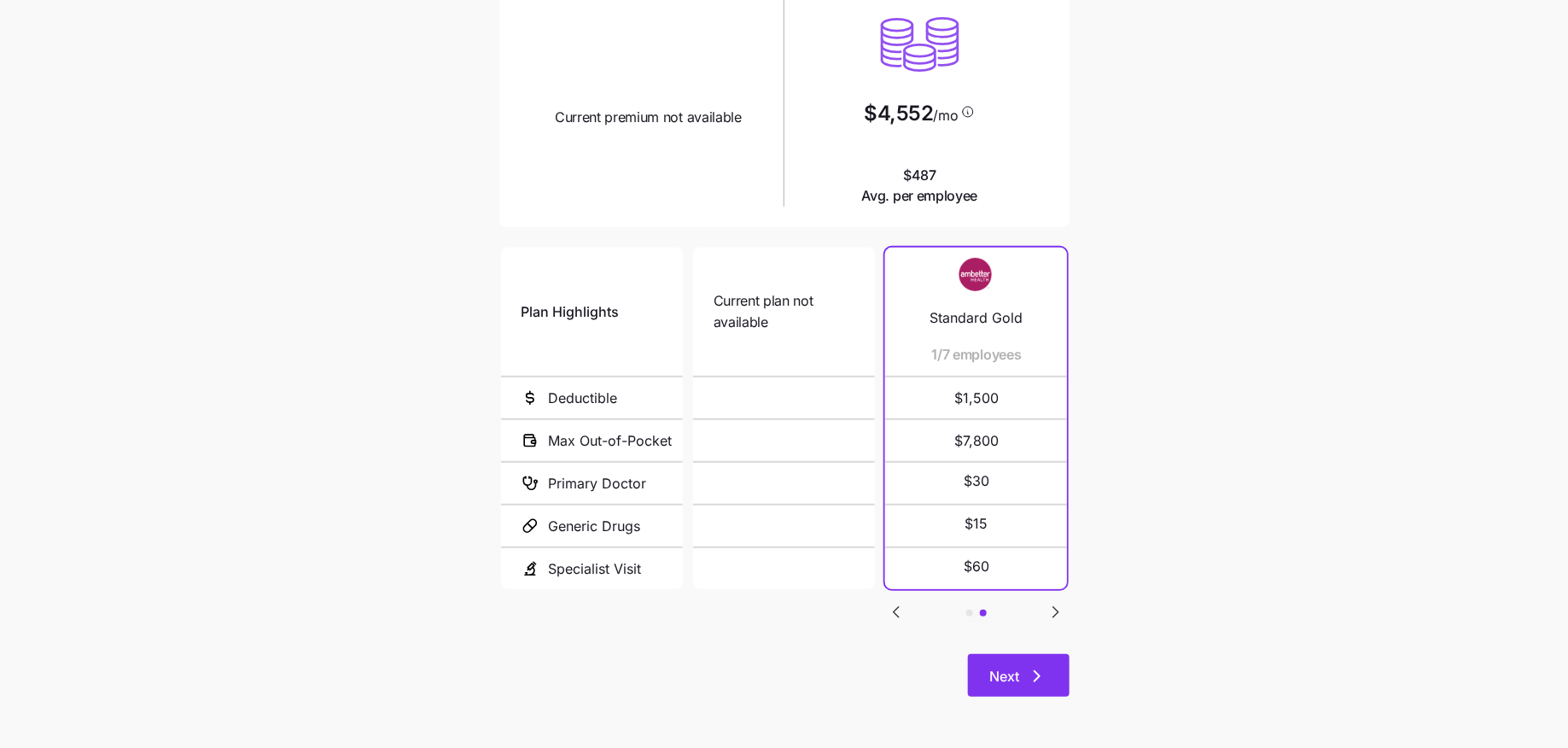 click on "Next" at bounding box center (1018, 675) 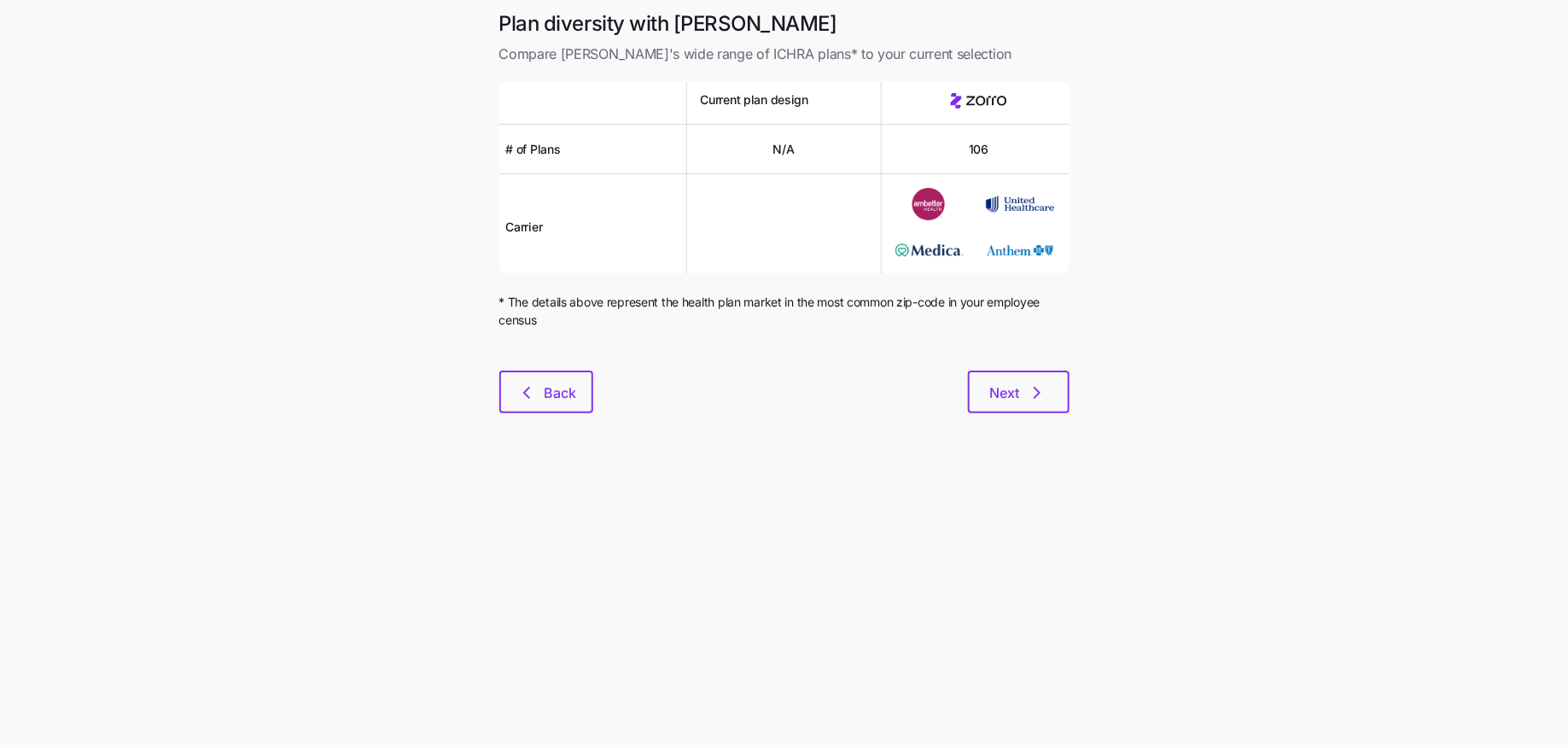 scroll, scrollTop: 0, scrollLeft: 0, axis: both 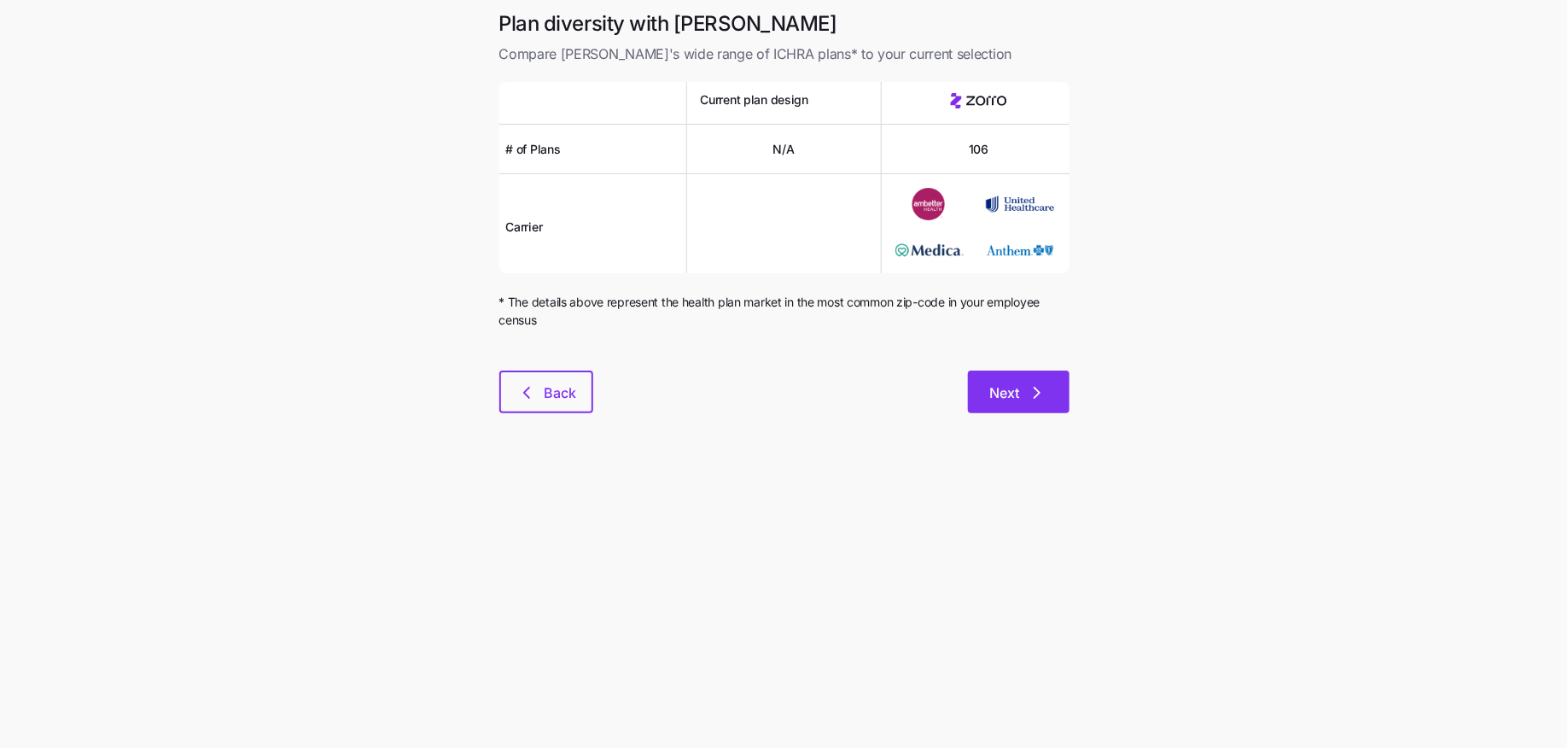 click on "Next" at bounding box center (1018, 393) 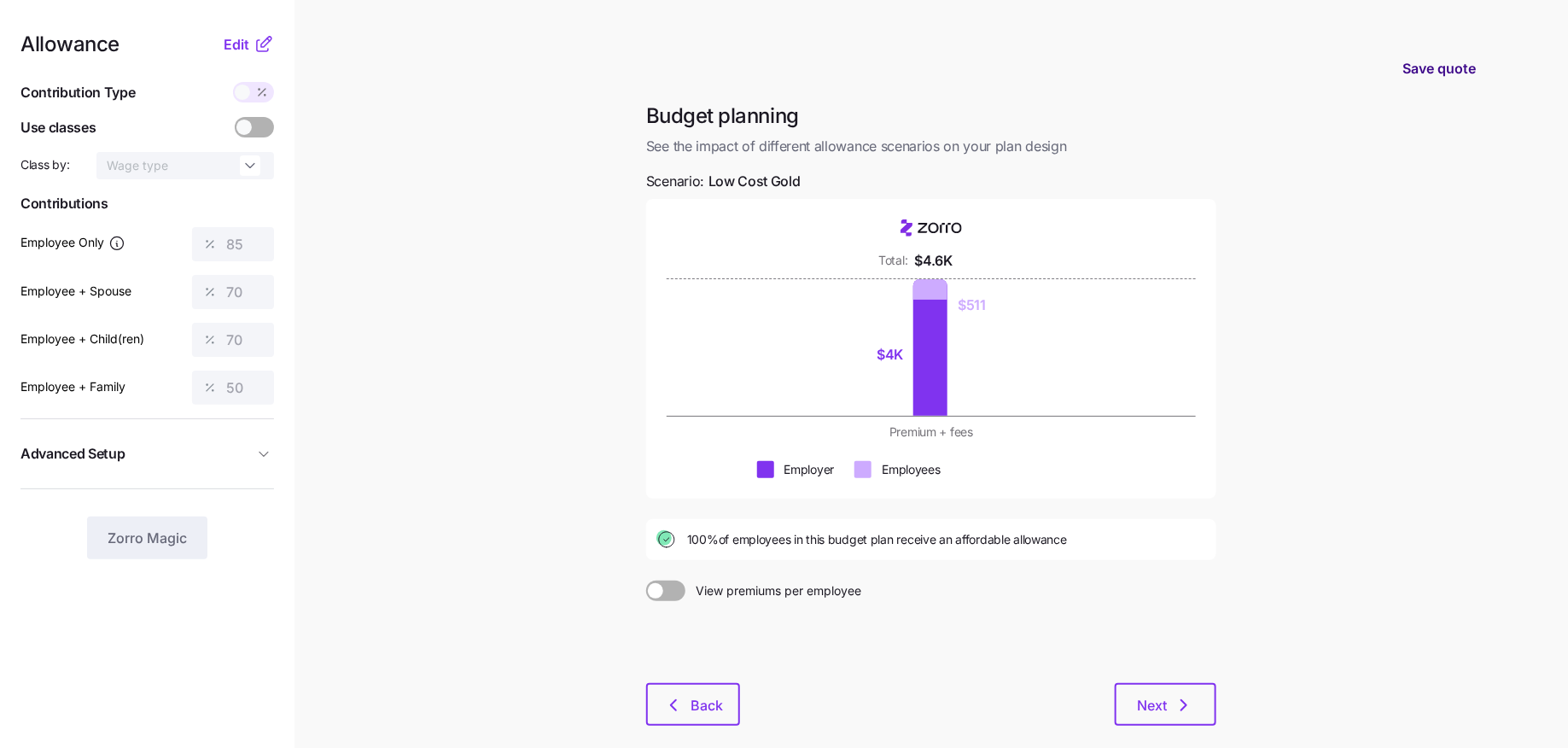 click on "Save quote" at bounding box center [1439, 68] 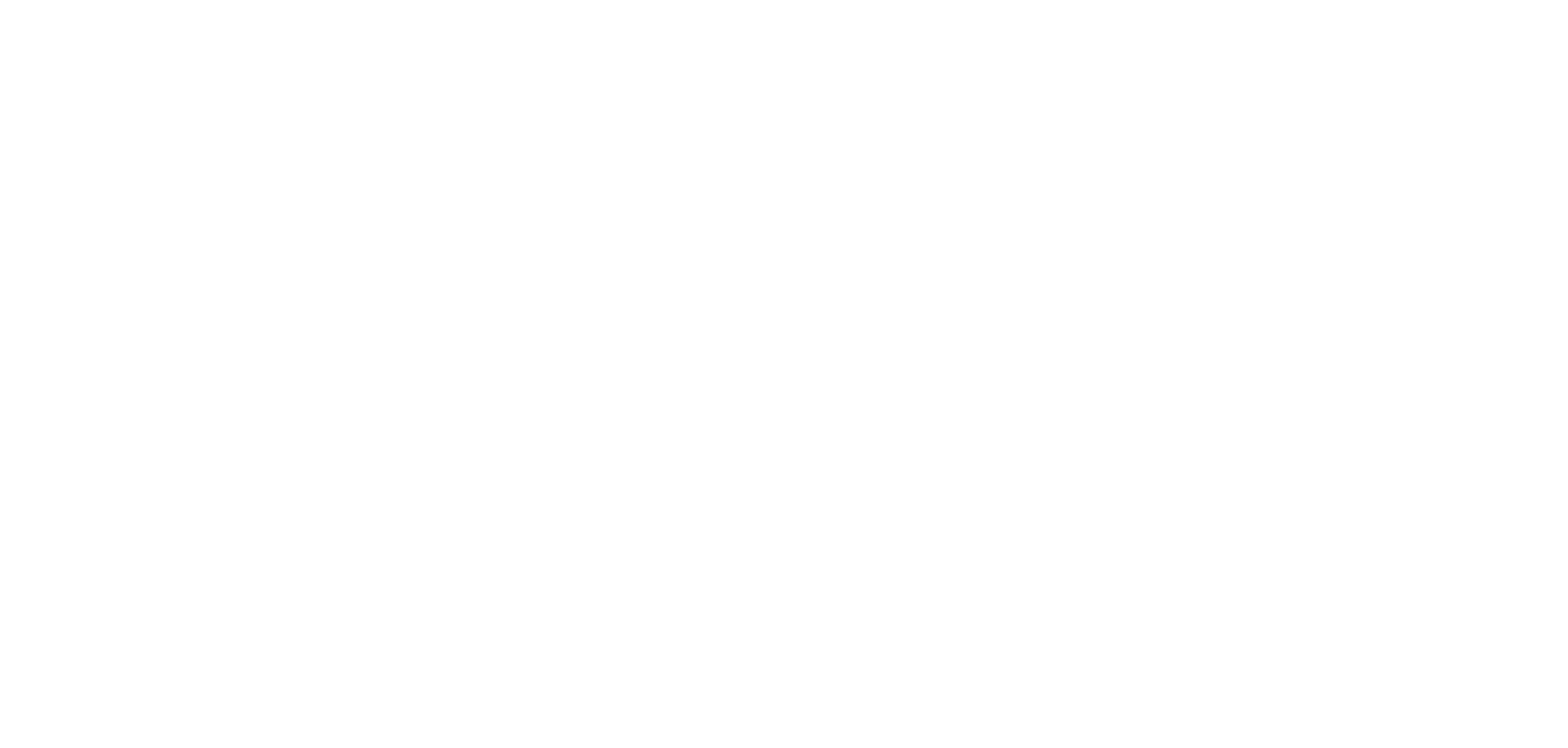 scroll, scrollTop: 0, scrollLeft: 0, axis: both 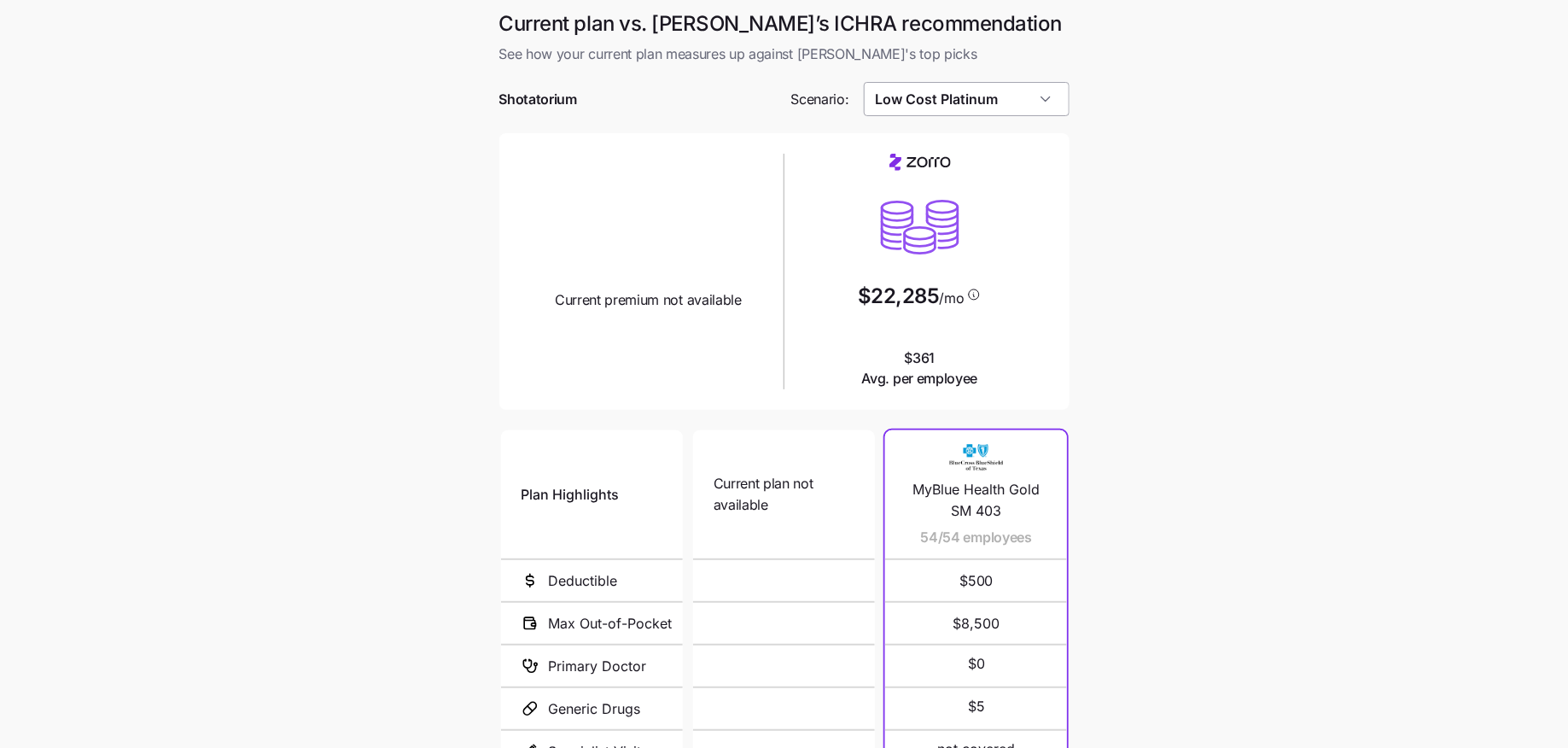 click on "Low Cost Platinum" at bounding box center [966, 99] 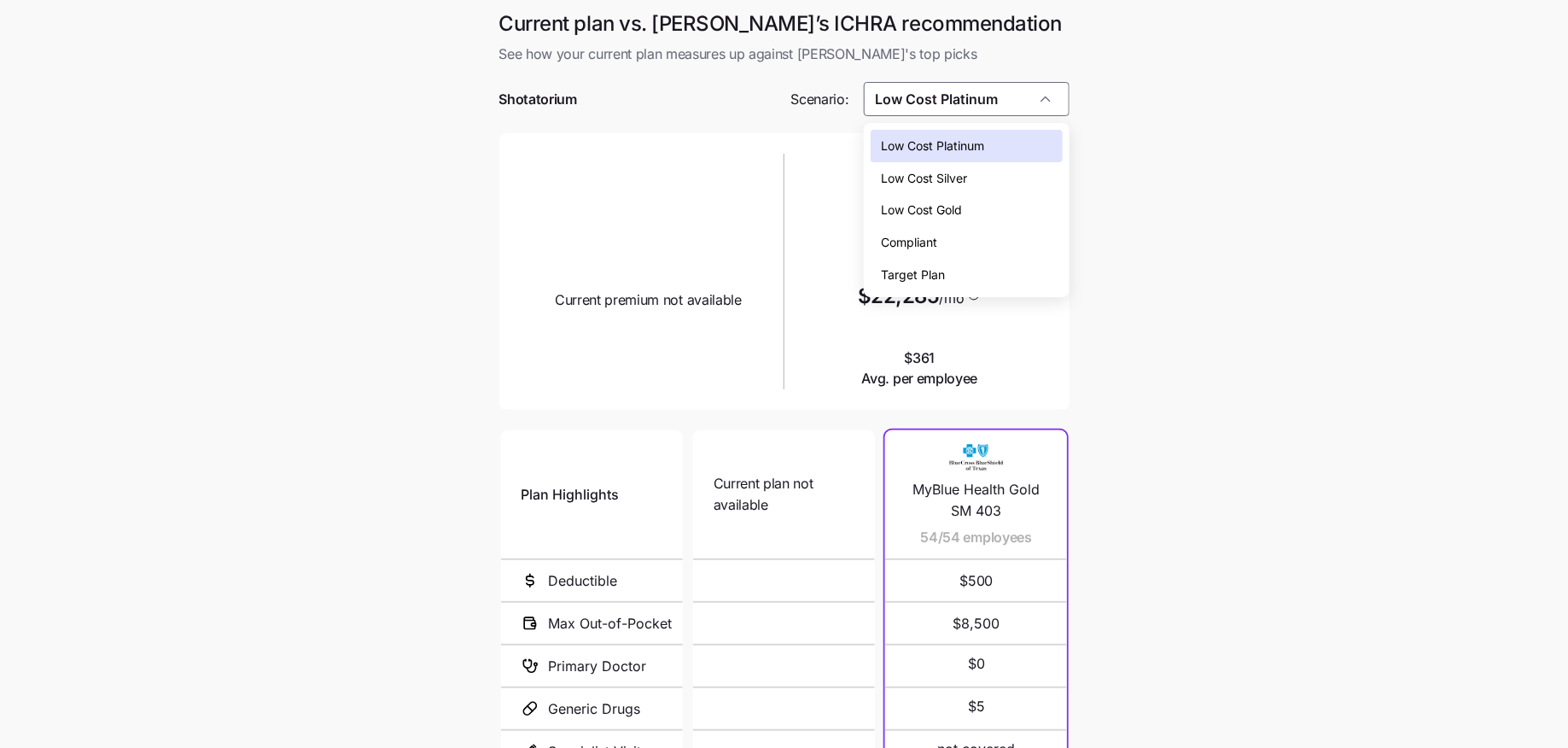 click on "Low Cost Silver" at bounding box center [924, 178] 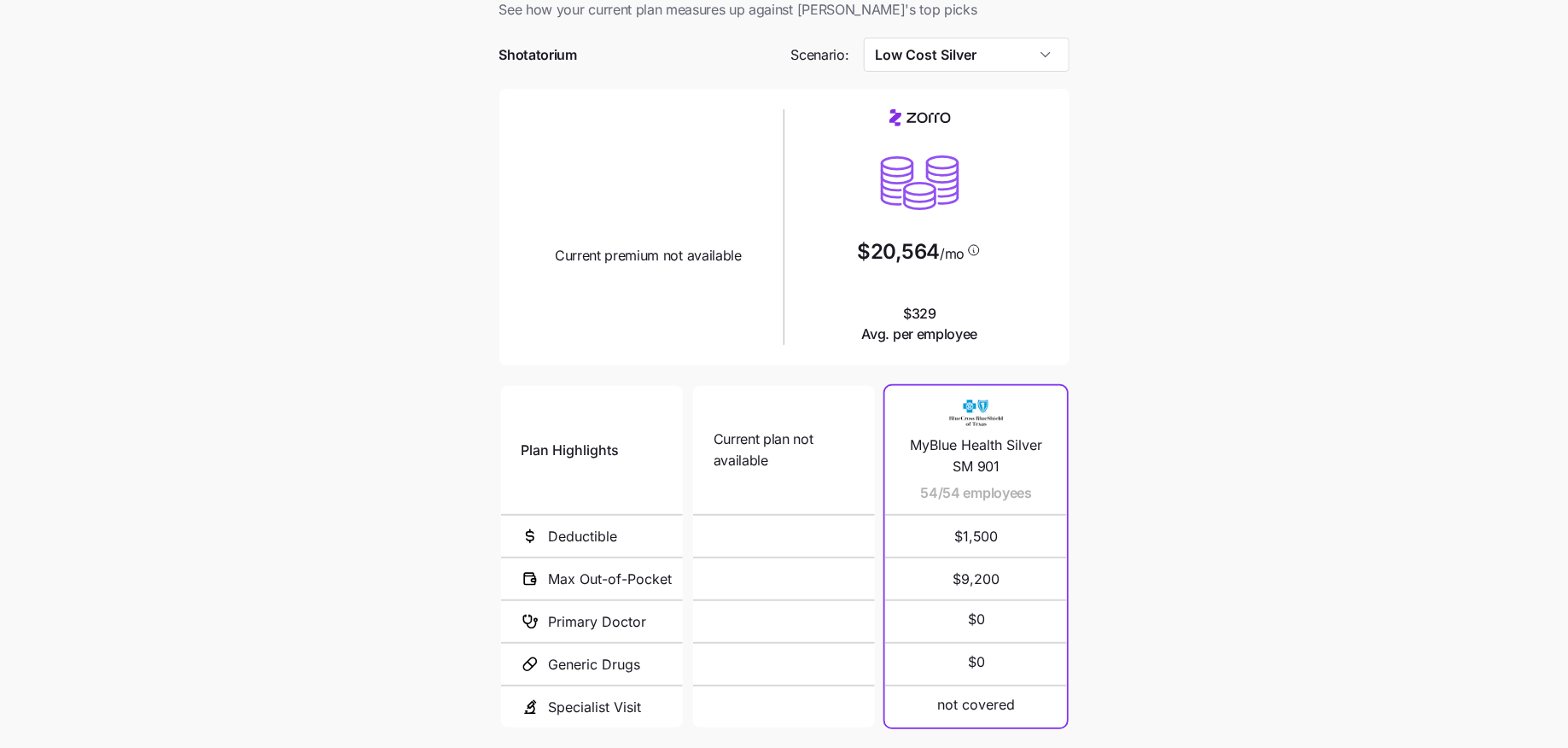 scroll, scrollTop: 49, scrollLeft: 0, axis: vertical 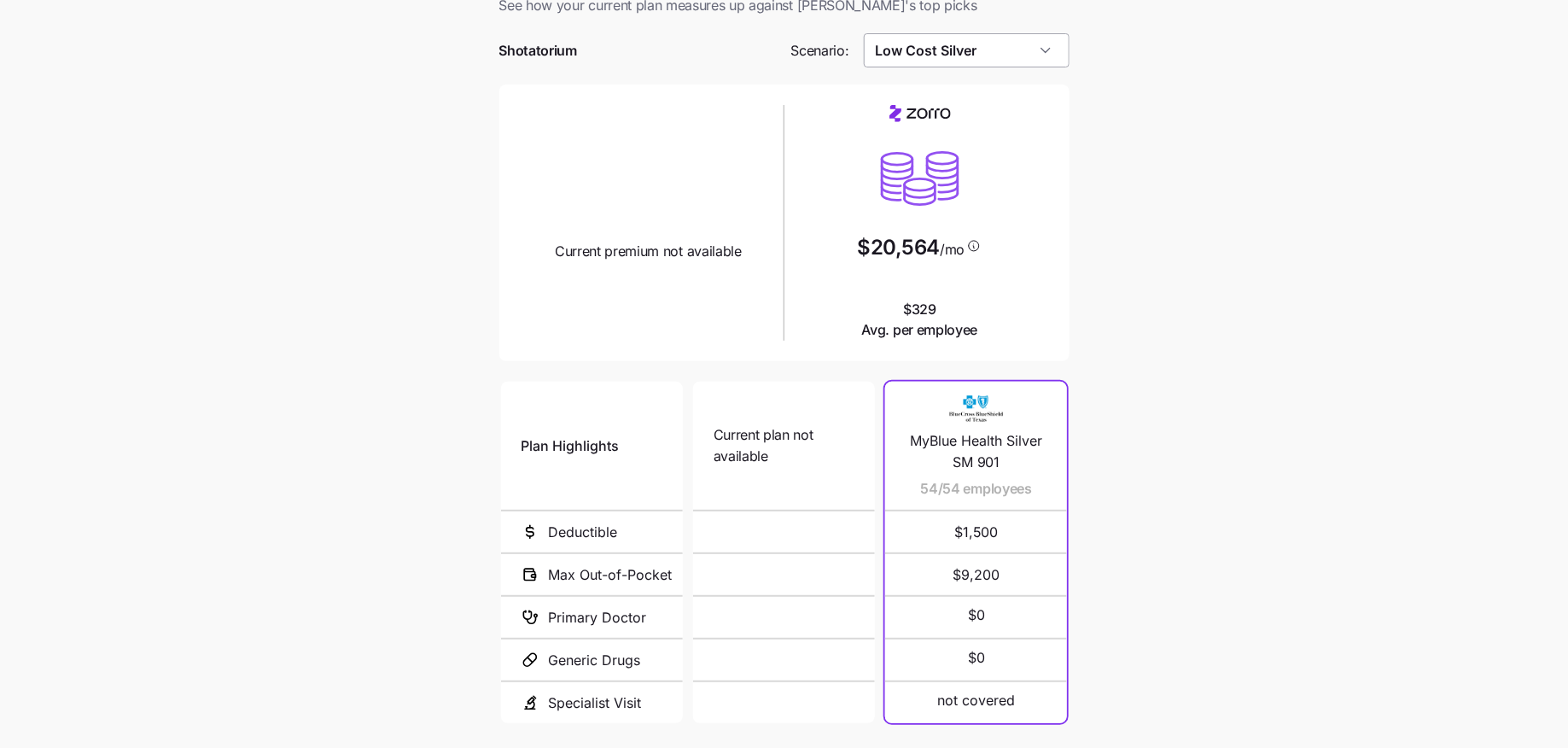 click on "Low Cost Silver" at bounding box center [966, 50] 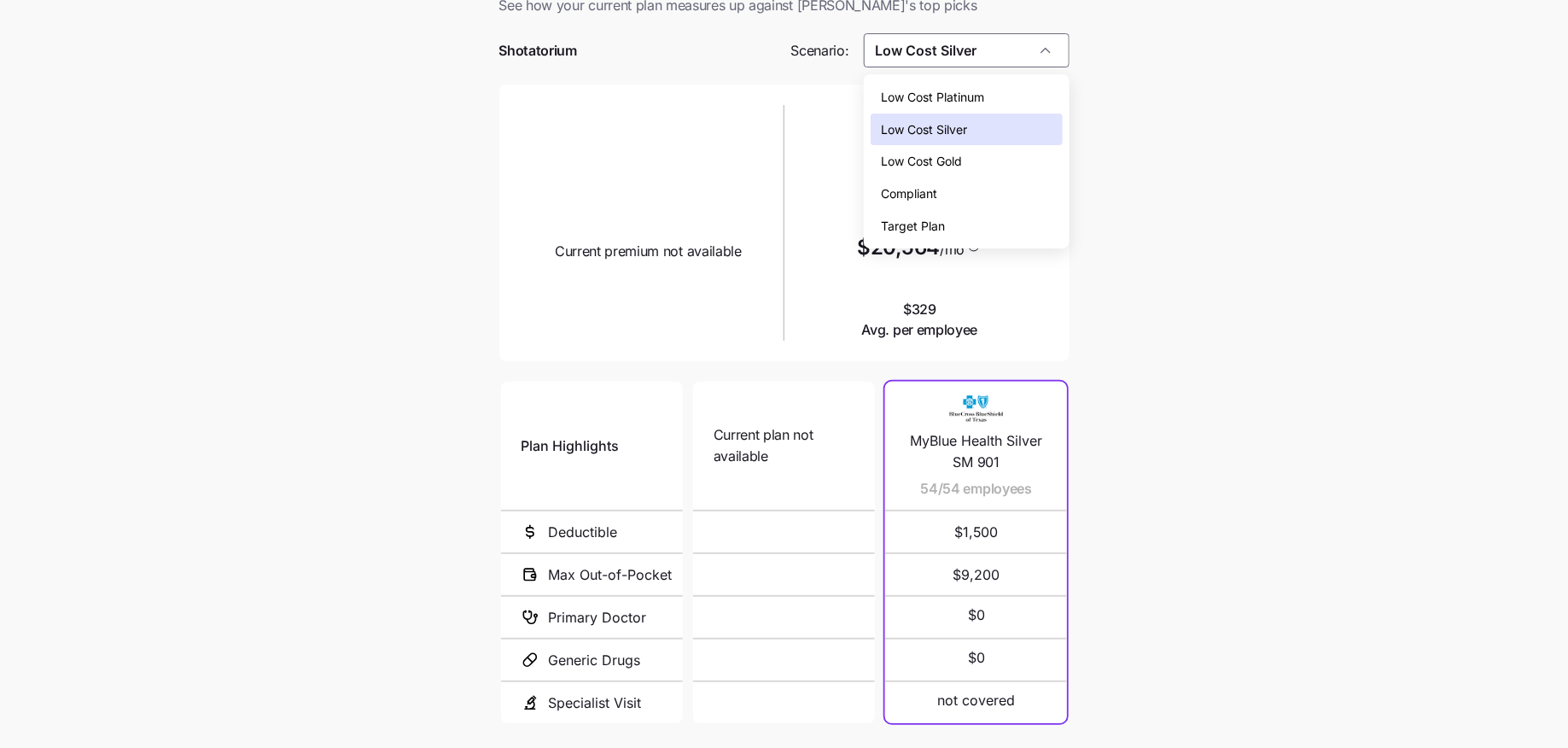 click on "Low Cost Gold" at bounding box center (921, 161) 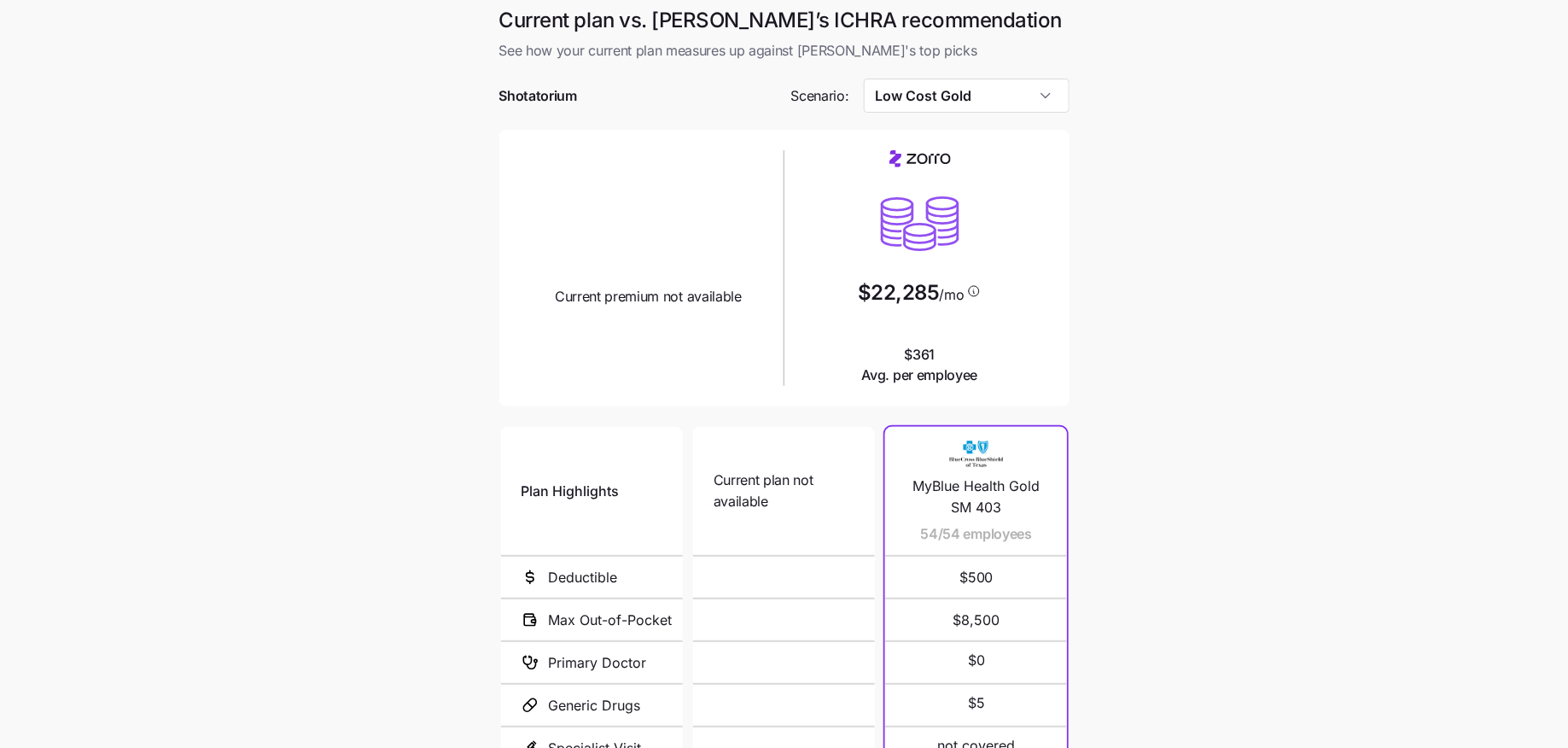 scroll, scrollTop: 0, scrollLeft: 0, axis: both 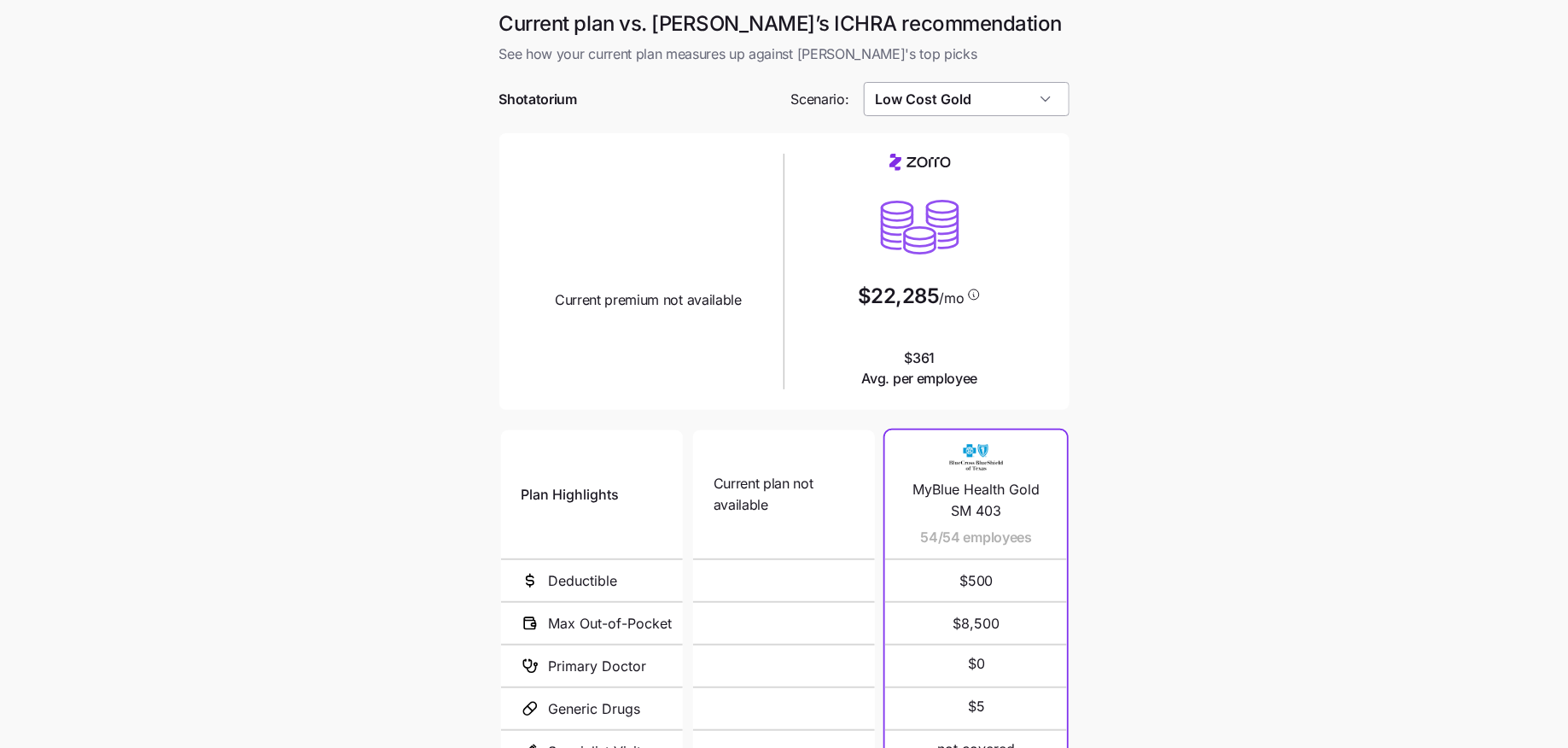 click on "Low Cost Gold" at bounding box center (966, 99) 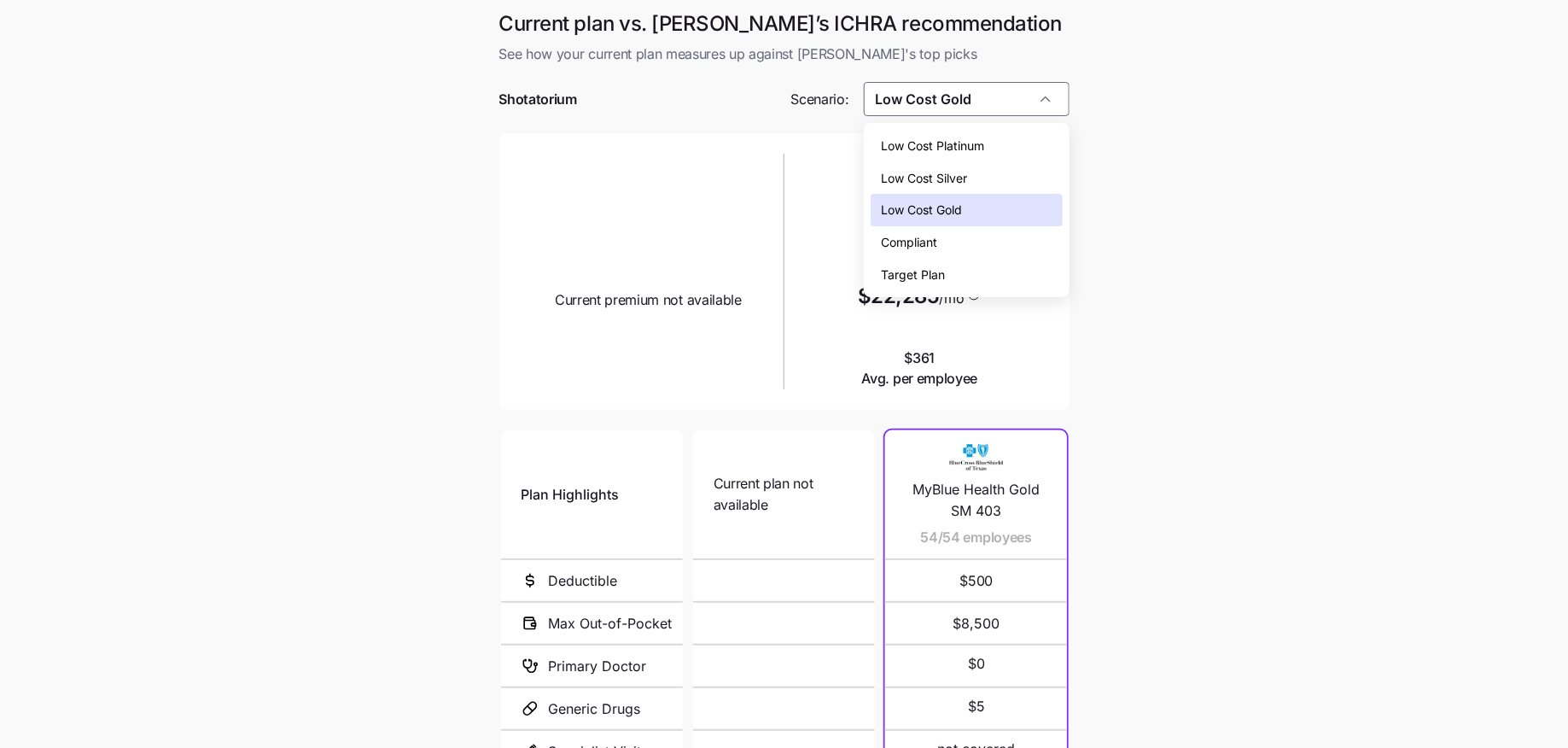 click on "Low Cost Silver" at bounding box center [924, 178] 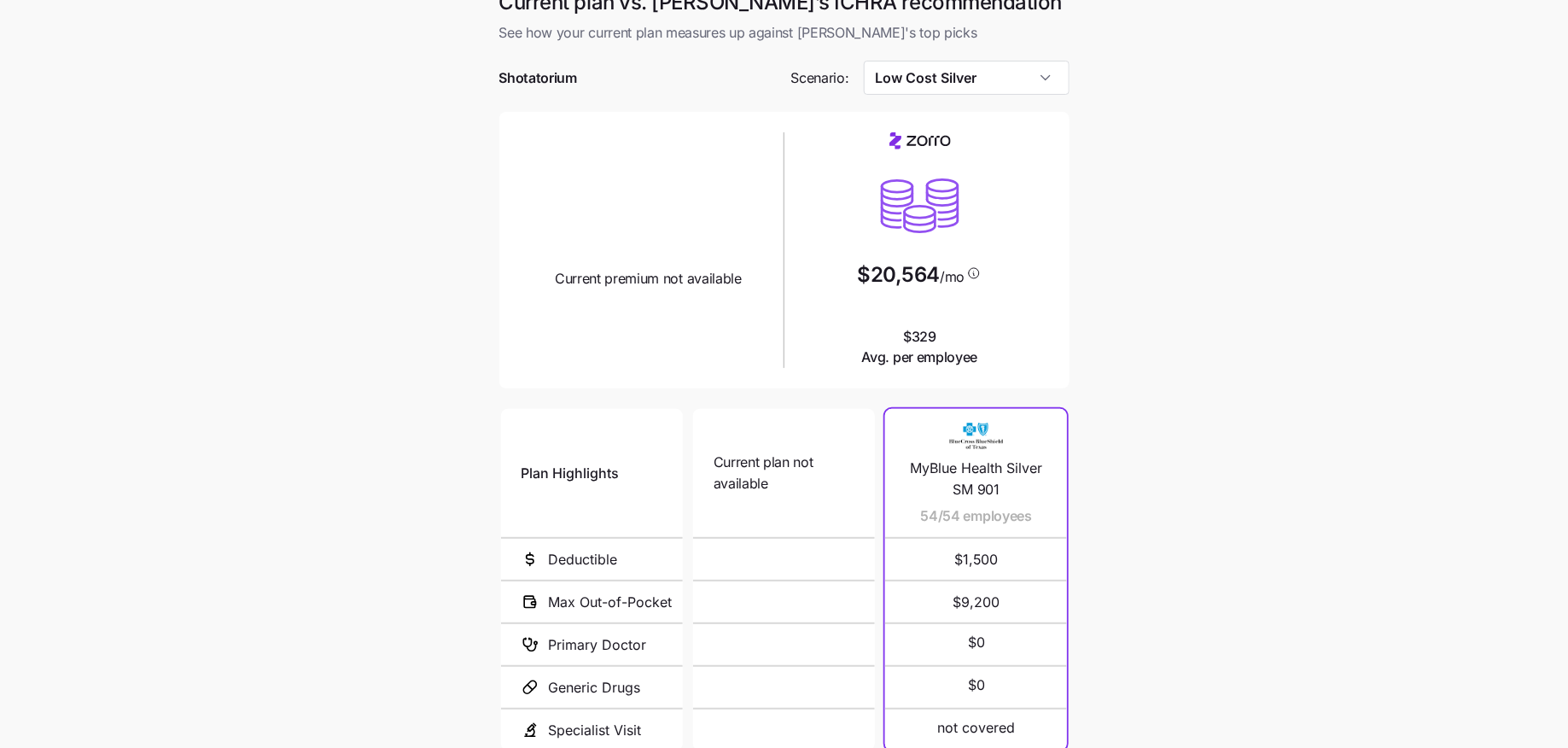 scroll, scrollTop: 0, scrollLeft: 0, axis: both 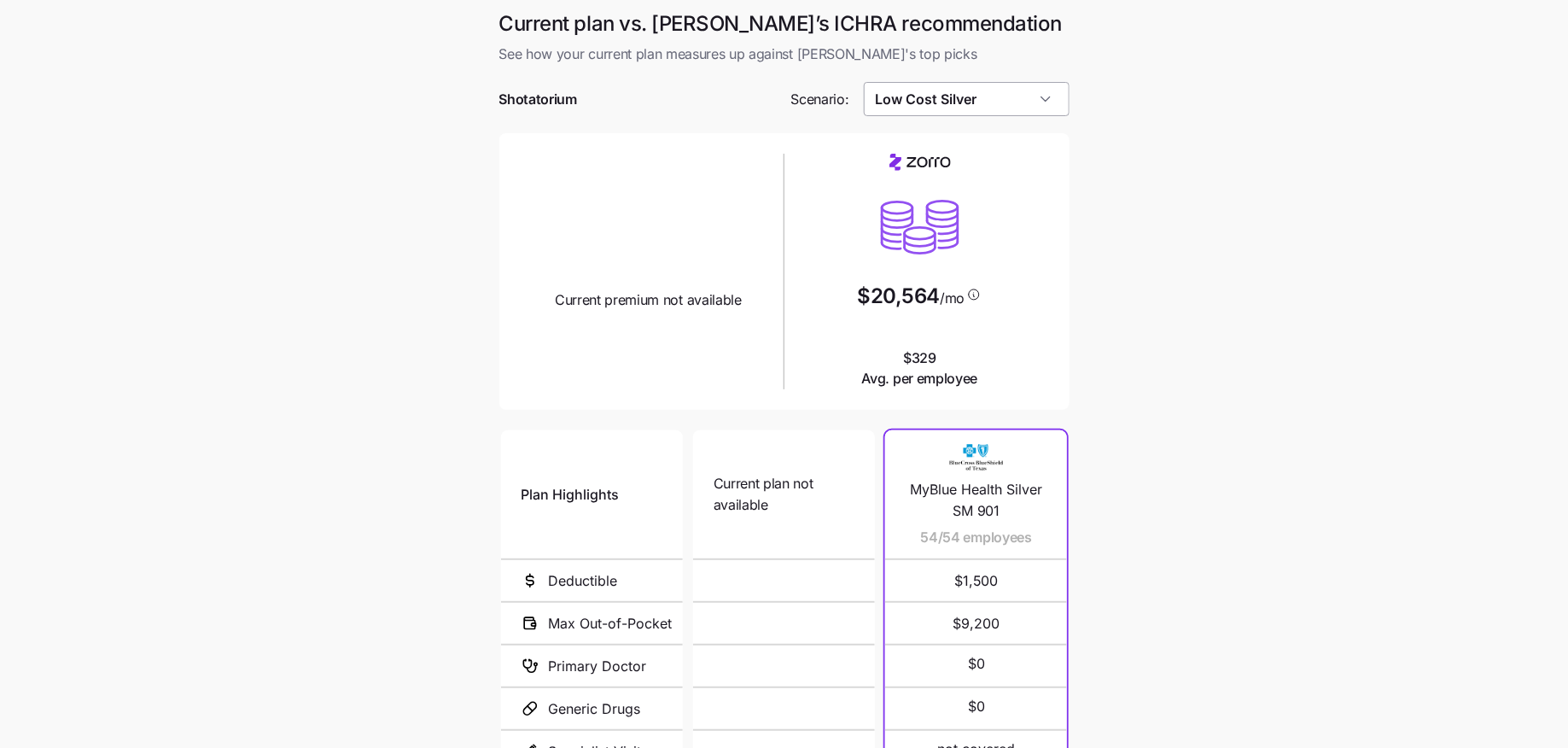 click on "Low Cost Silver" at bounding box center [966, 99] 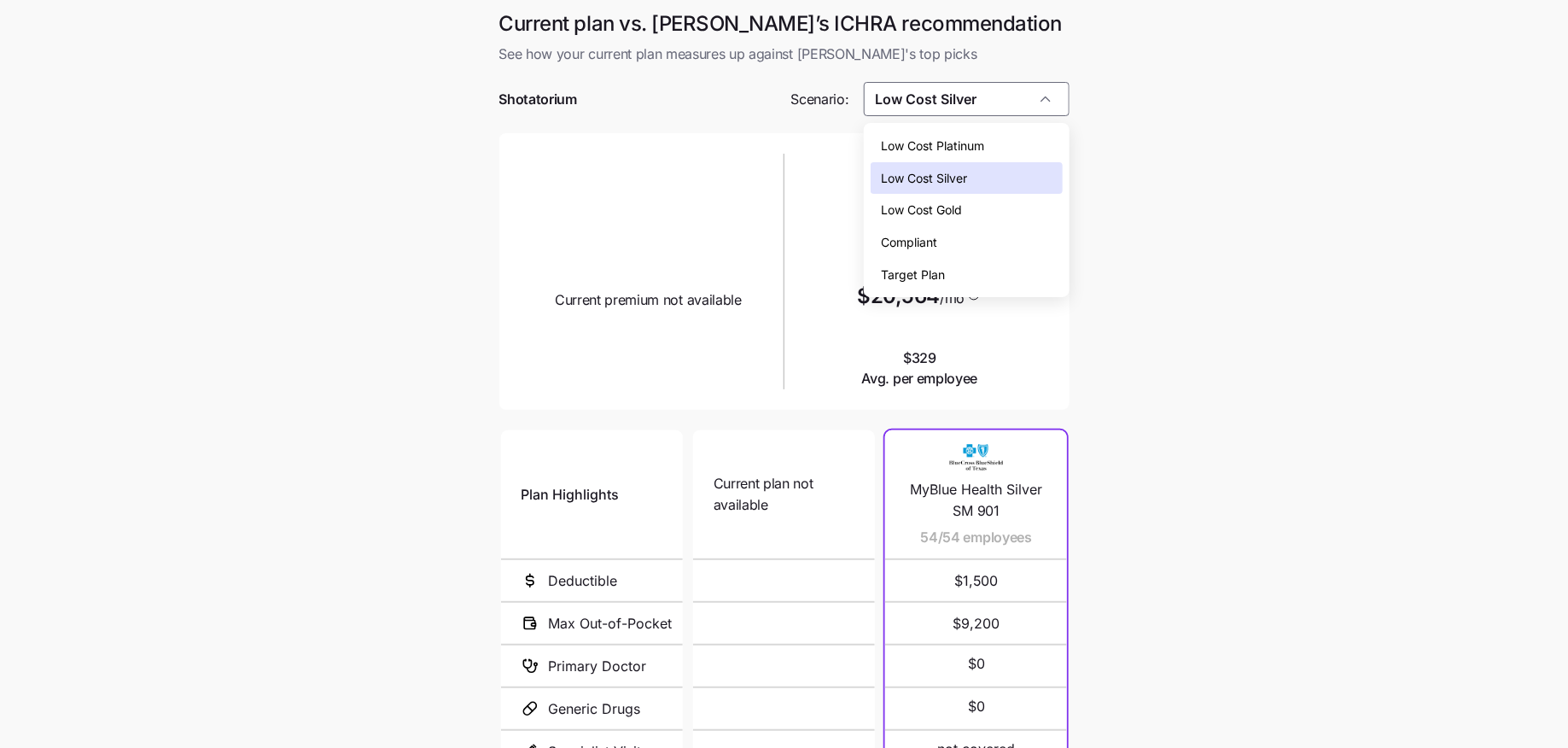 click on "Low Cost Gold" at bounding box center (921, 210) 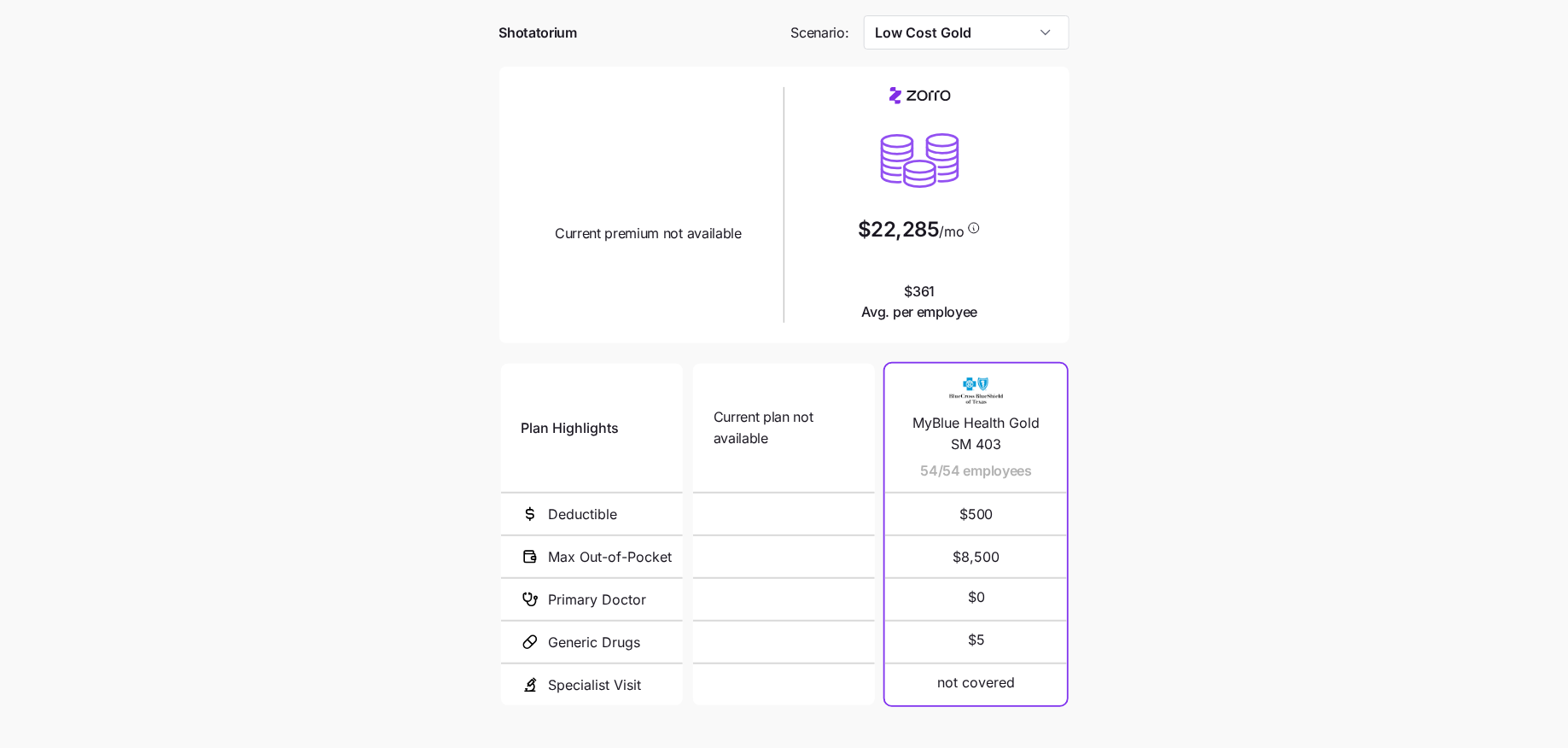 scroll, scrollTop: 35, scrollLeft: 0, axis: vertical 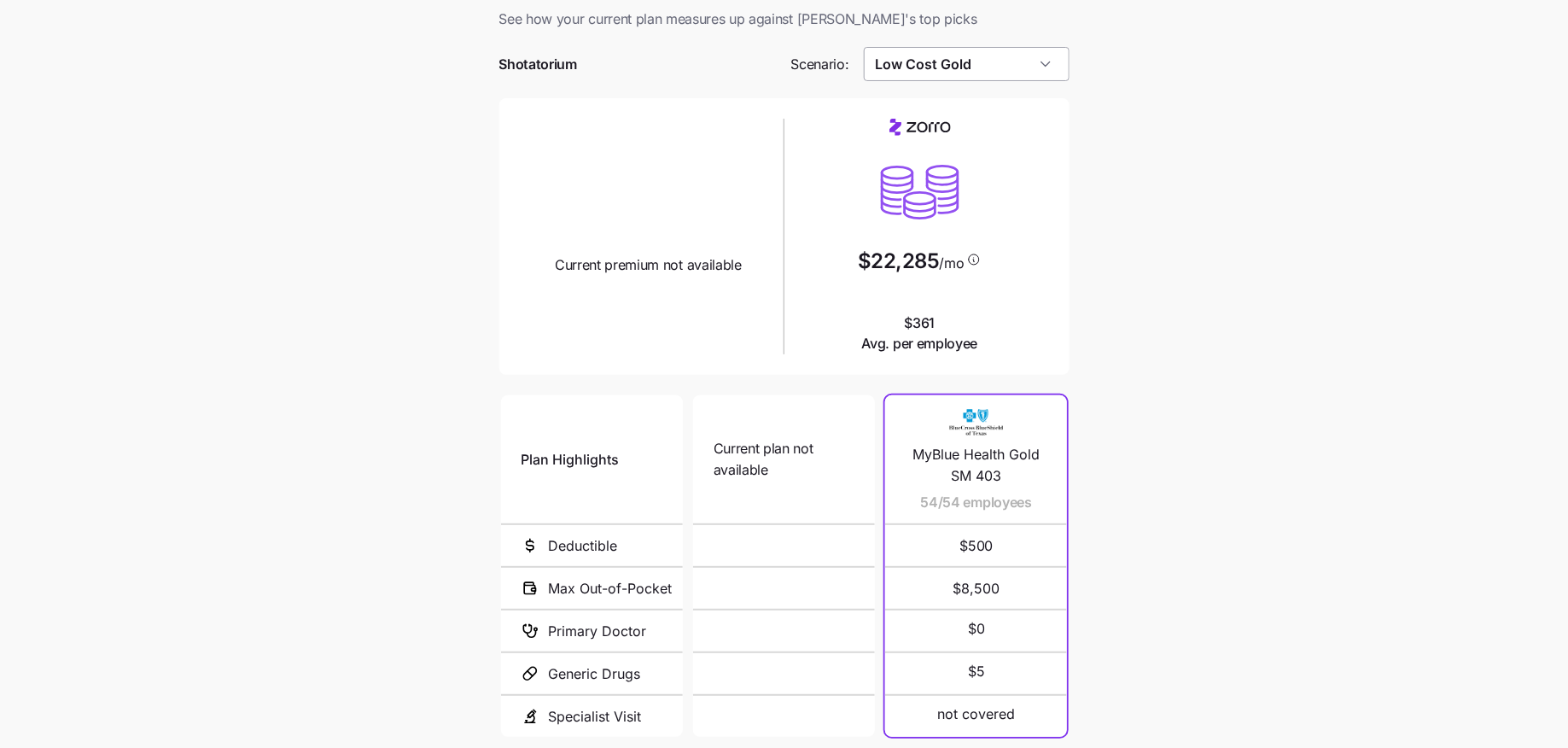 click on "Low Cost Gold" at bounding box center [966, 64] 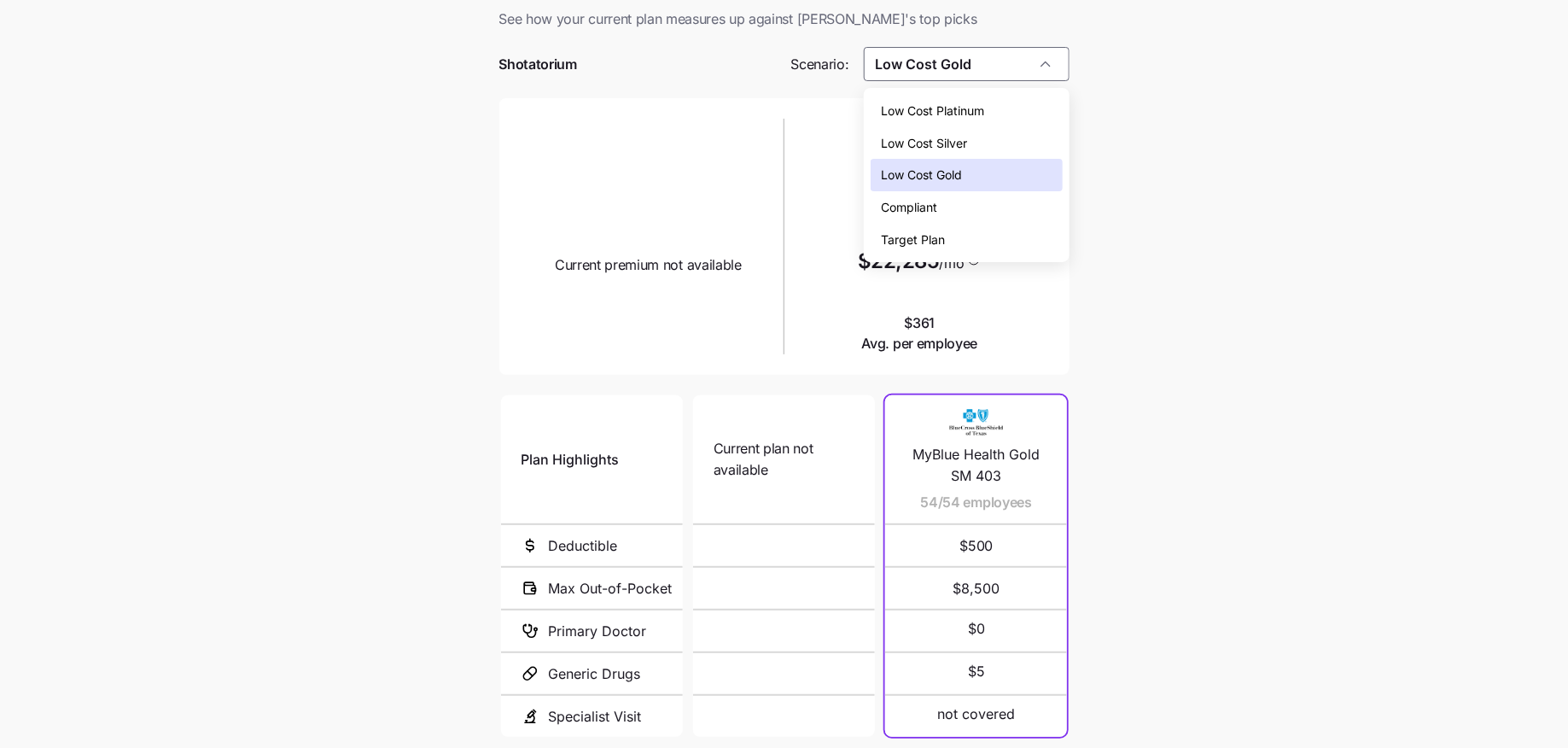 click on "Low Cost Silver" at bounding box center [924, 143] 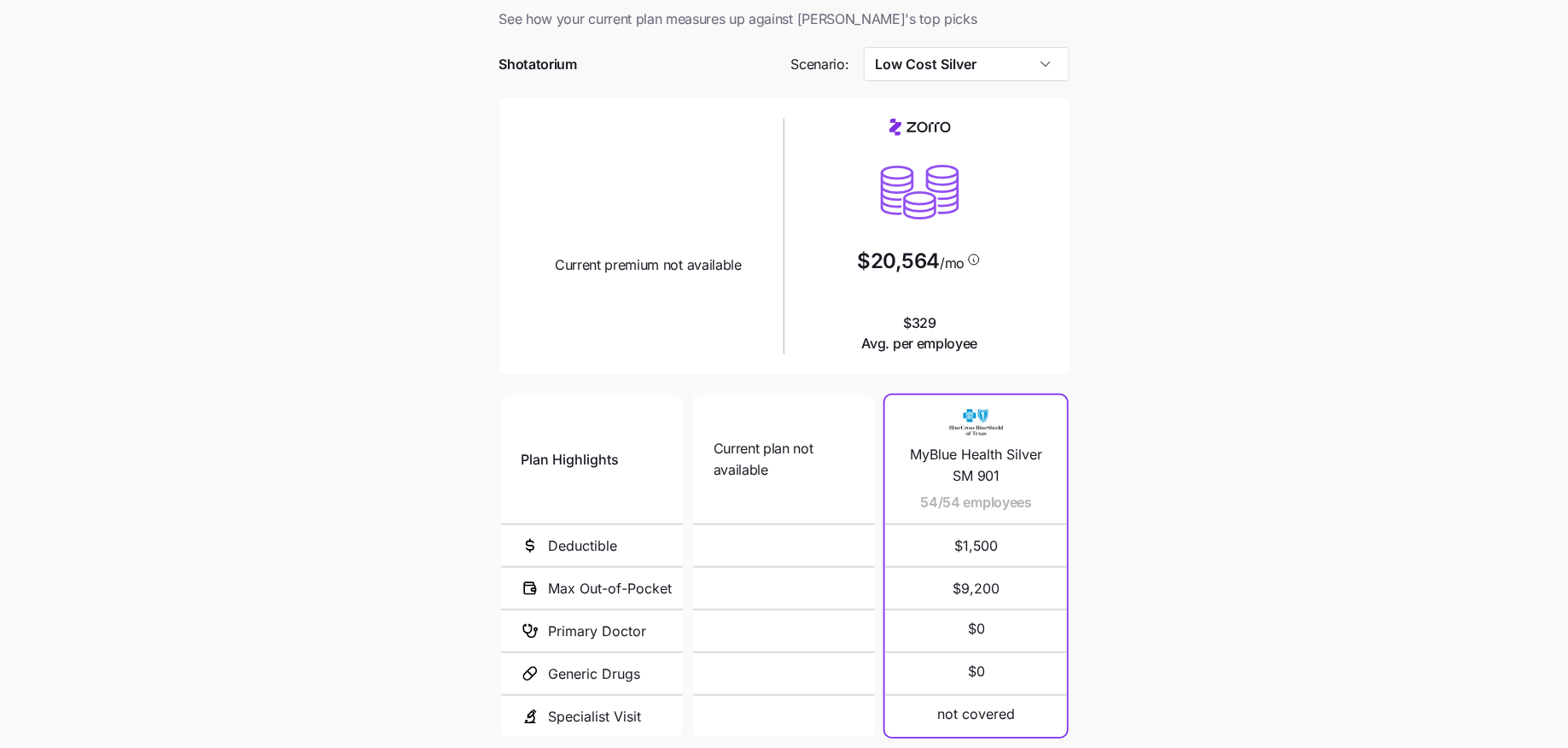 scroll, scrollTop: 183, scrollLeft: 0, axis: vertical 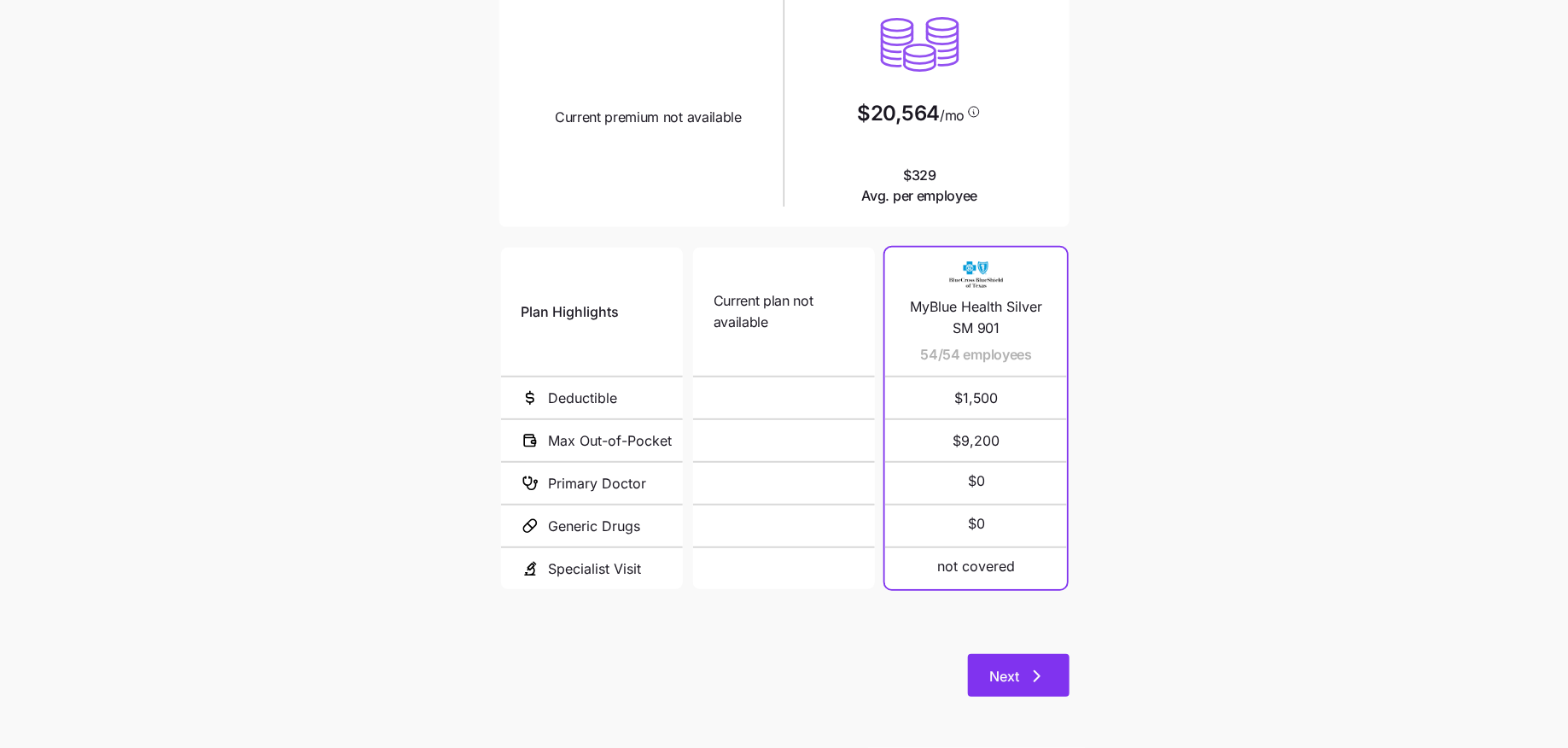 click on "Next" at bounding box center [1018, 675] 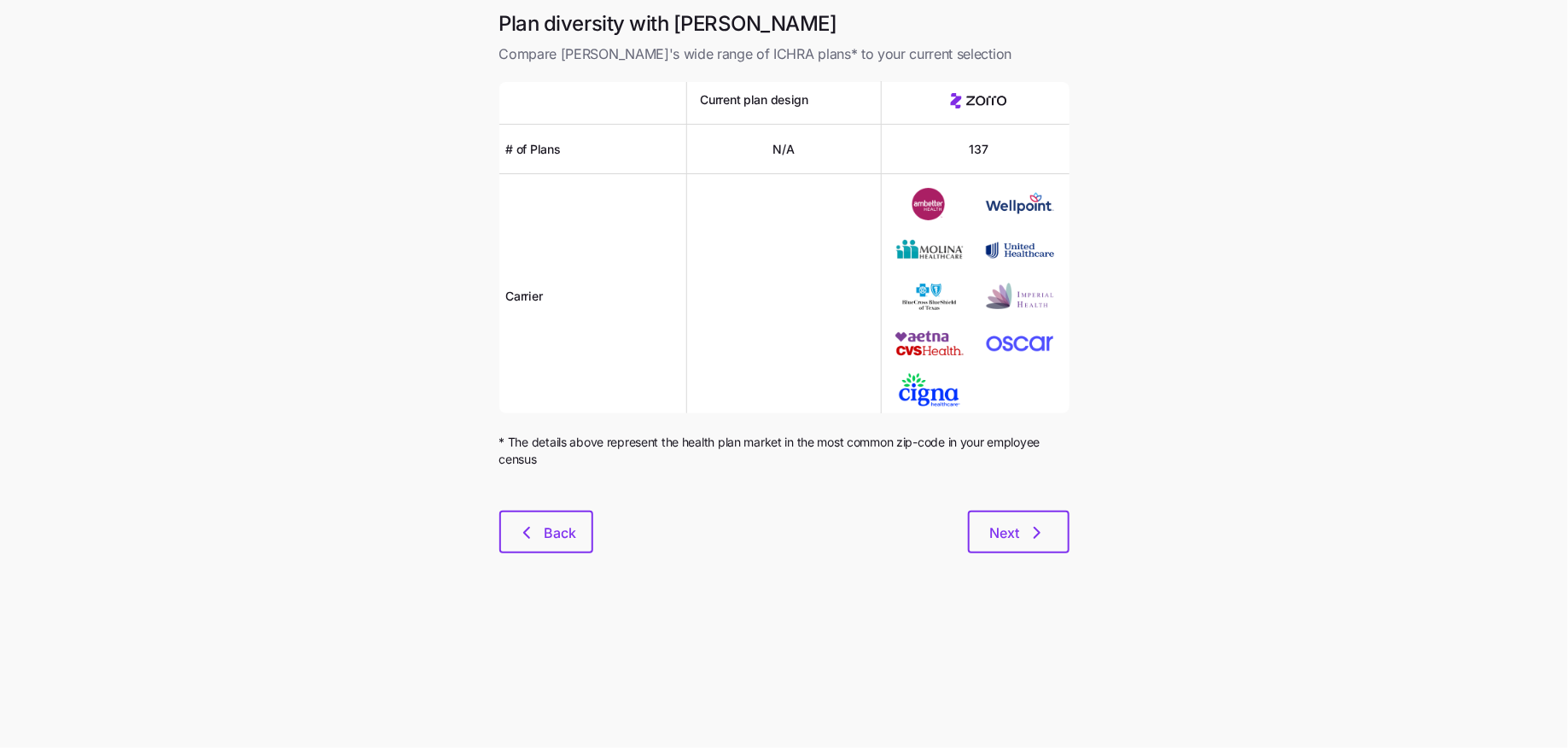 scroll, scrollTop: 0, scrollLeft: 0, axis: both 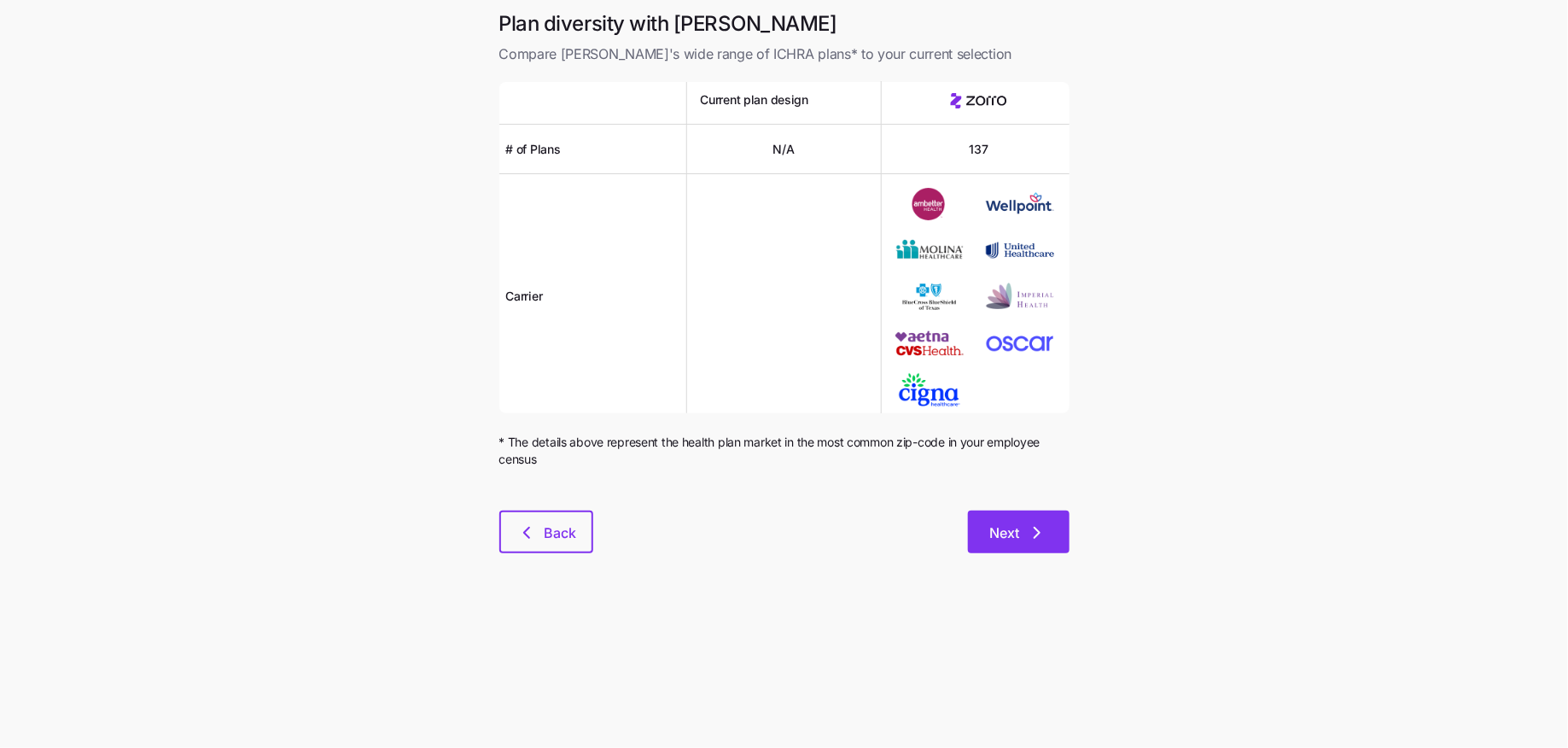 click on "Next" at bounding box center (1018, 532) 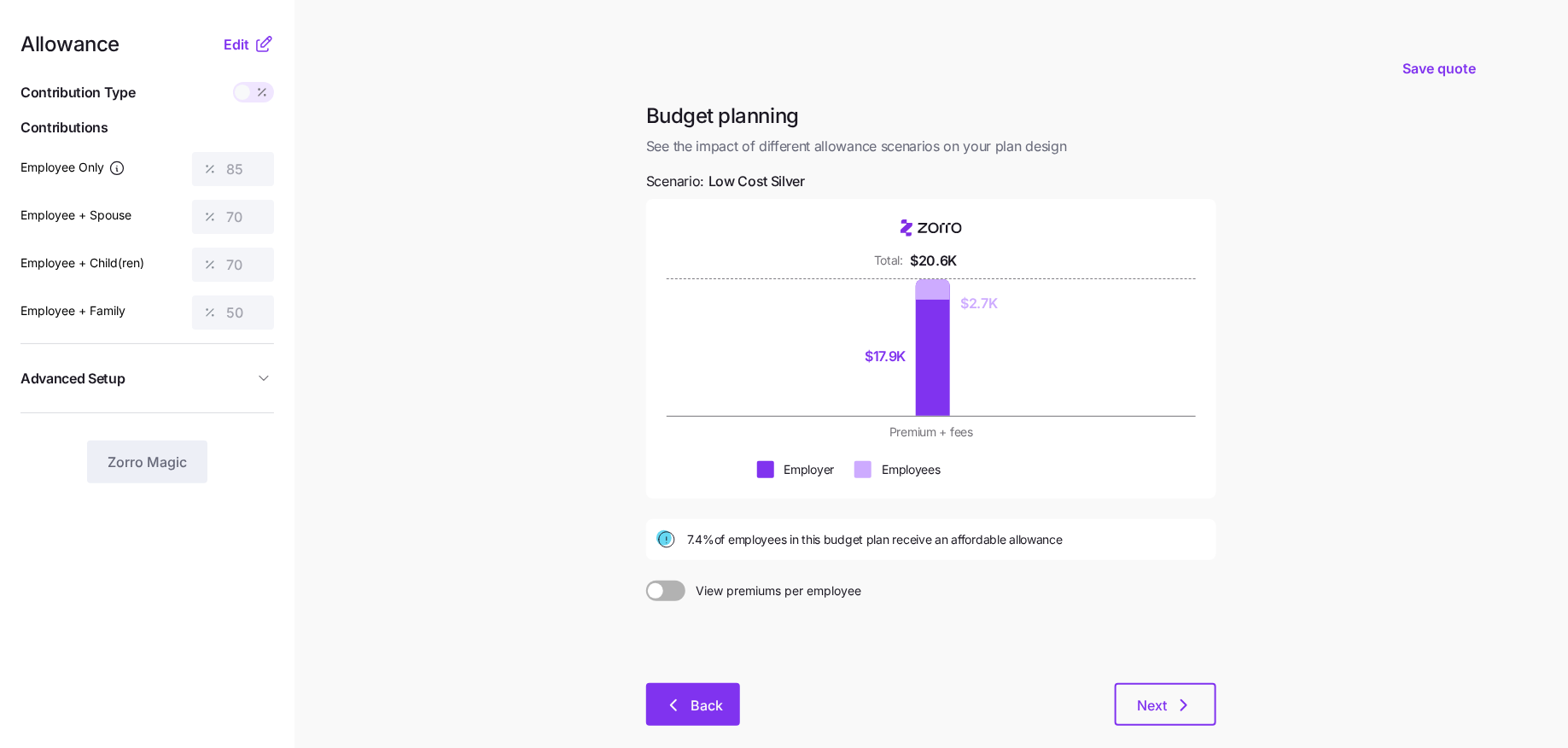 click on "Back" at bounding box center [707, 705] 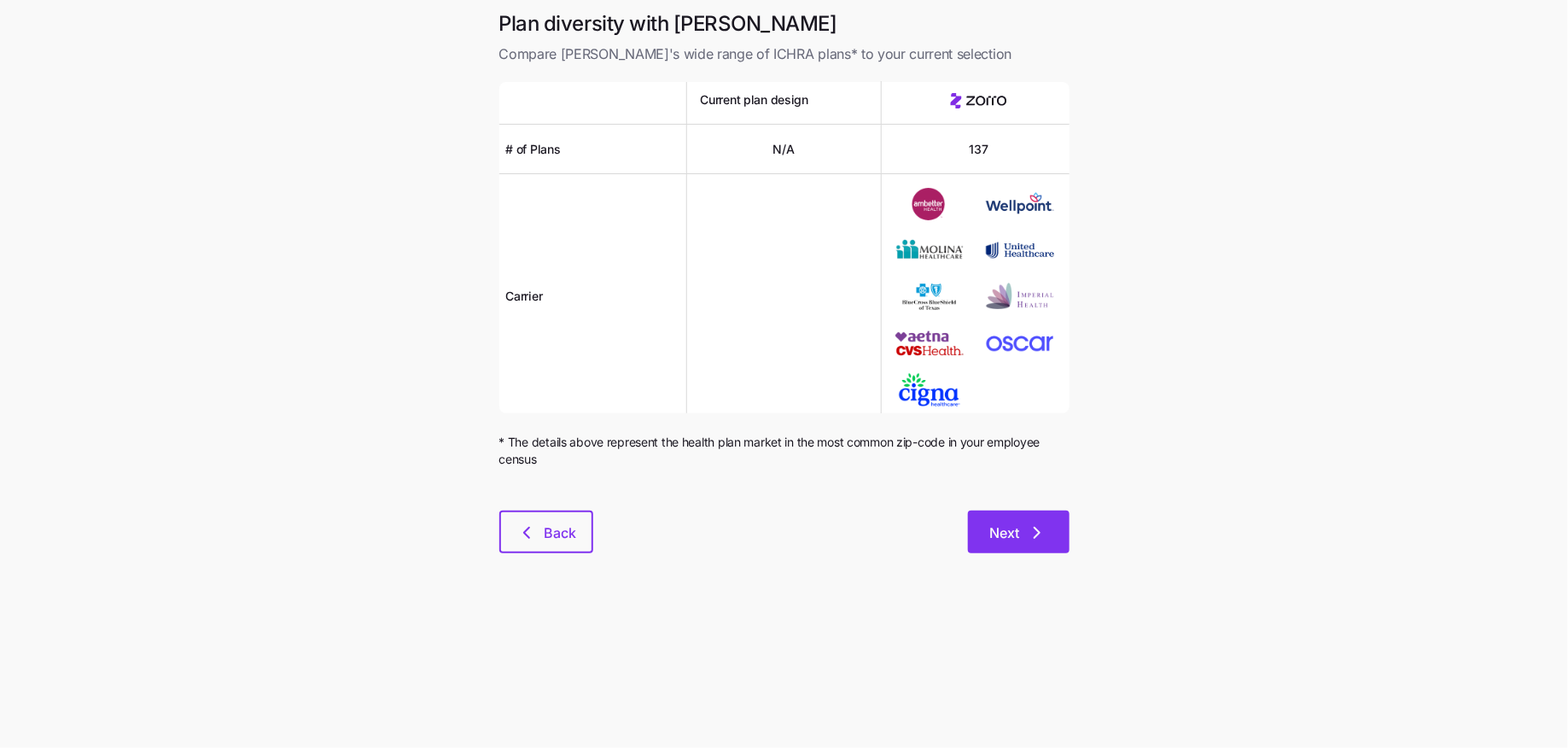 click 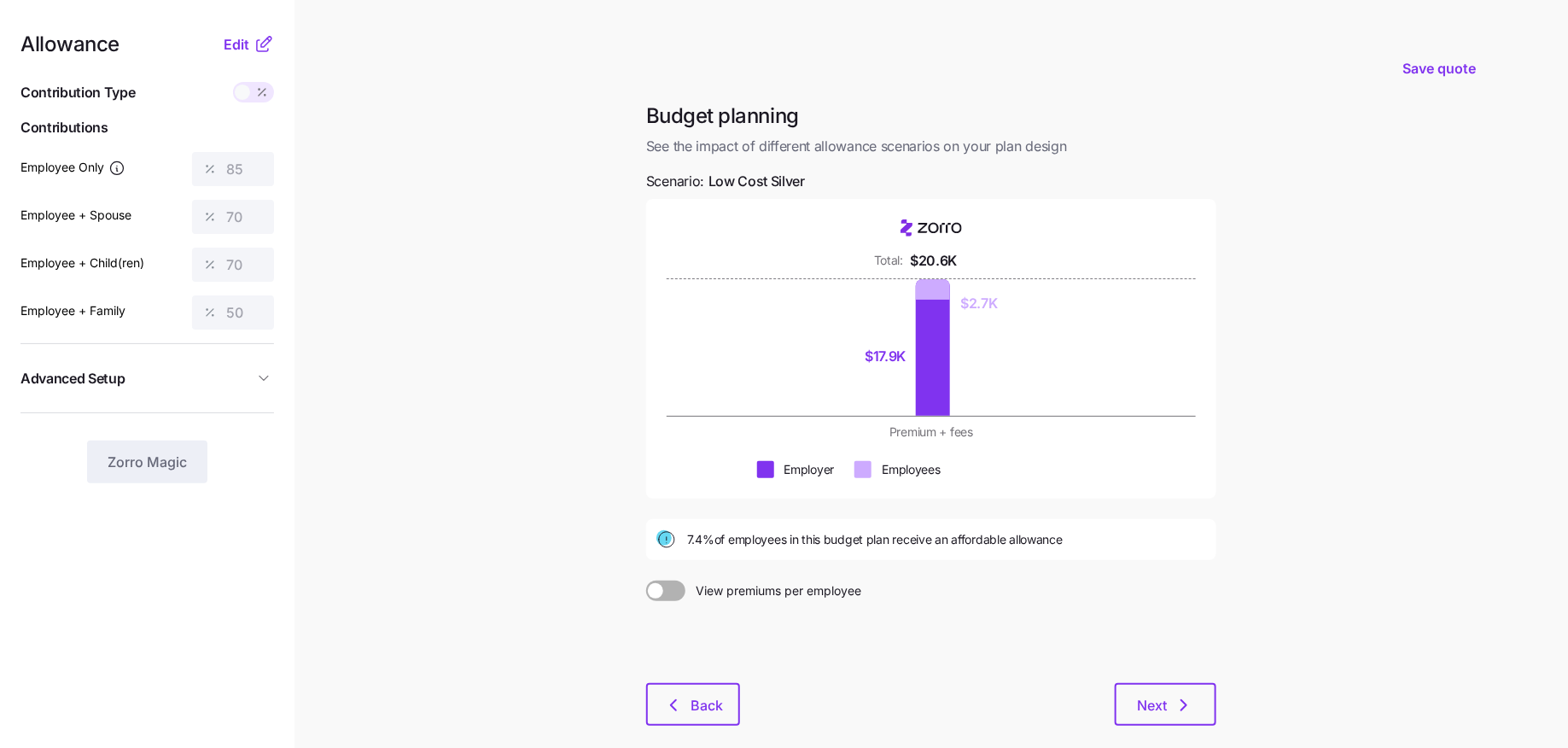 click on "Allowance Edit Contribution Type Use classes Contributions Employee Only 85 Employee + Spouse 70 Employee + Child(ren) 70 Employee + Family 50 Advanced Setup Geo distribution off Family Units 8 units Zorro Magic" at bounding box center [147, 259] 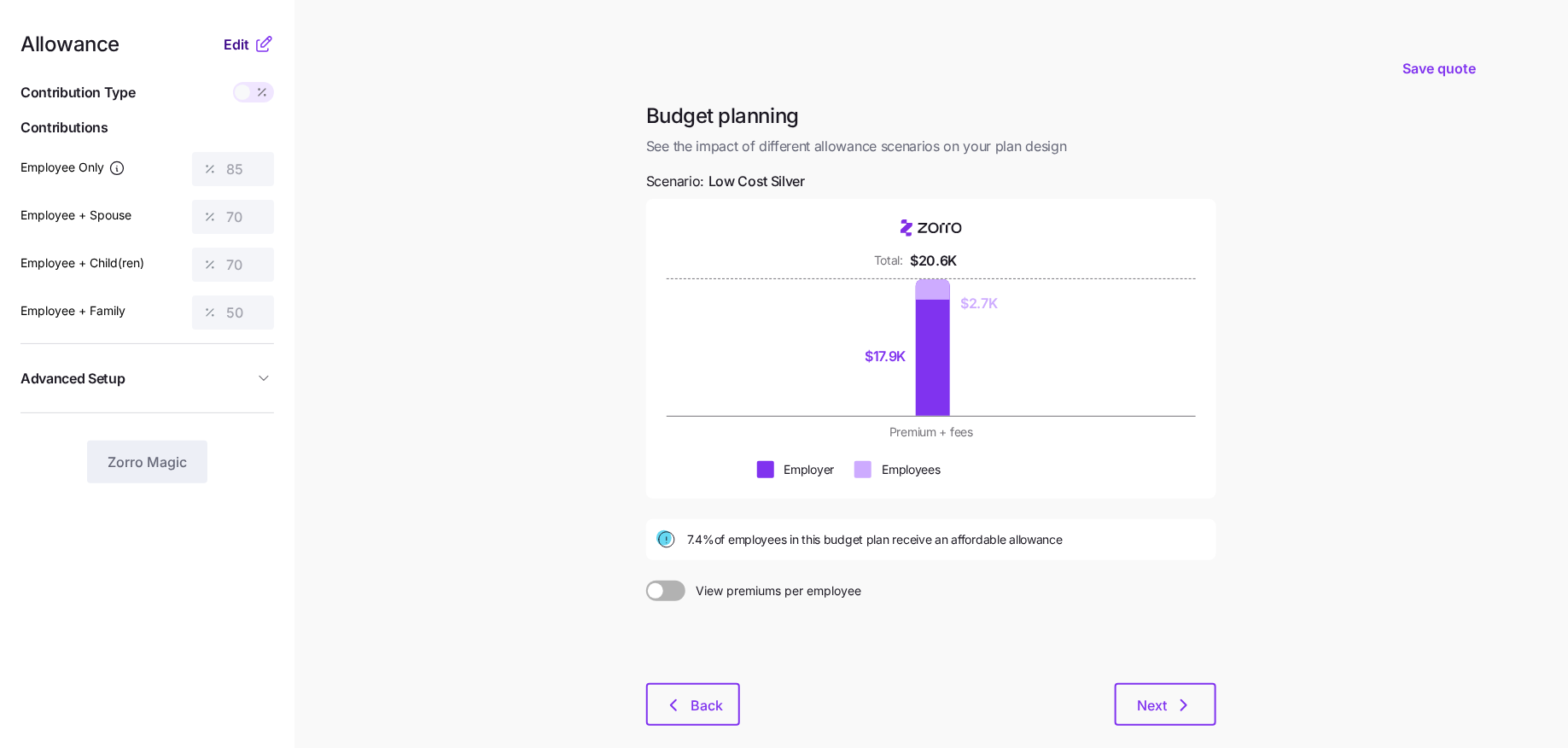 click on "Edit" at bounding box center (236, 44) 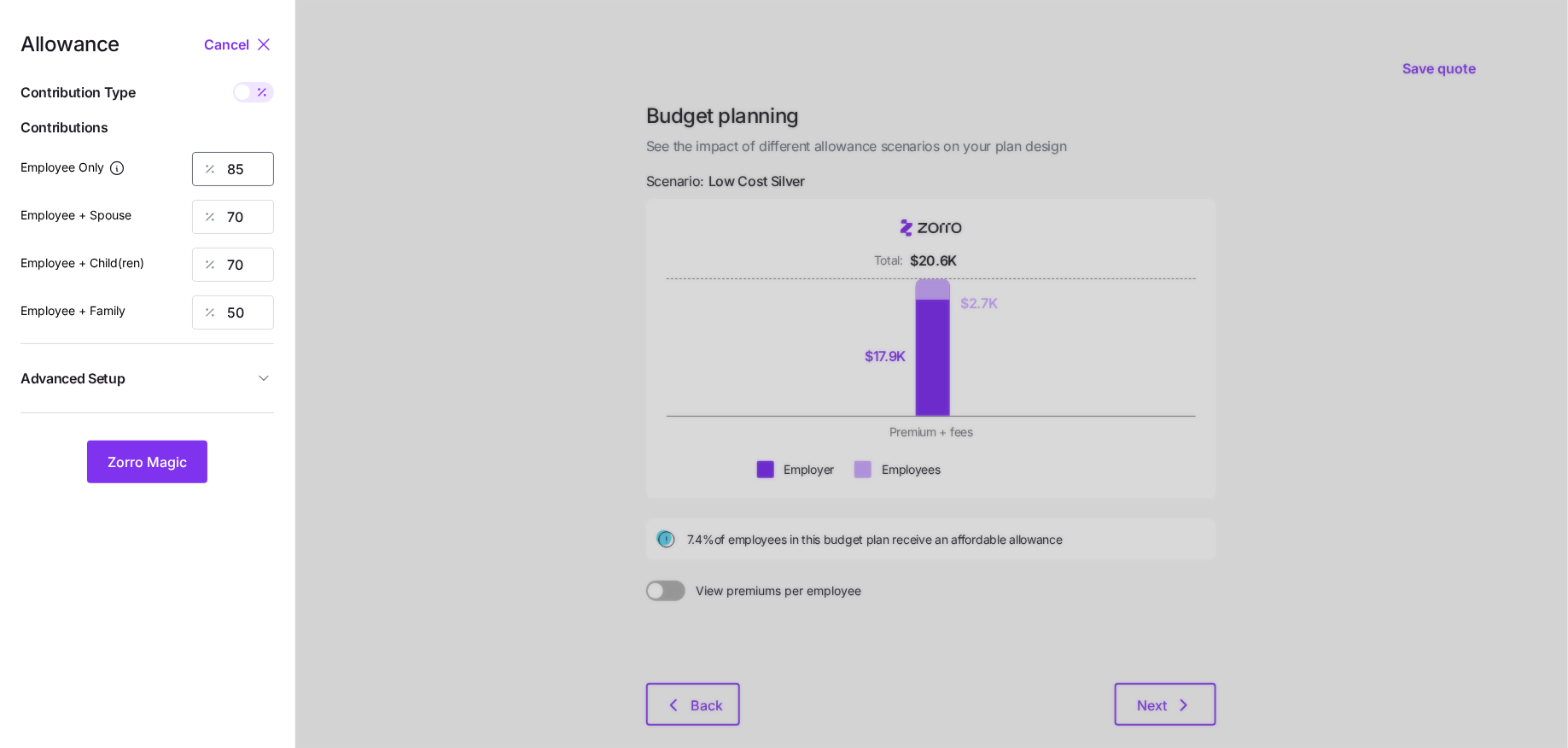 drag, startPoint x: 253, startPoint y: 167, endPoint x: 160, endPoint y: 163, distance: 93.08598 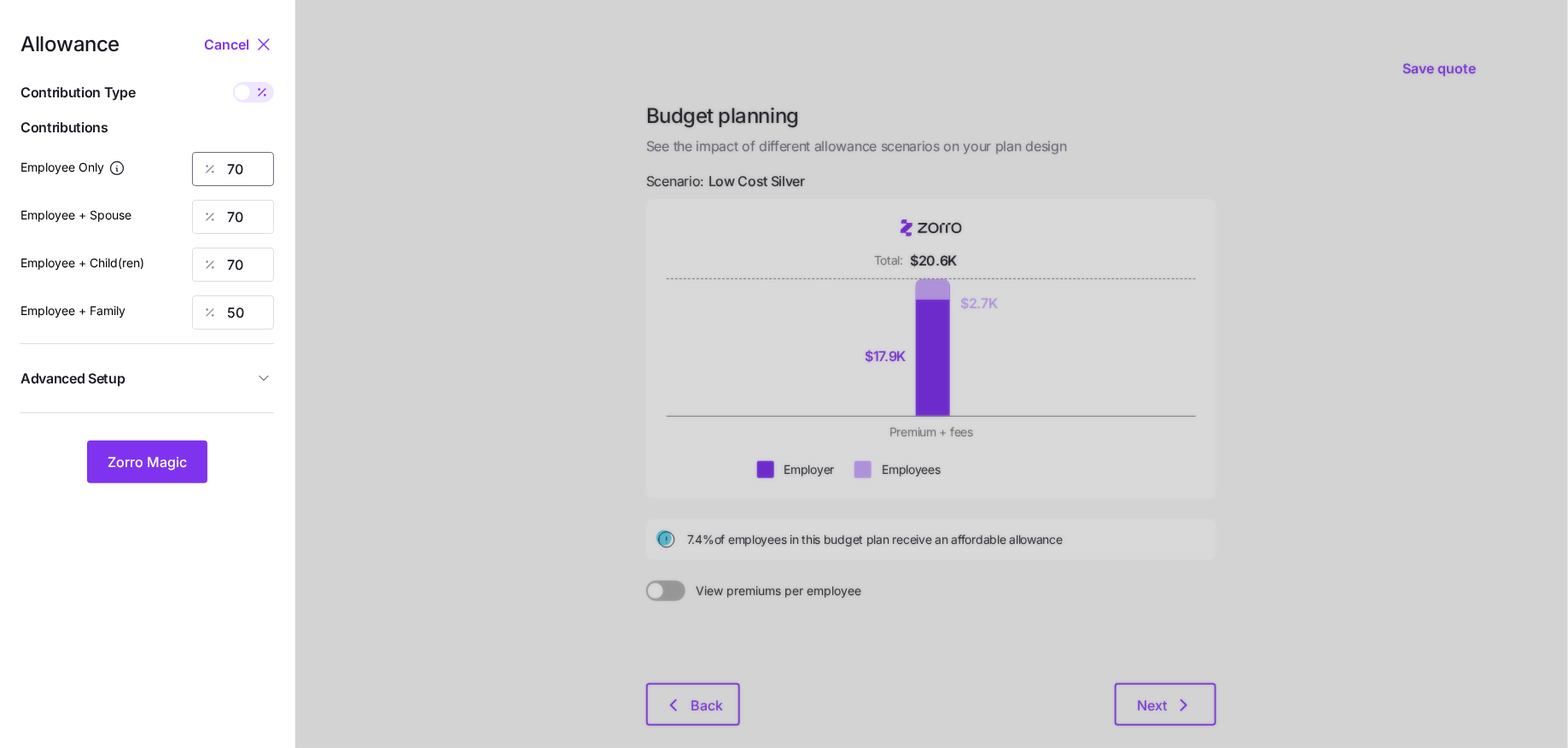 type on "70" 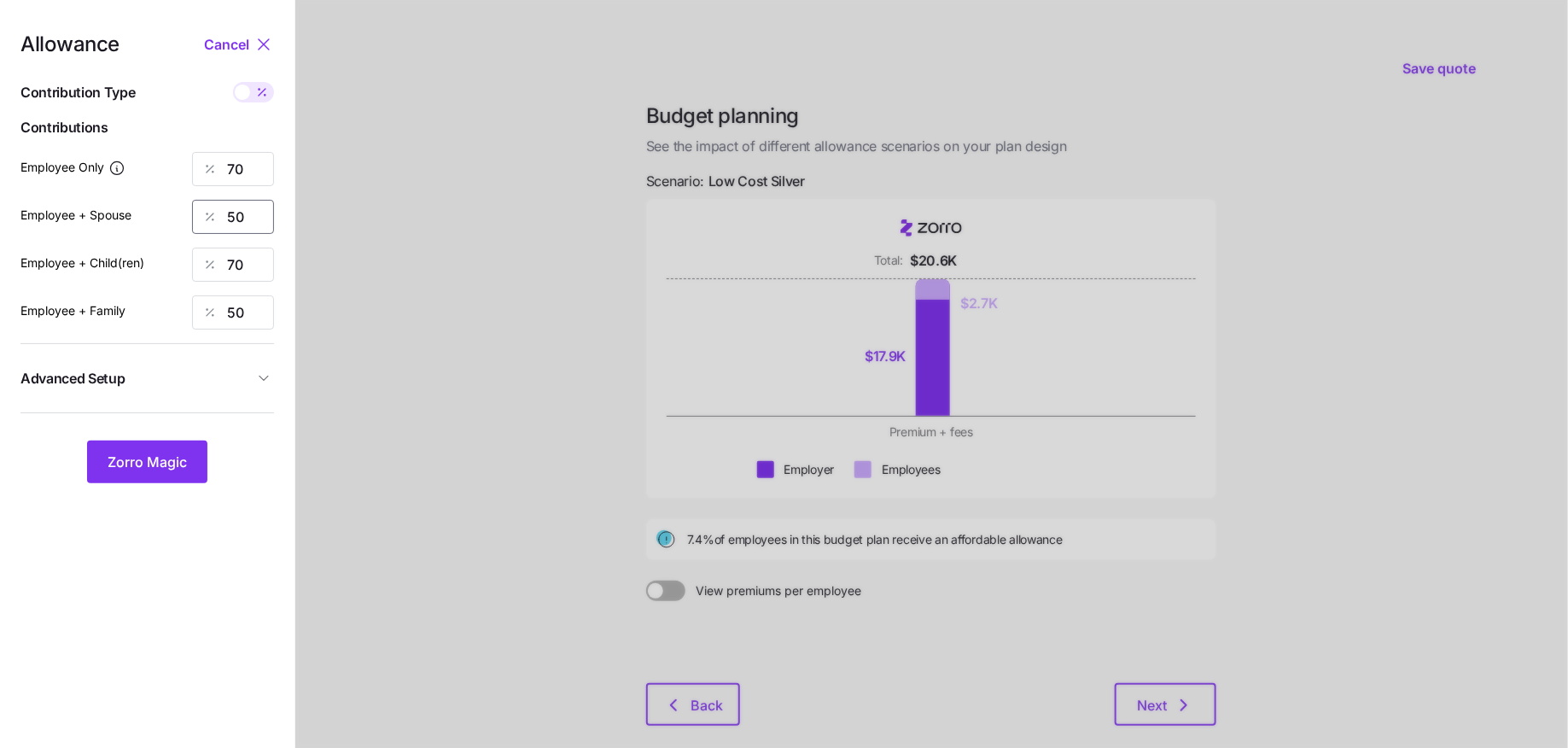 type on "50" 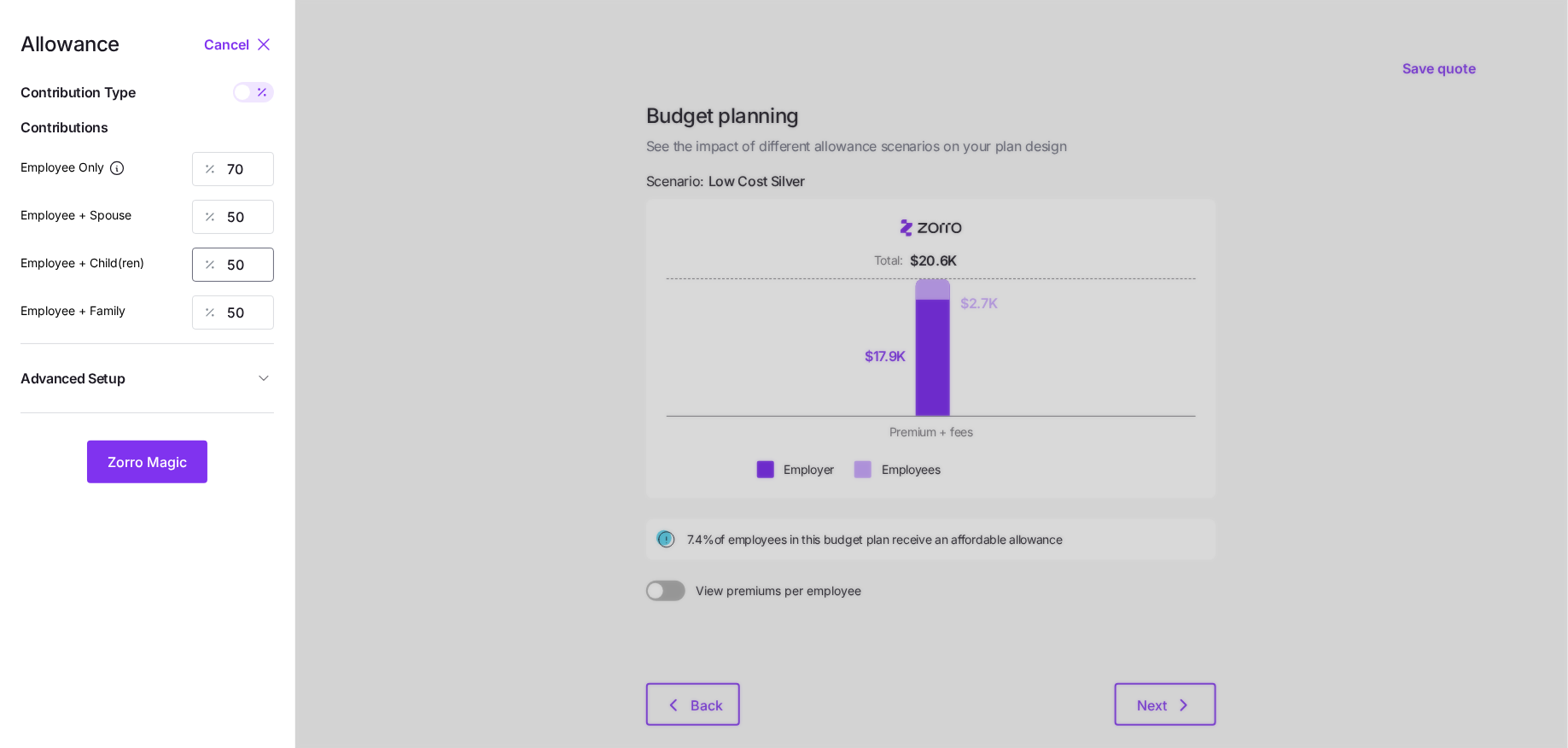 type on "50" 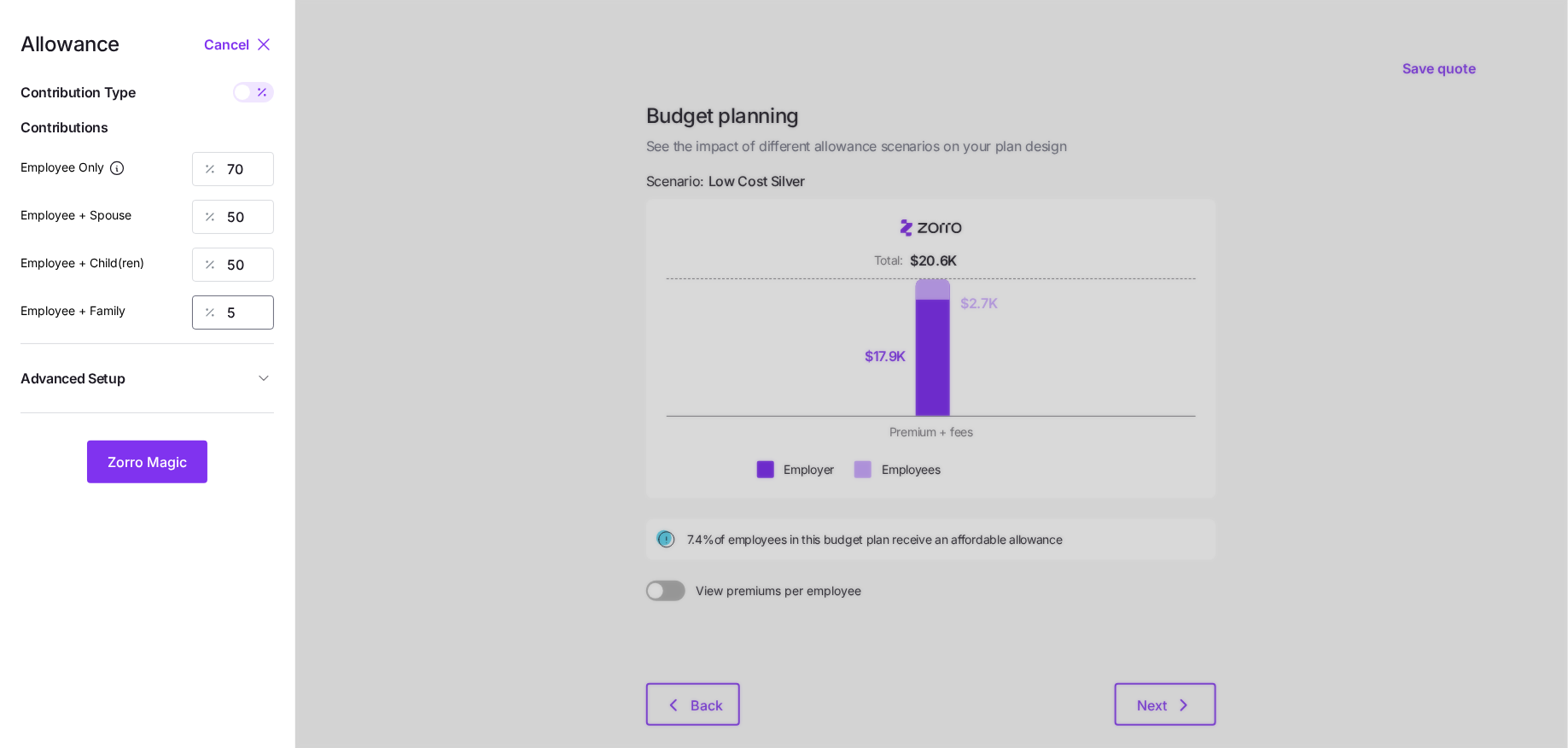 type on "50" 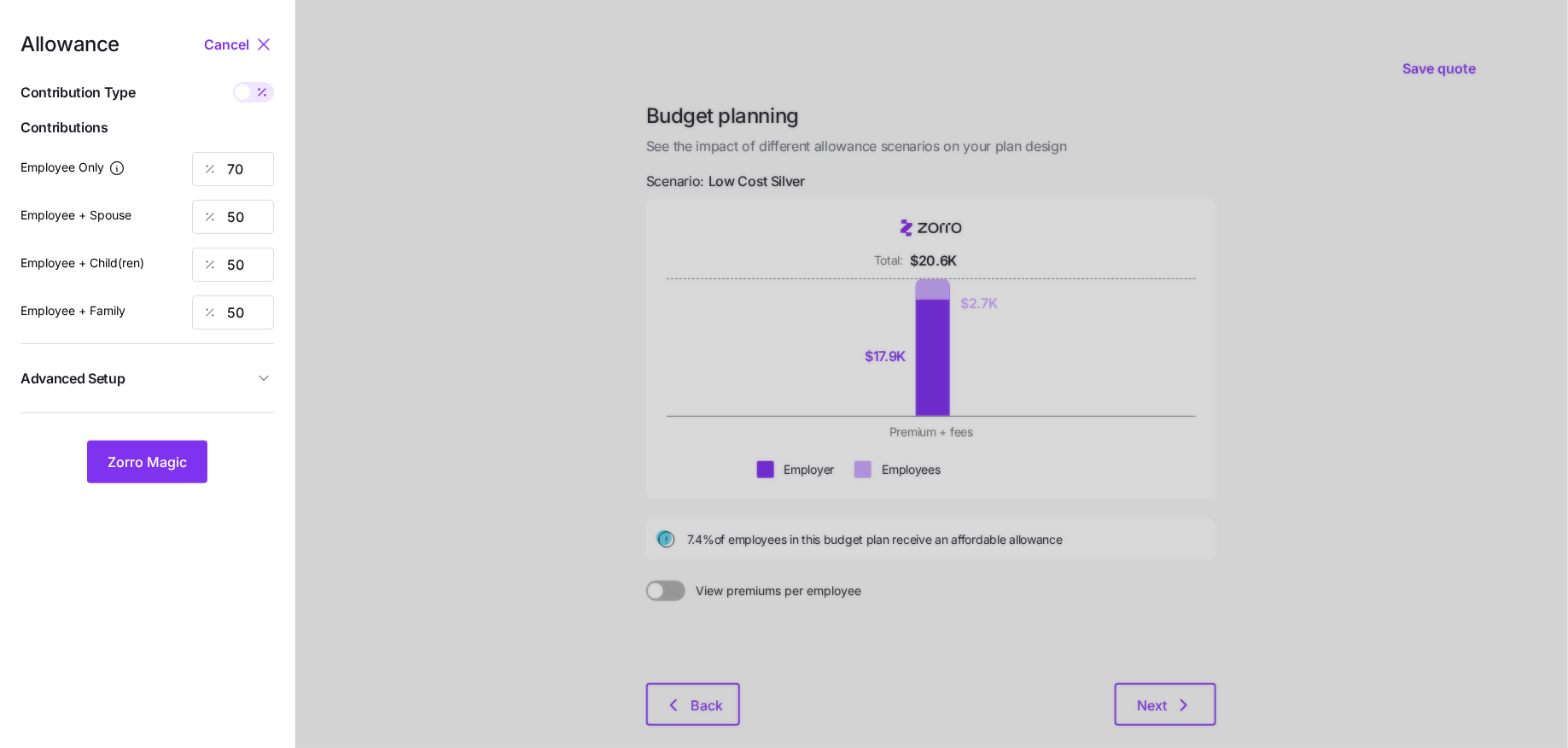 click on "Advanced Setup" at bounding box center [137, 378] 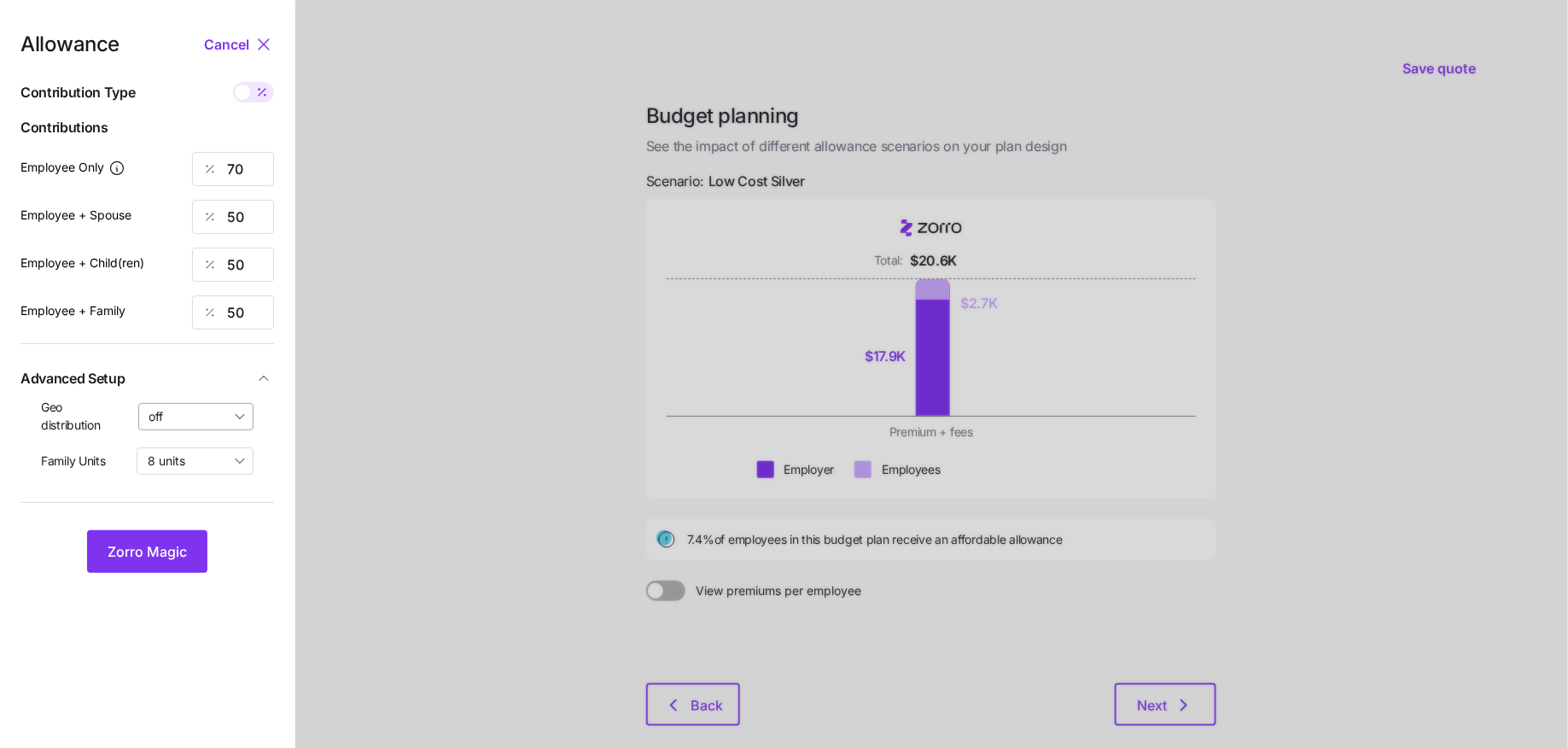 click on "off" at bounding box center (196, 417) 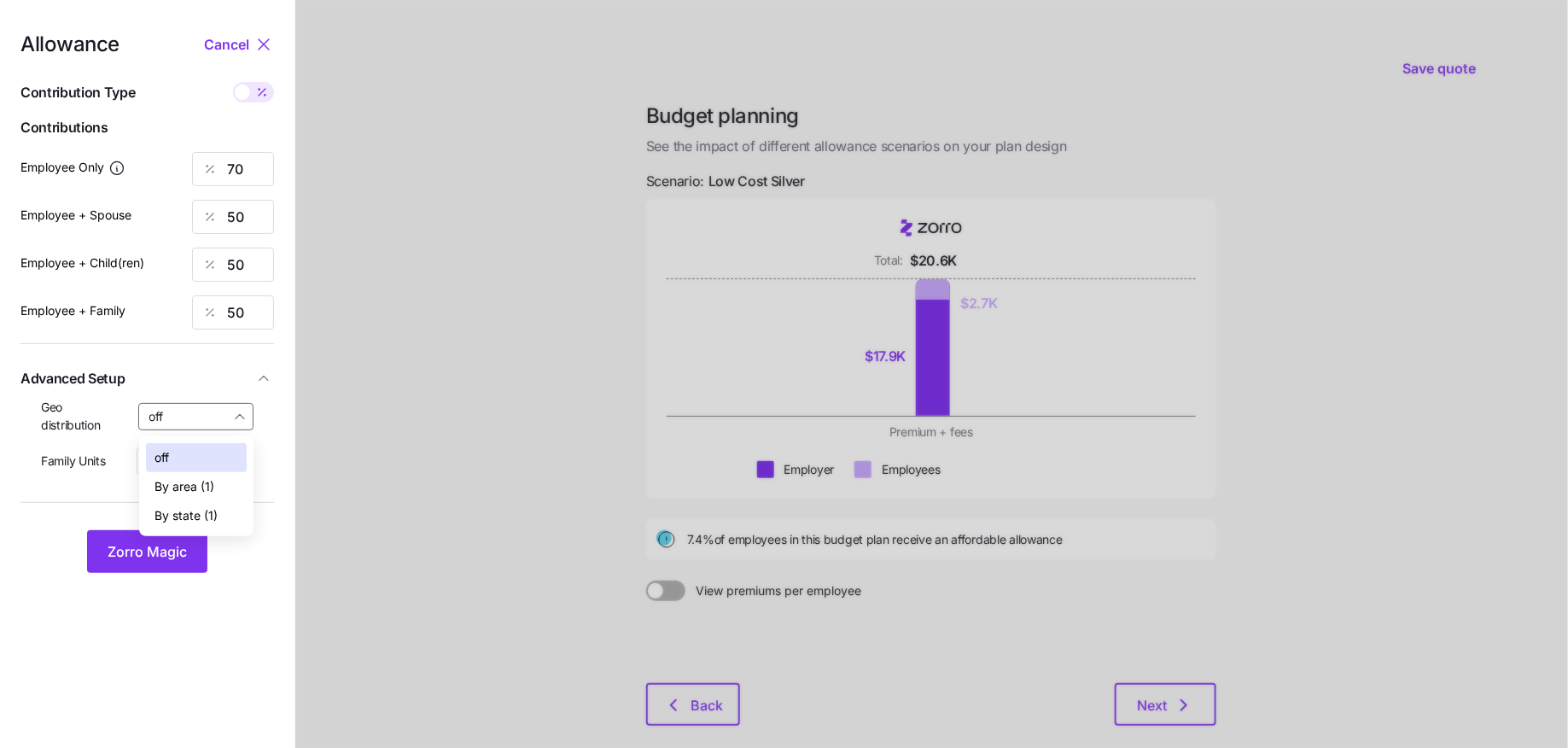 click on "By state (1)" at bounding box center [186, 516] 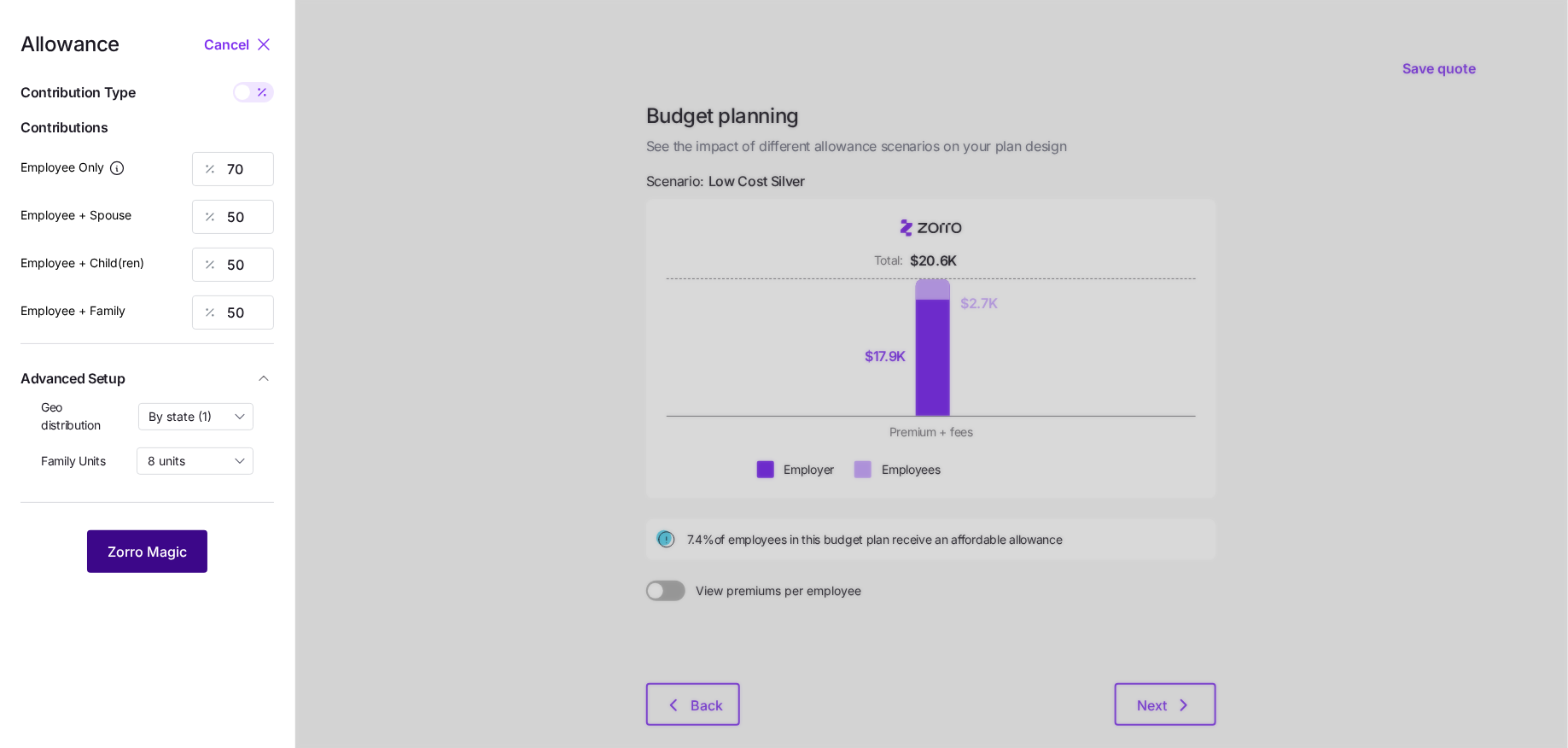 click on "Zorro Magic" at bounding box center [147, 552] 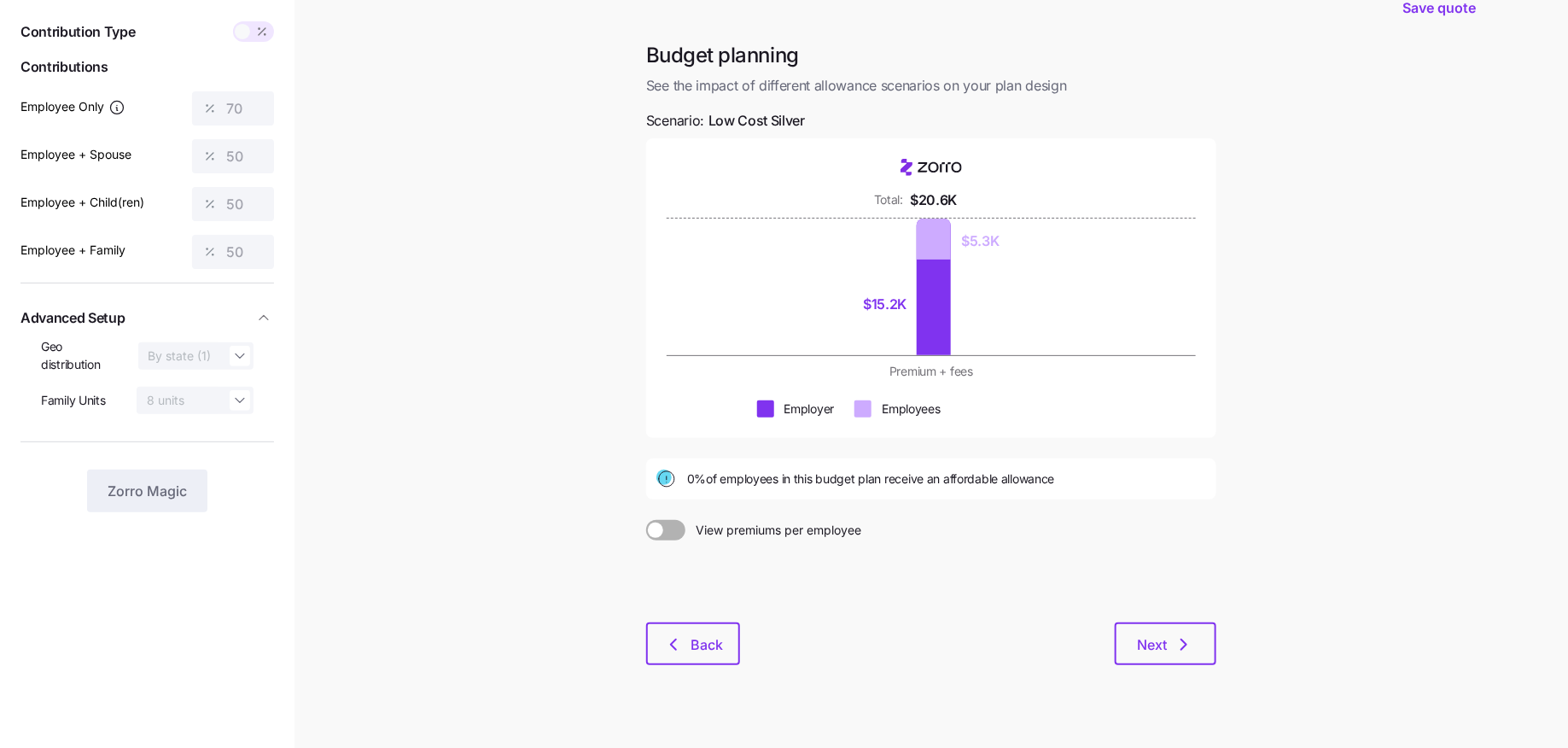 scroll, scrollTop: 66, scrollLeft: 0, axis: vertical 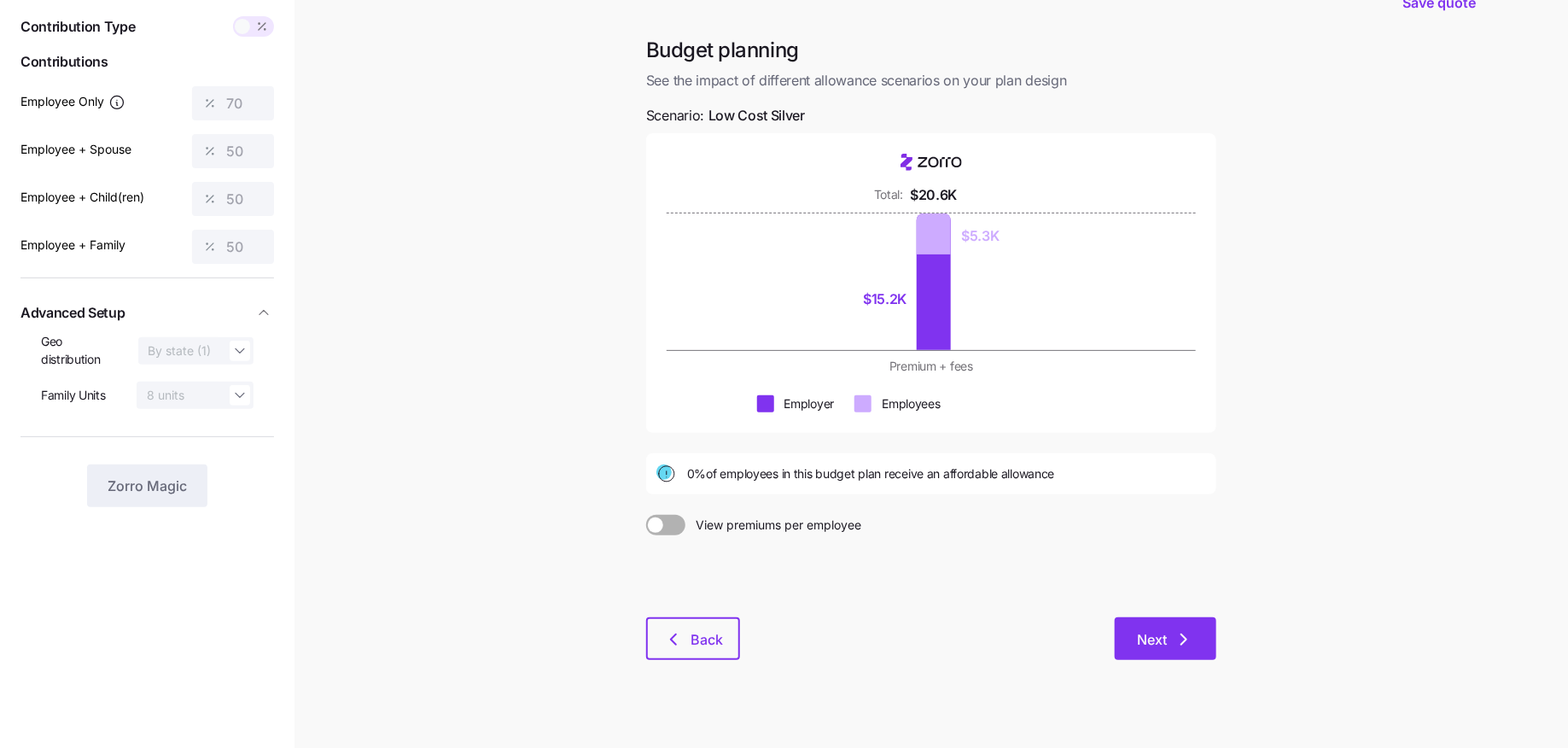 click 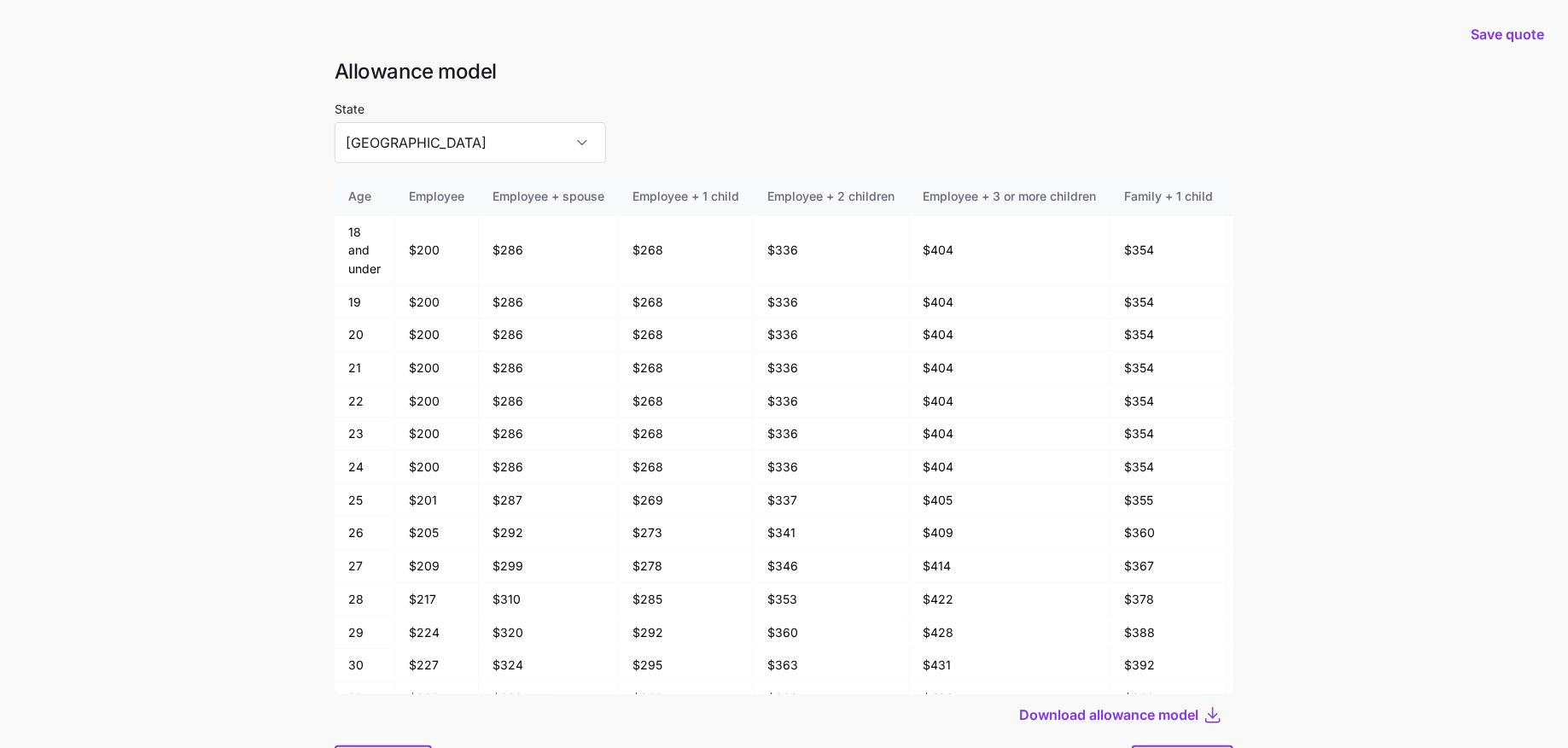 scroll, scrollTop: 91, scrollLeft: 0, axis: vertical 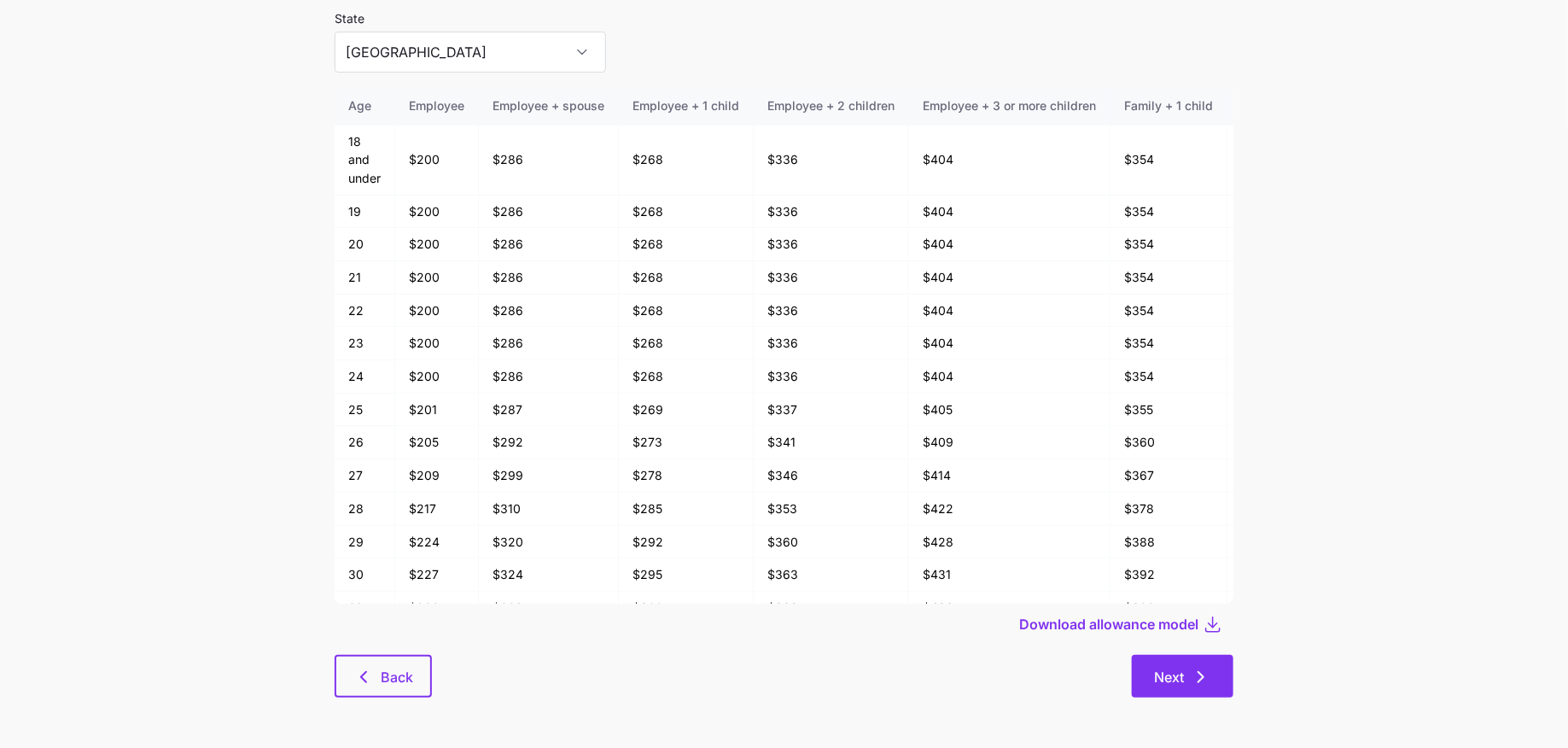 click on "Next" at bounding box center (1182, 677) 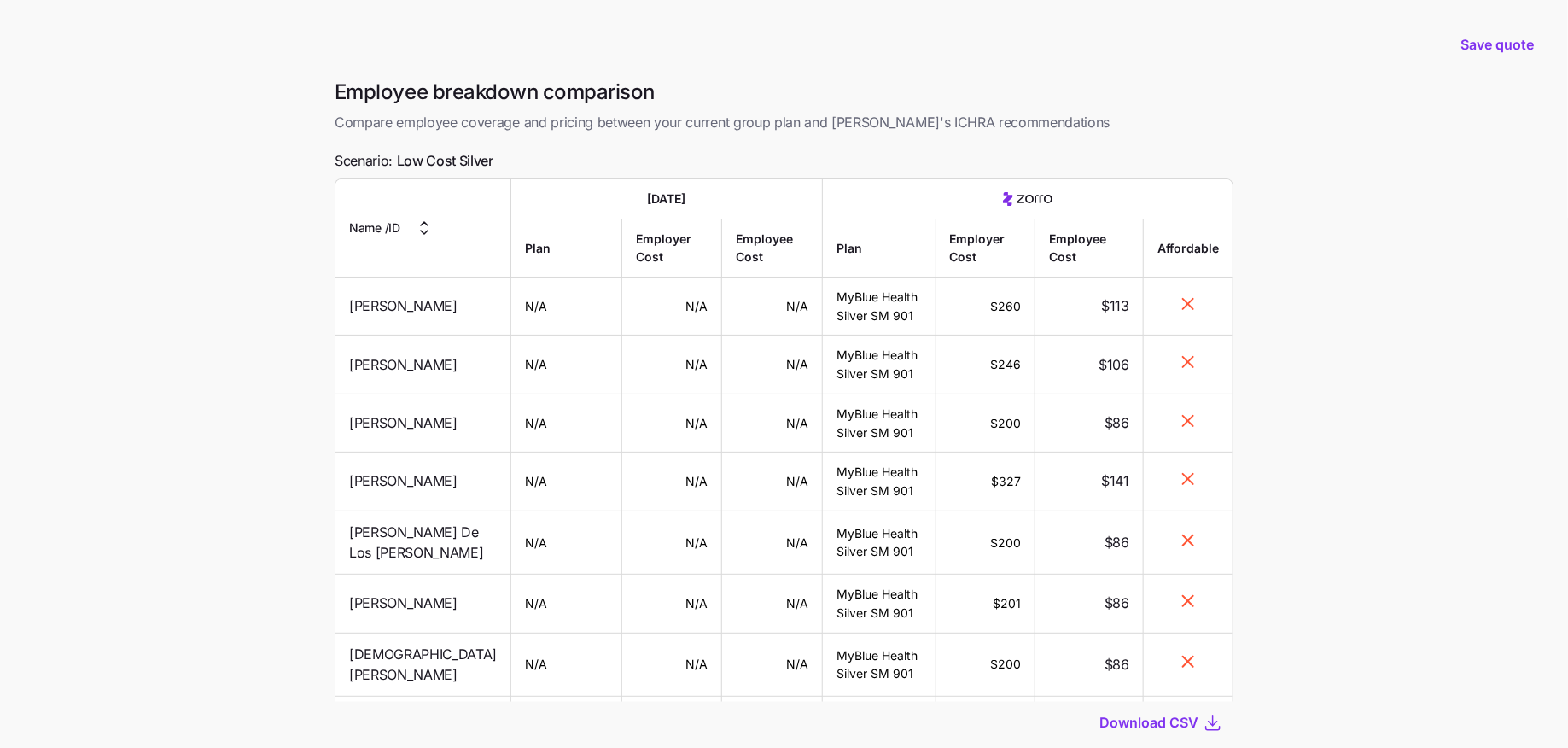 scroll, scrollTop: 109, scrollLeft: 0, axis: vertical 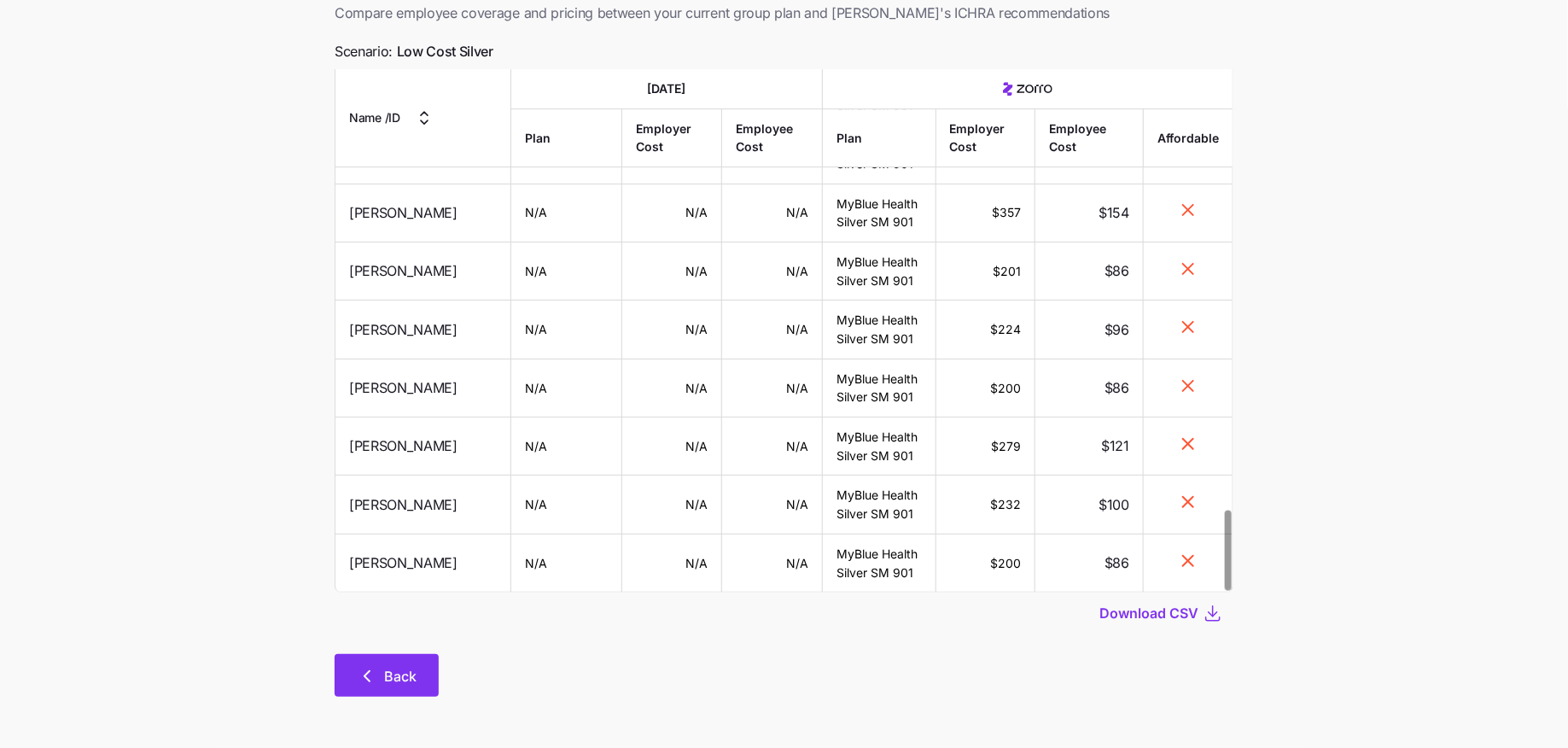 click on "Back" at bounding box center [387, 676] 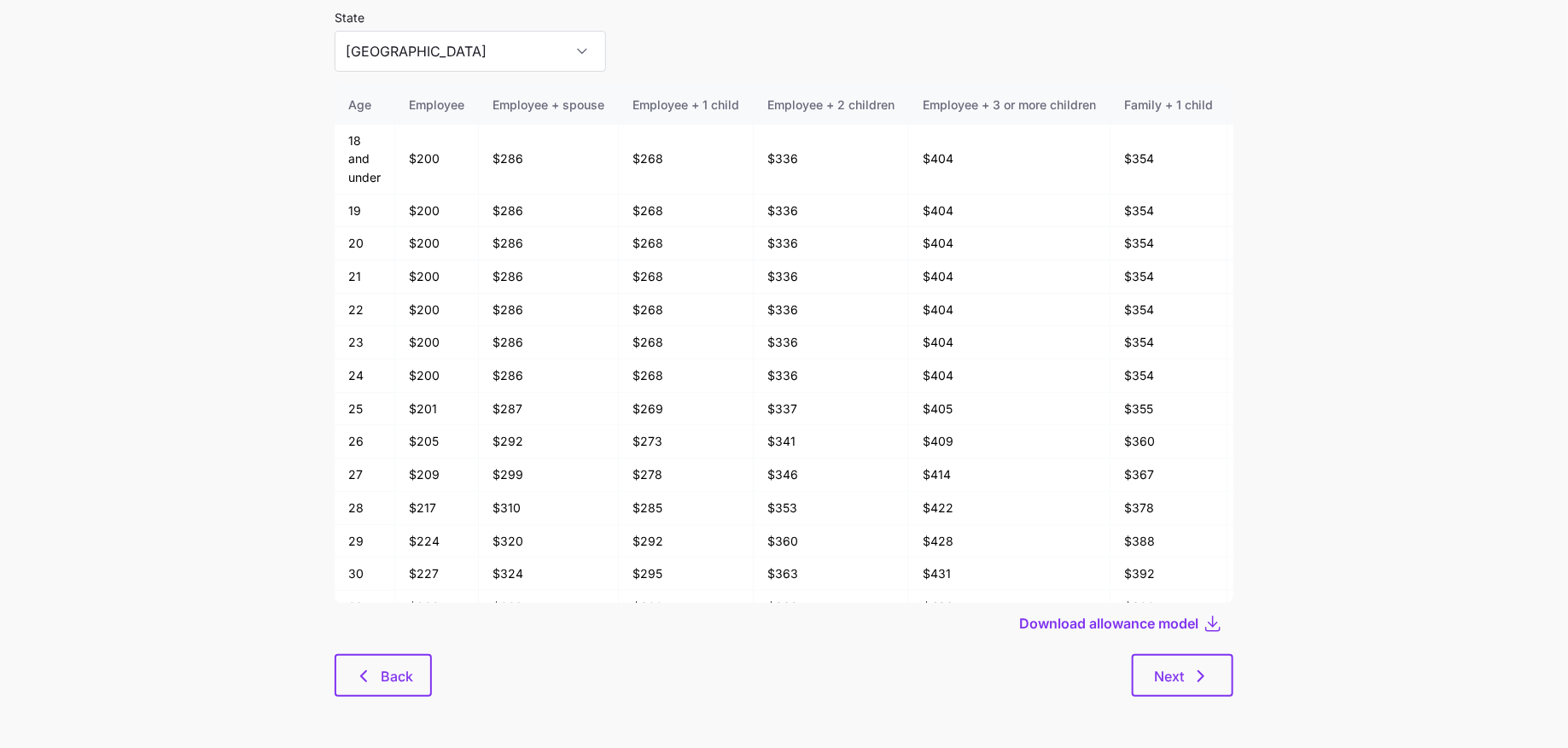 scroll, scrollTop: 0, scrollLeft: 0, axis: both 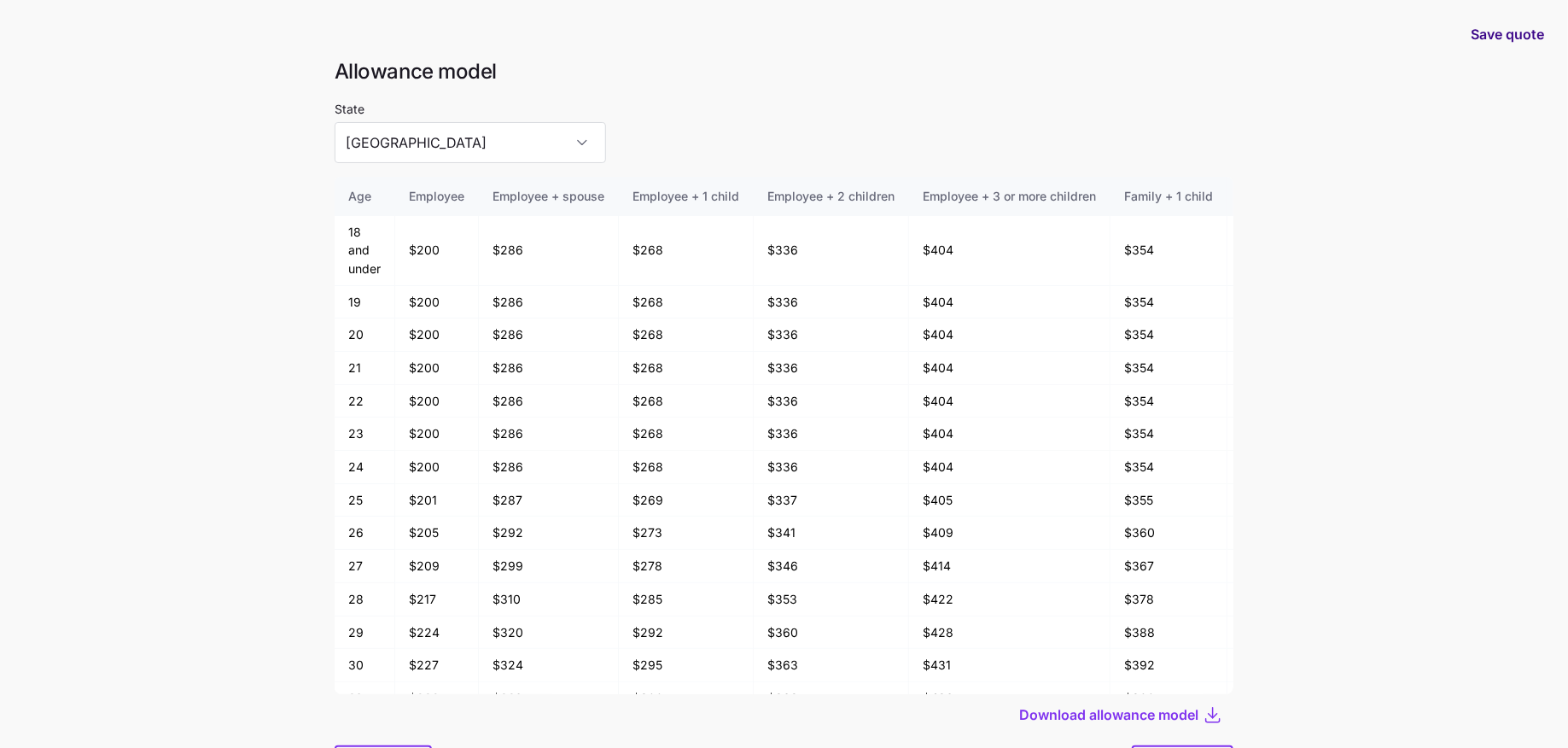 click on "Save quote" at bounding box center [1507, 34] 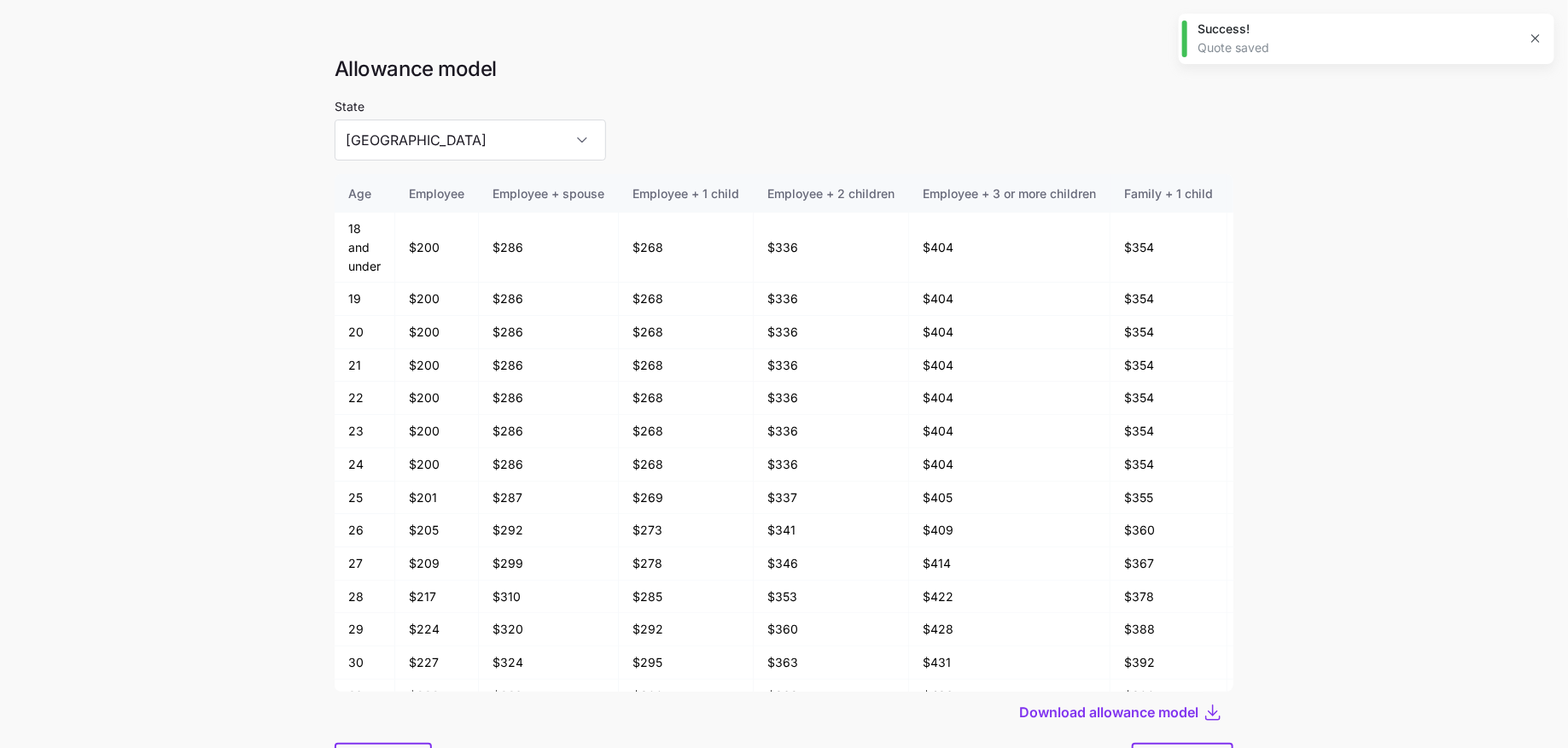 scroll, scrollTop: 88, scrollLeft: 0, axis: vertical 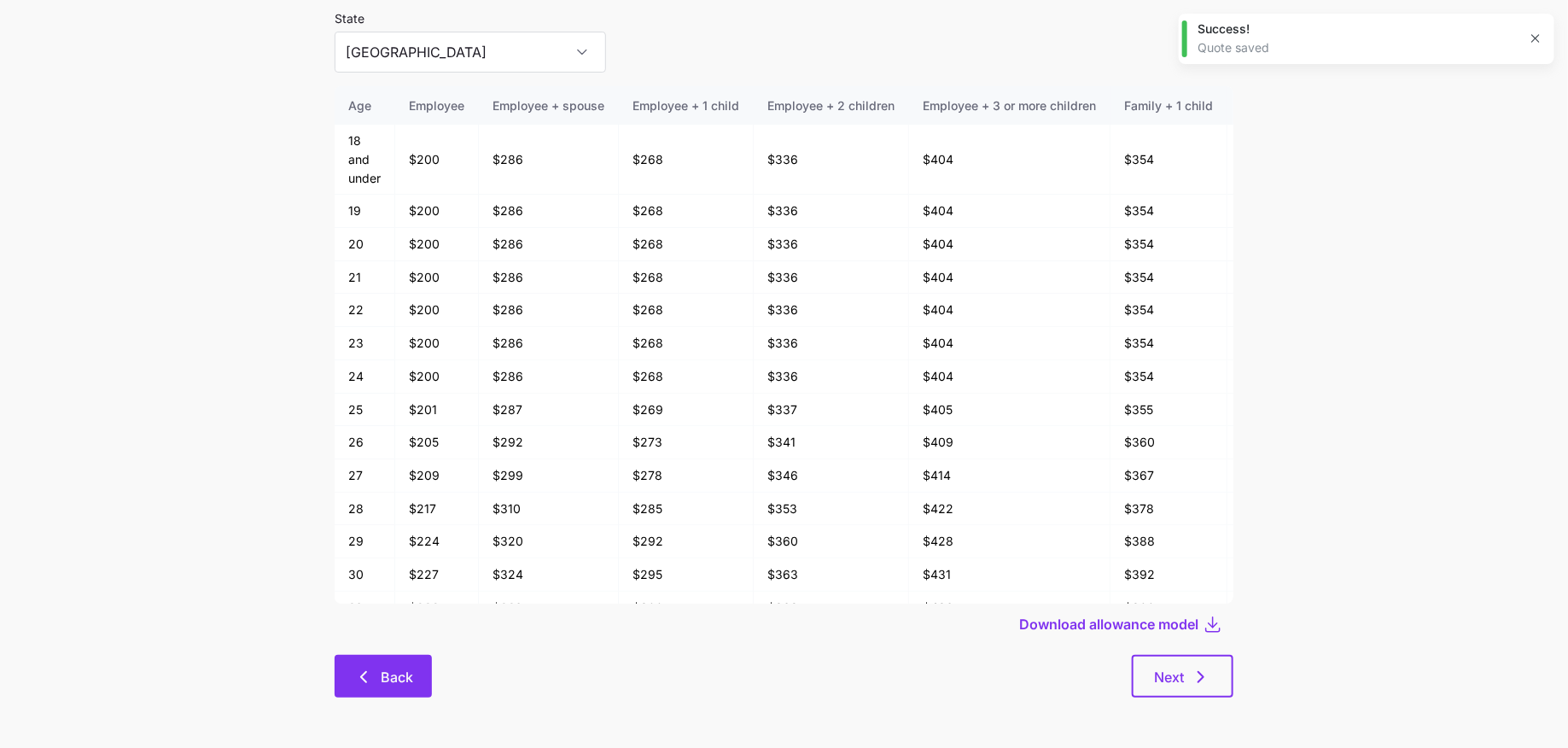 click 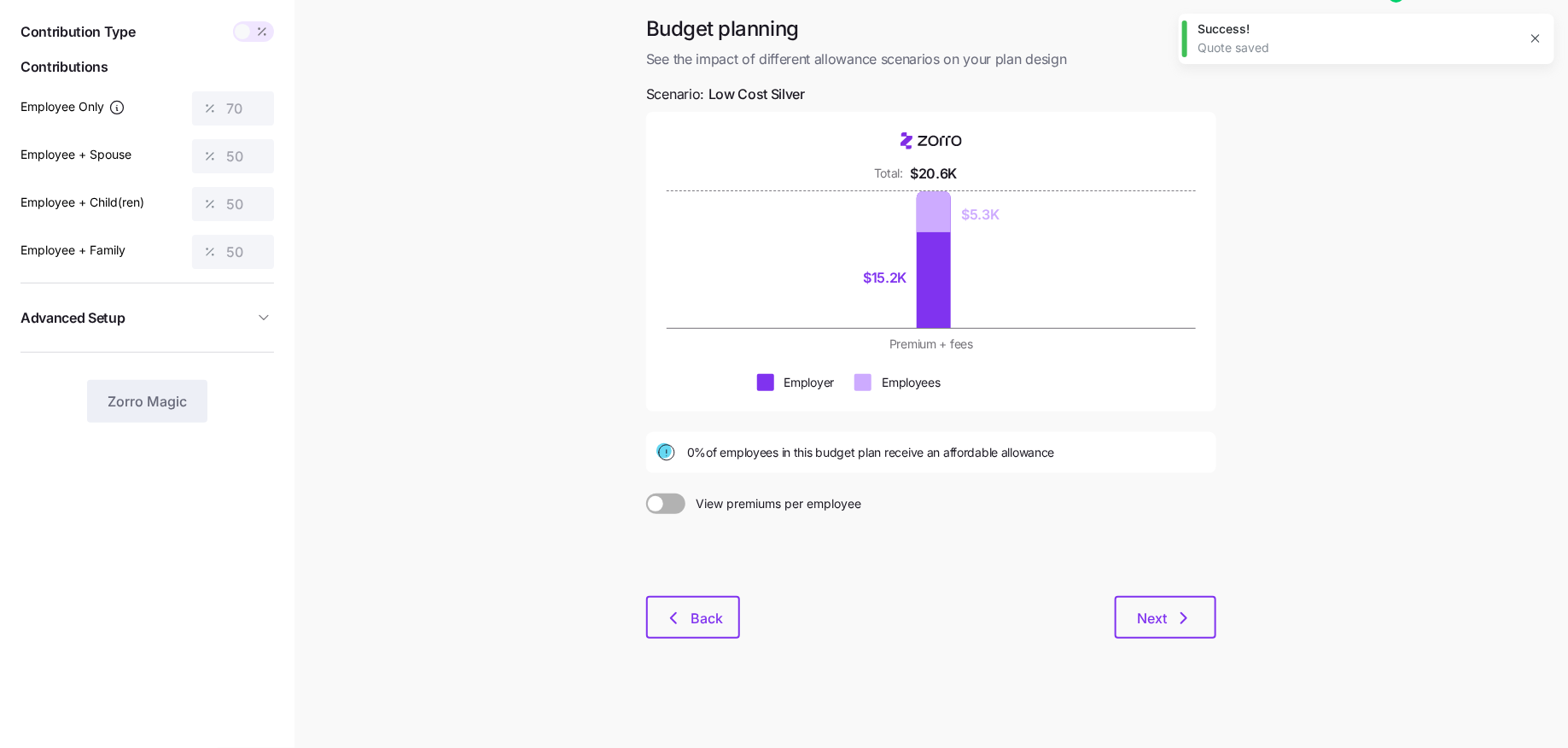 scroll, scrollTop: 0, scrollLeft: 0, axis: both 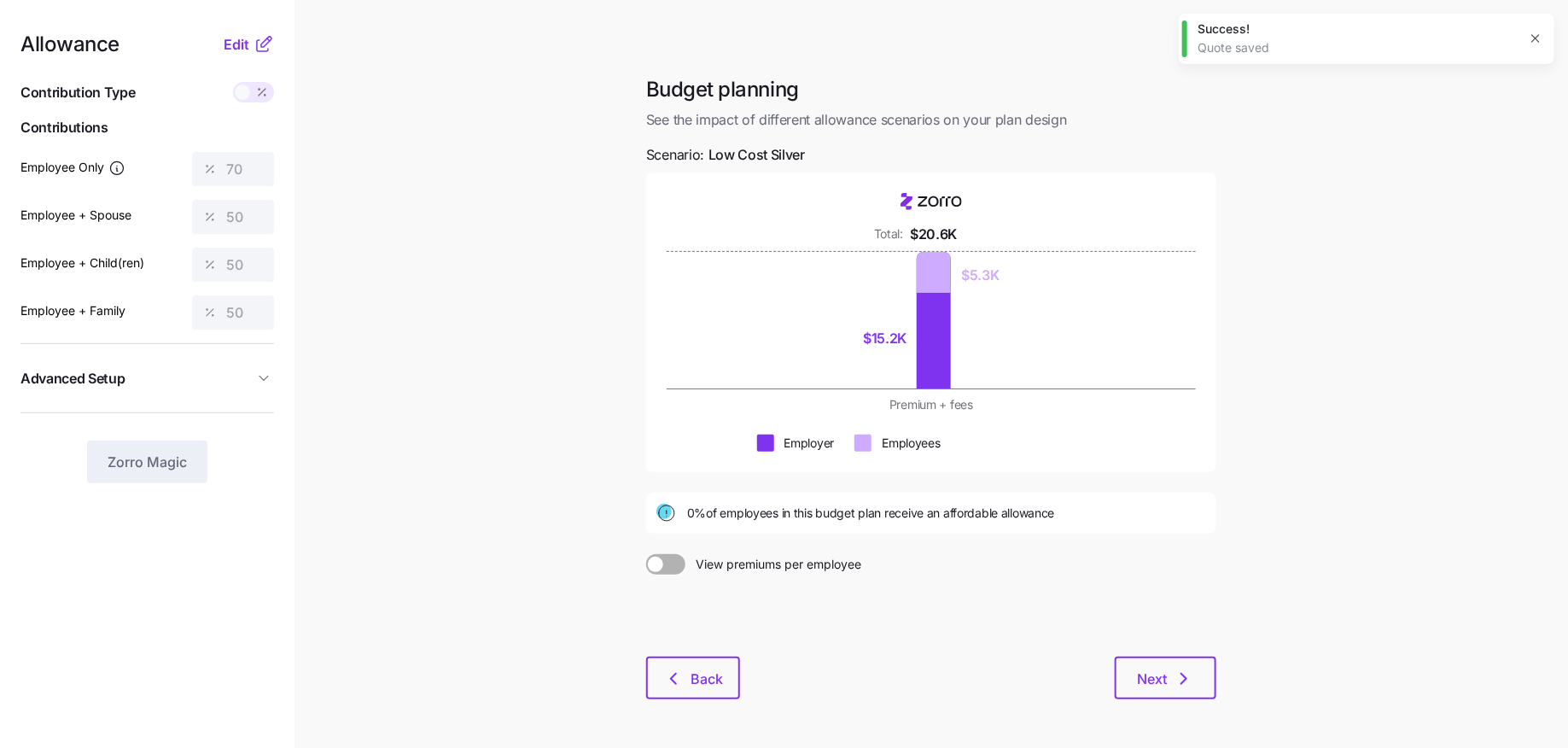 click at bounding box center (675, 564) 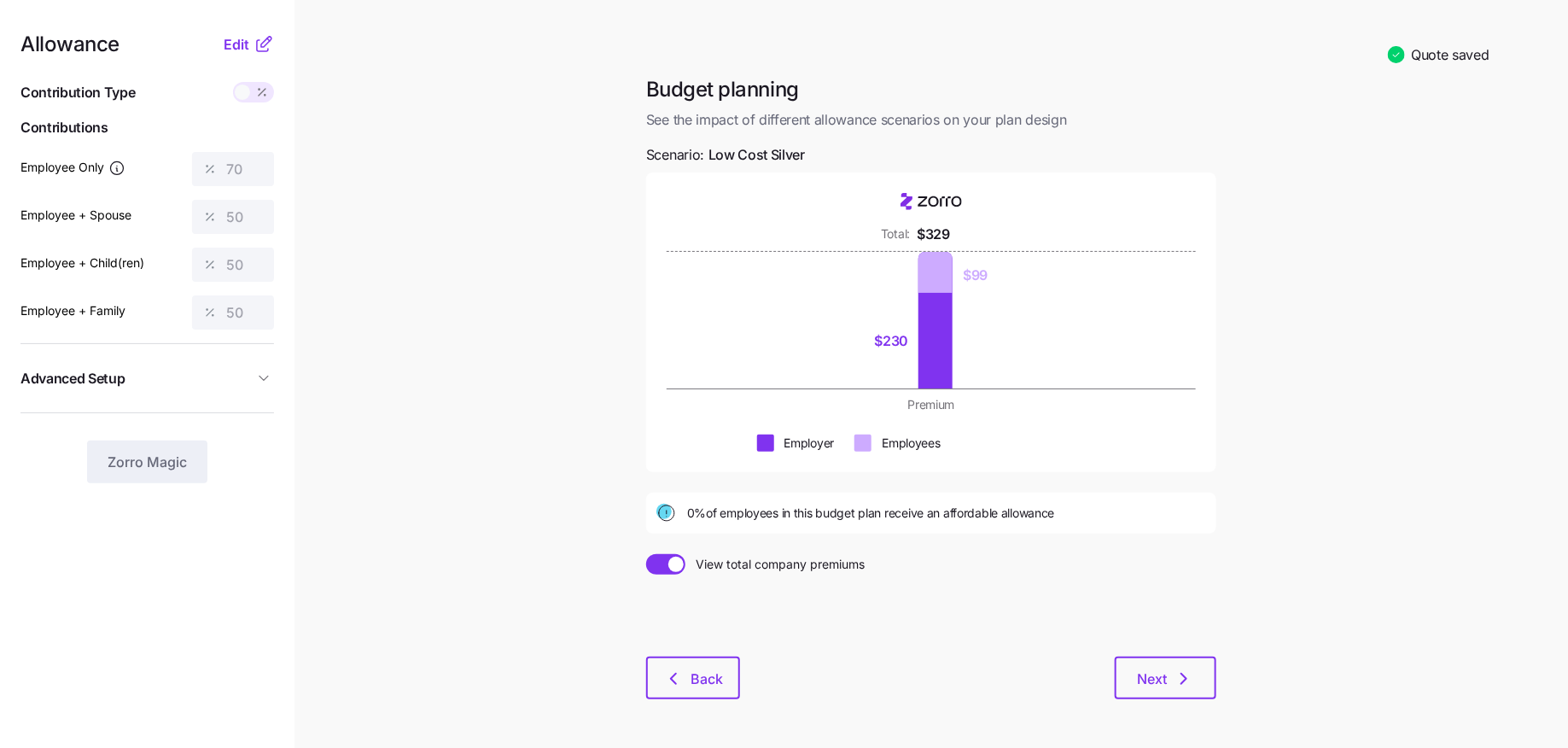 click at bounding box center [658, 564] 